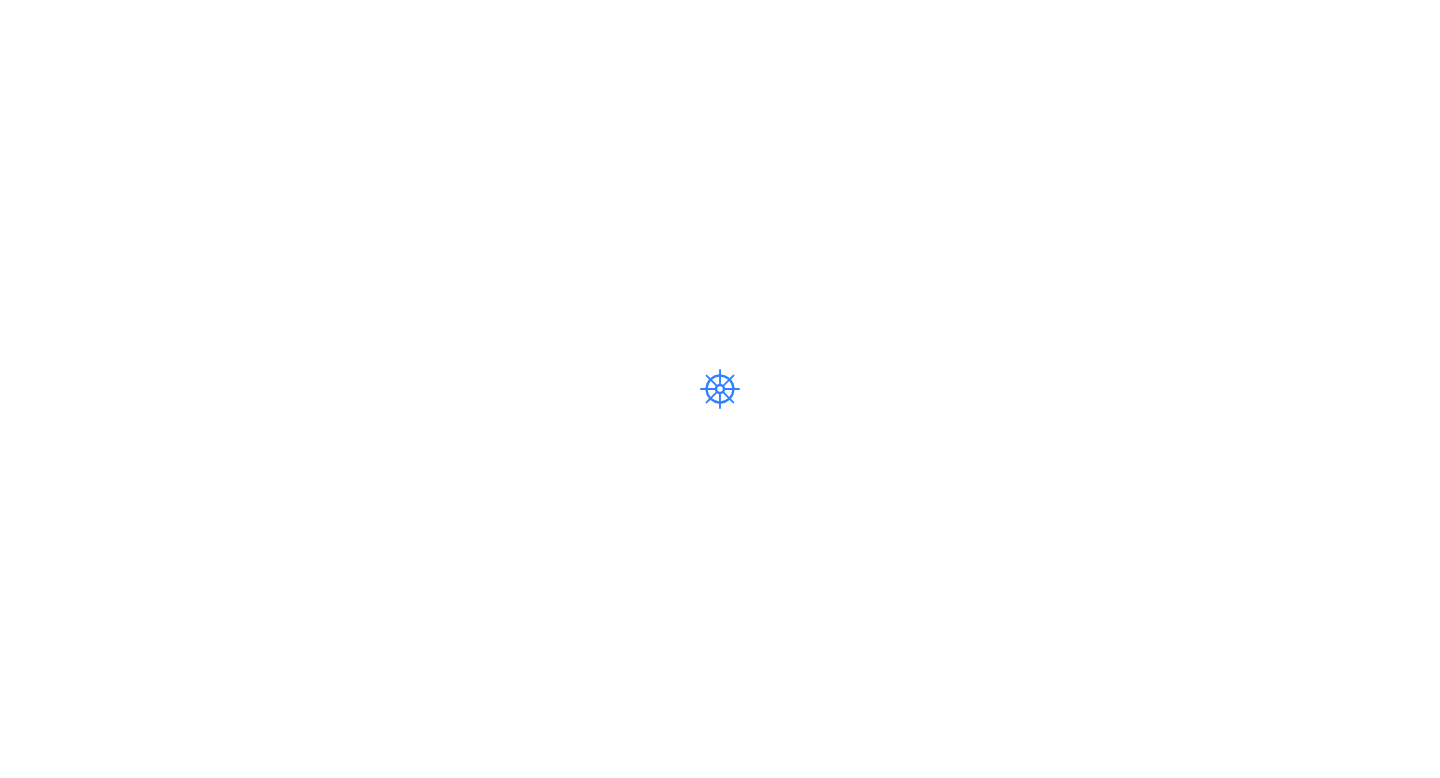 scroll, scrollTop: 0, scrollLeft: 0, axis: both 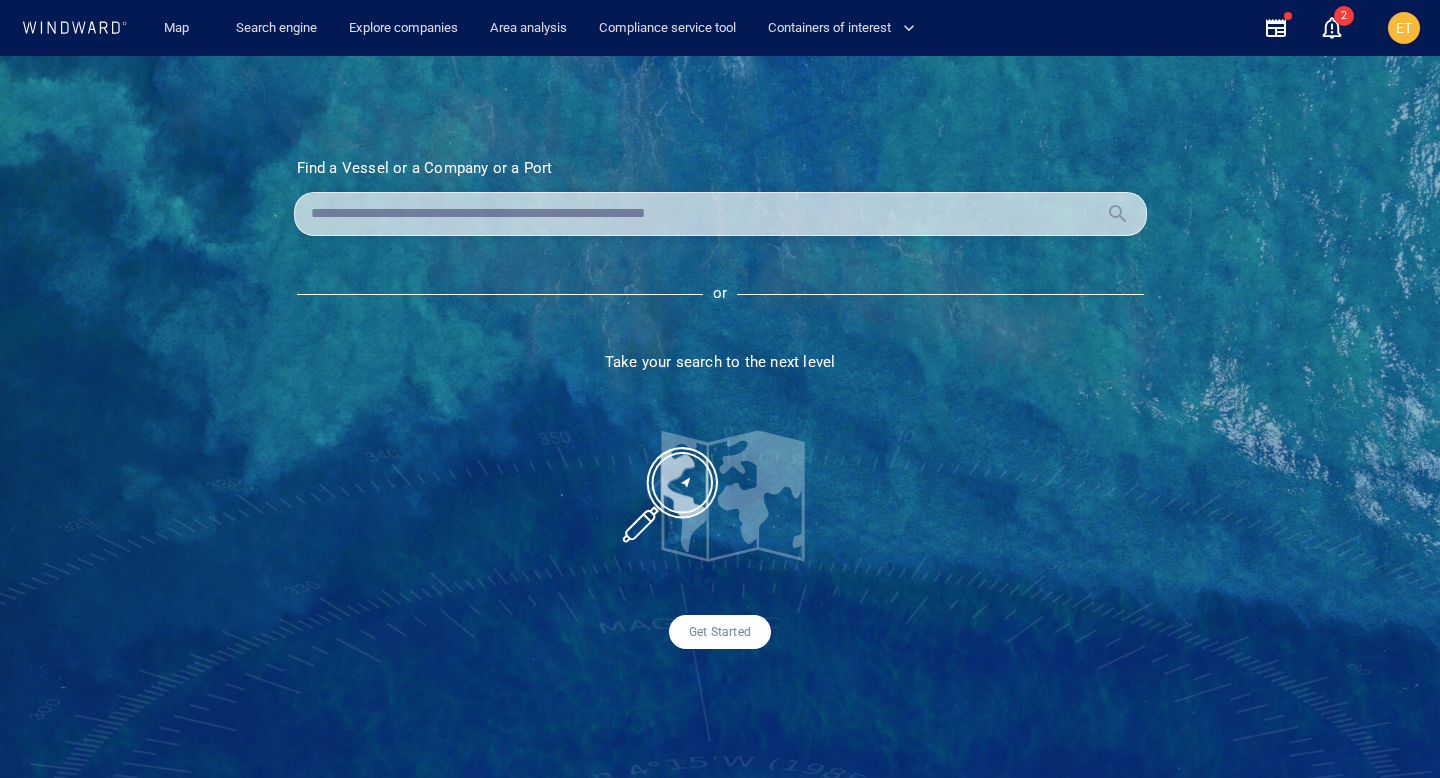 click at bounding box center [704, 214] 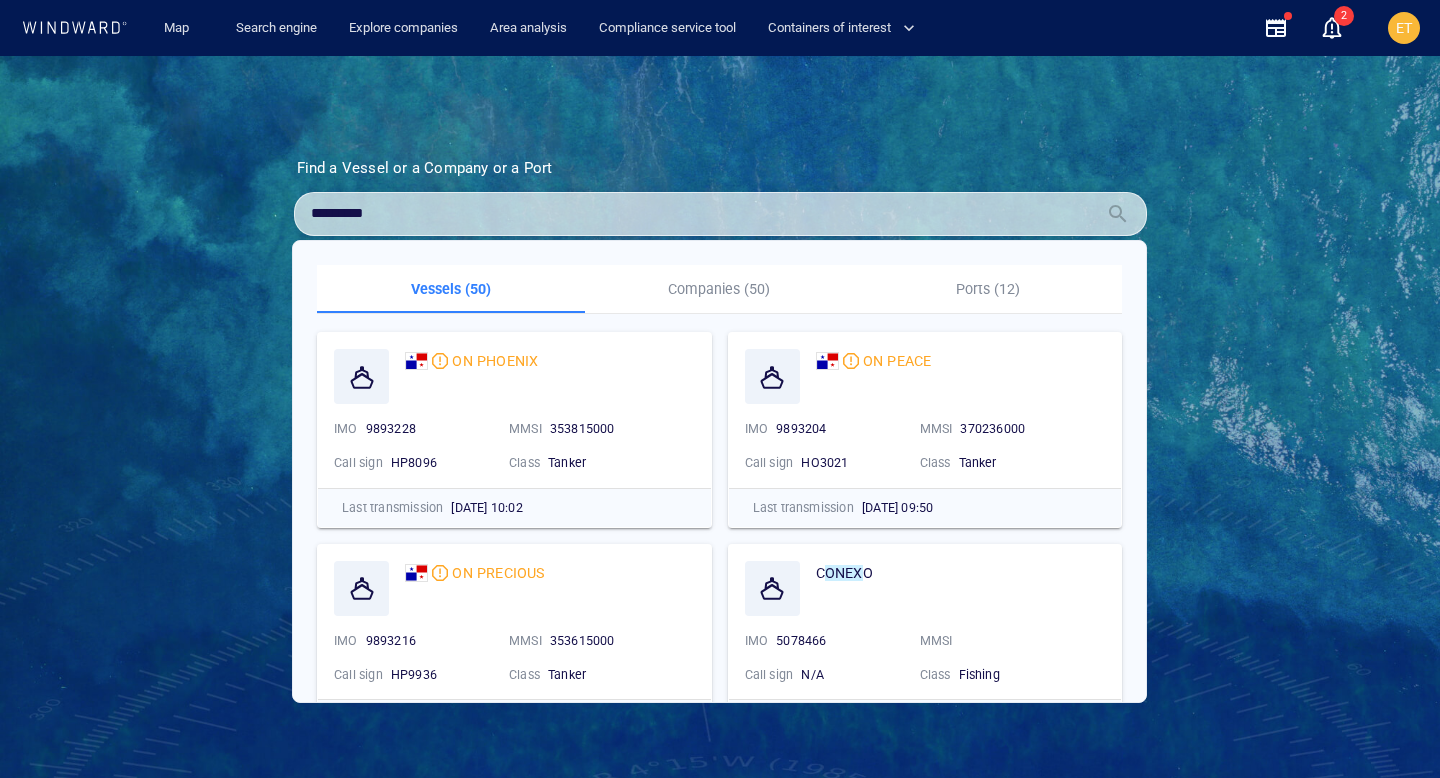 type on "*********" 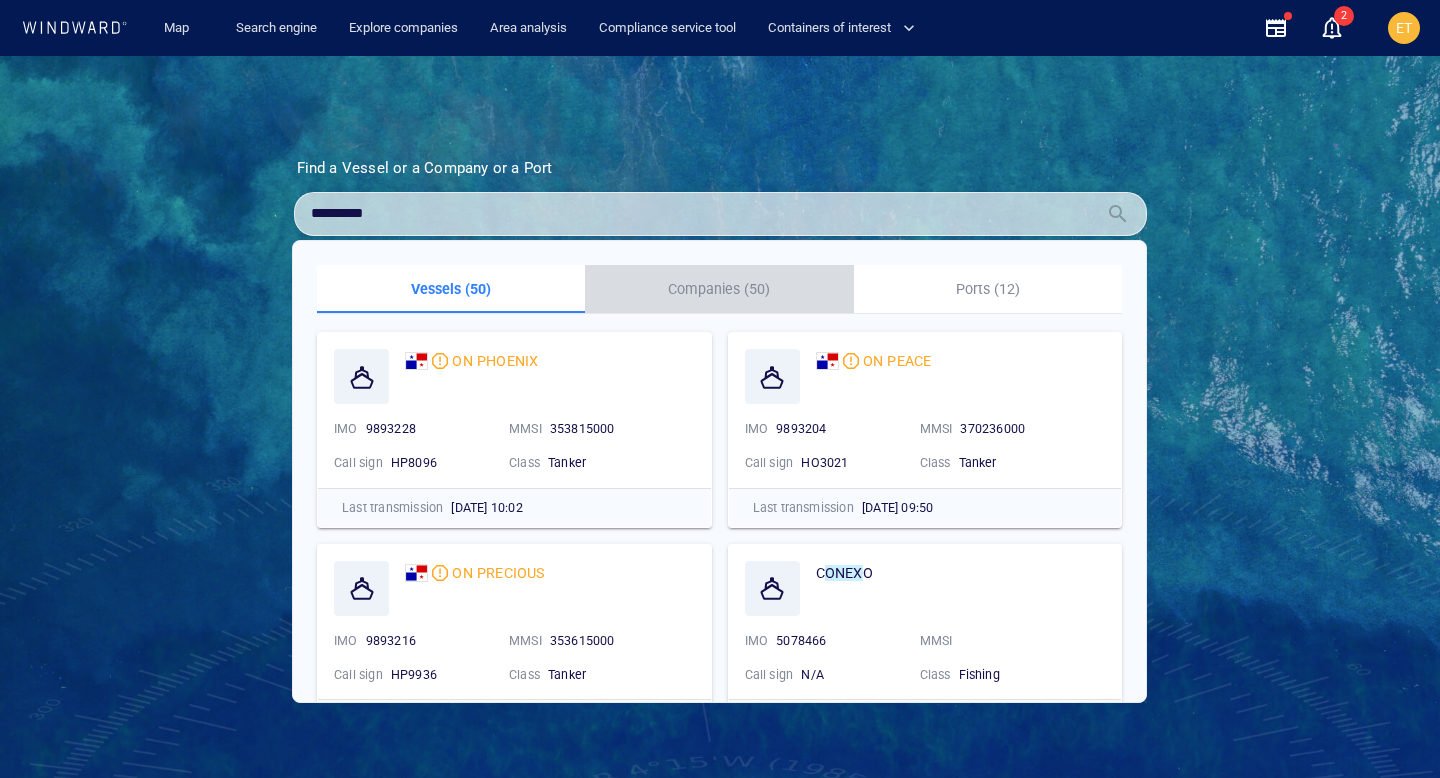 click on "Companies (50)" at bounding box center (719, 289) 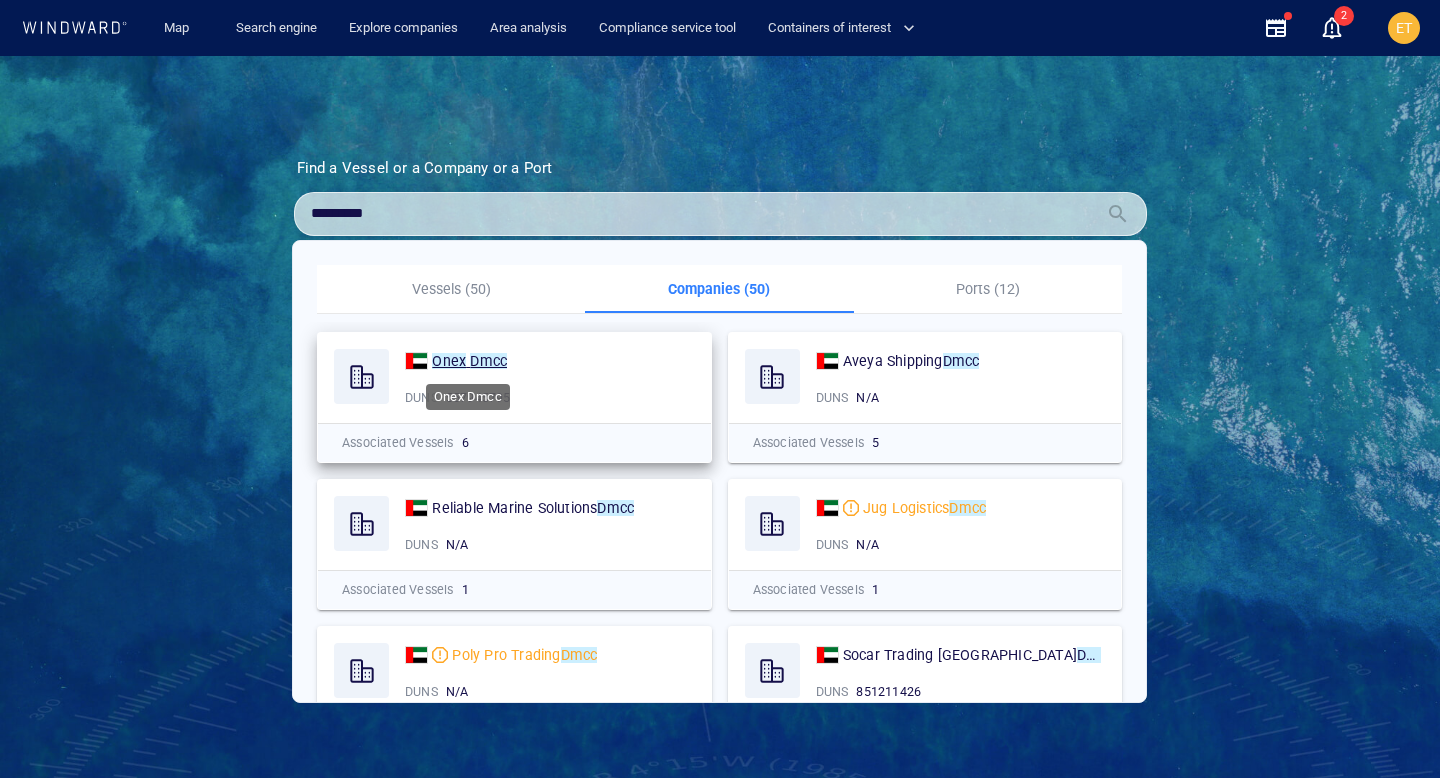 click on "Dmcc" at bounding box center [488, 361] 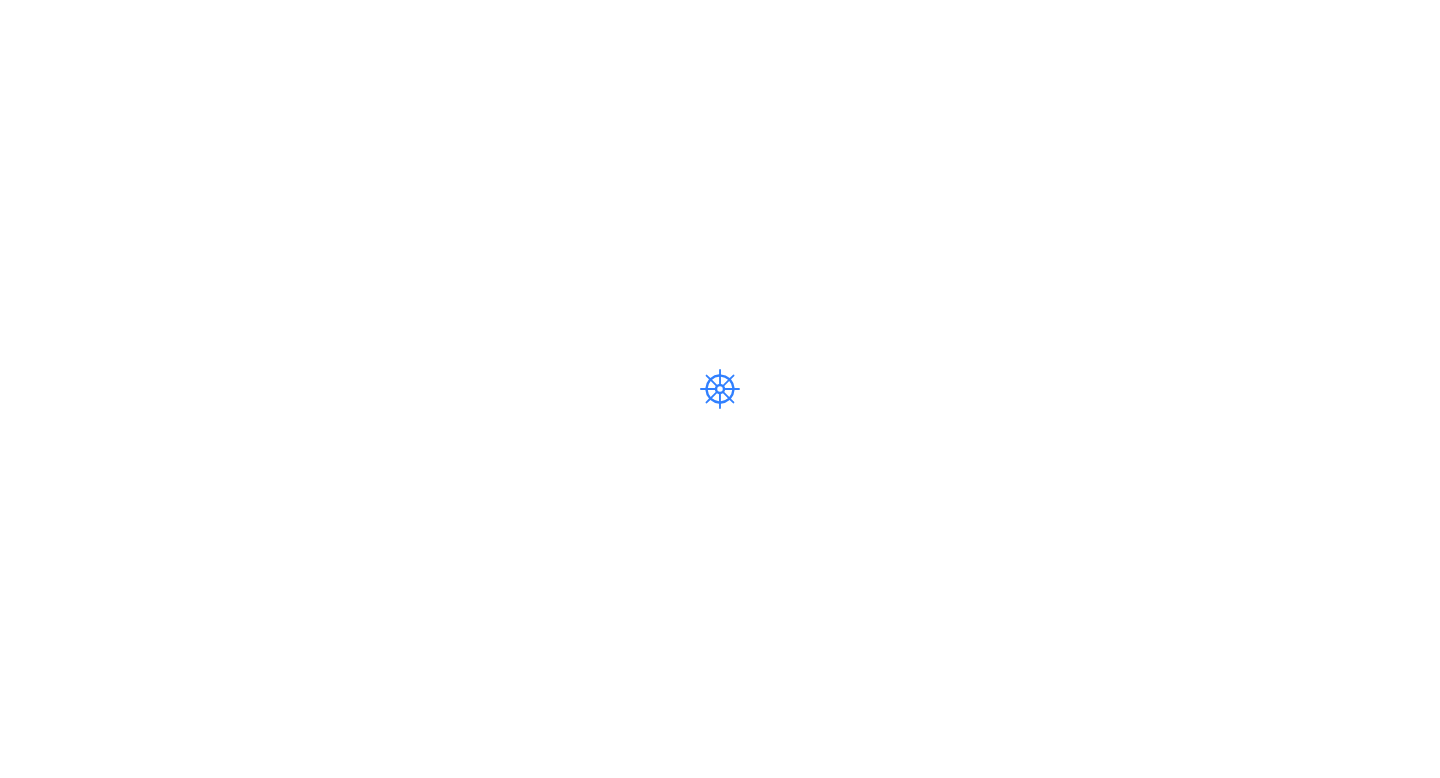 scroll, scrollTop: 0, scrollLeft: 0, axis: both 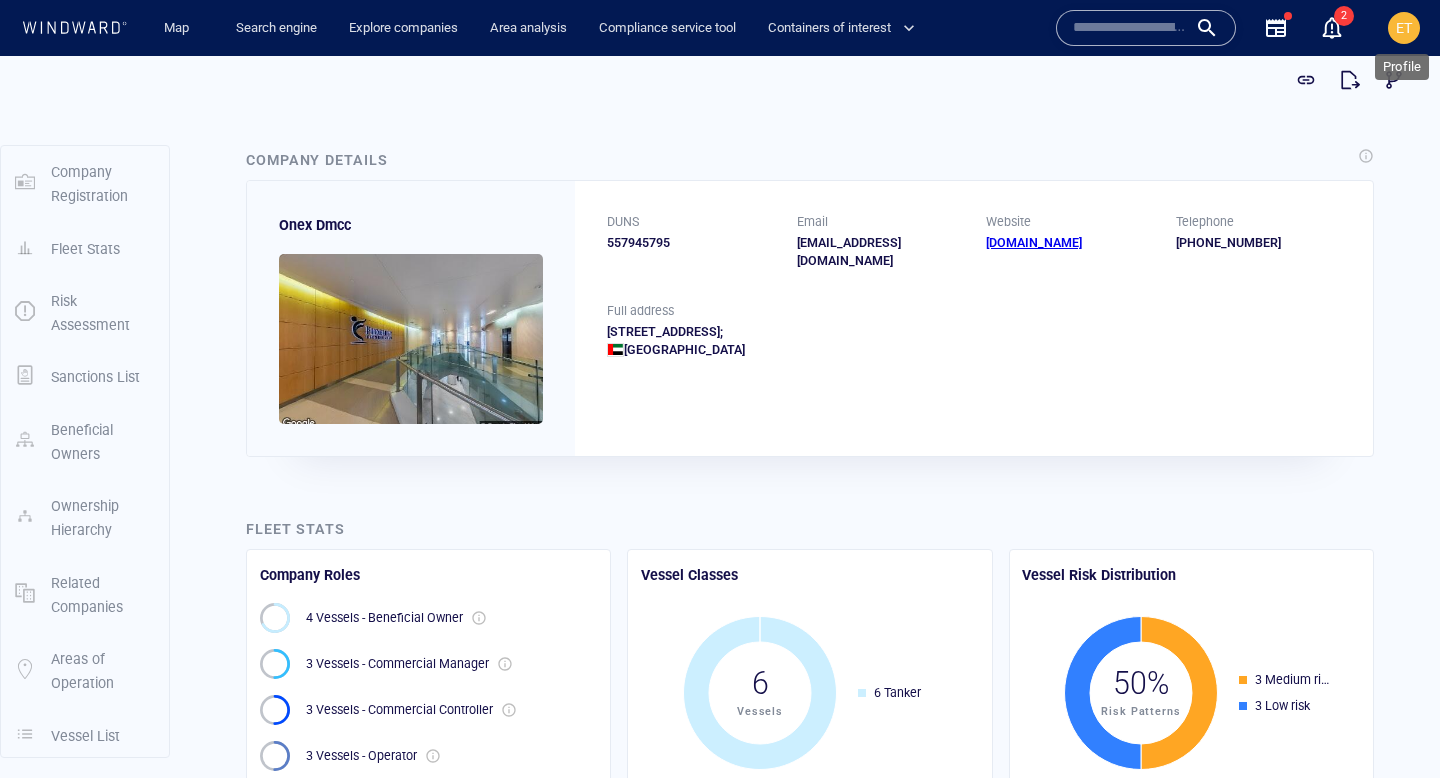 click on "ET" at bounding box center [1404, 28] 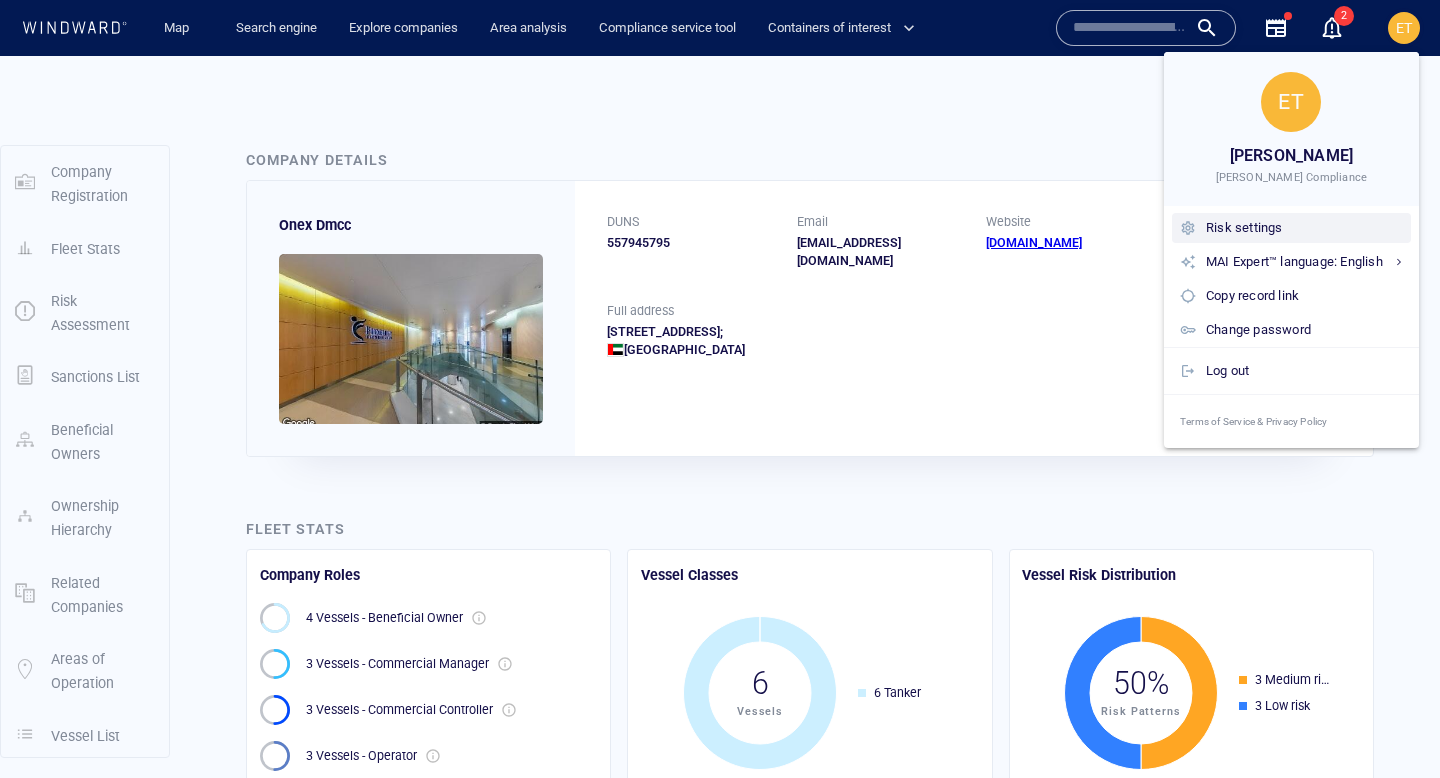 click on "Risk settings" at bounding box center (1304, 228) 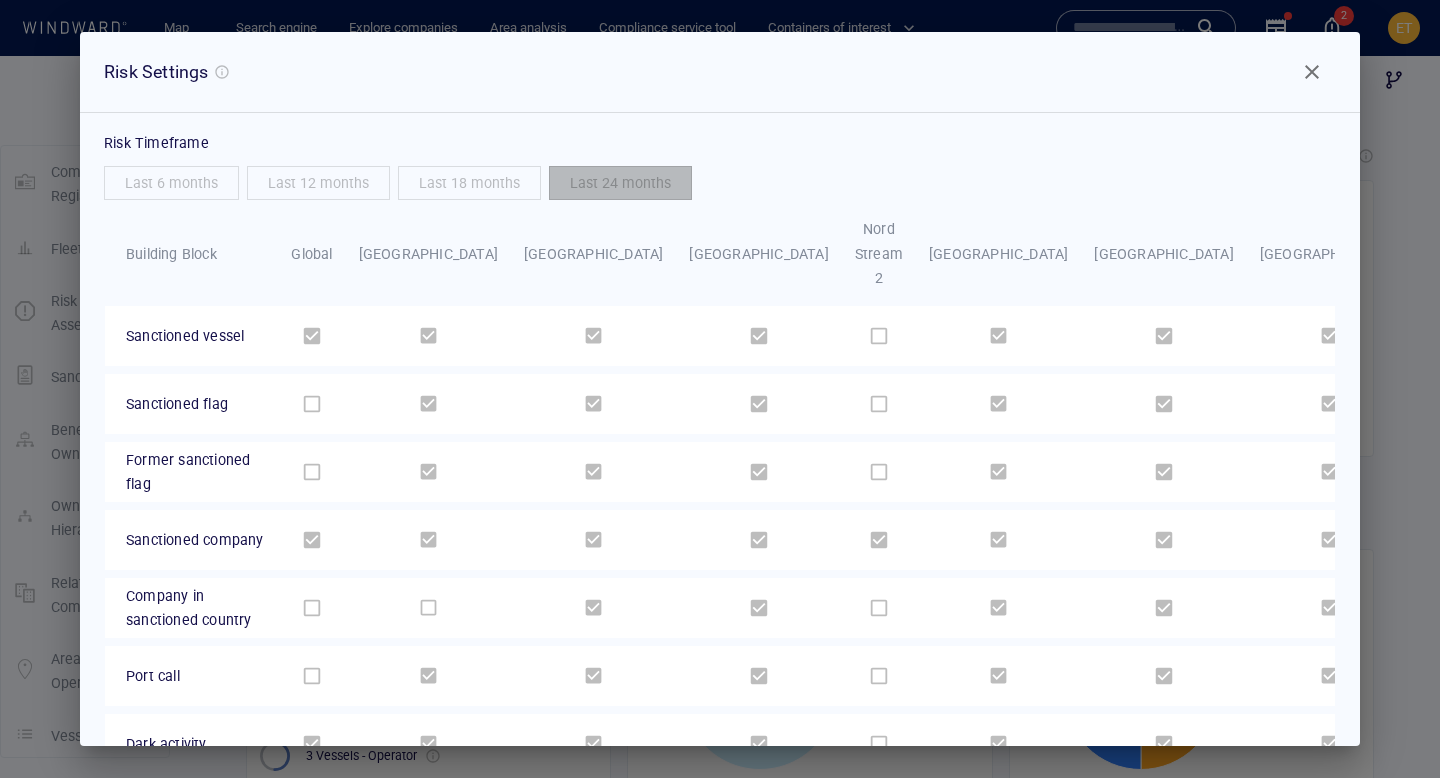 click at bounding box center [1312, 72] 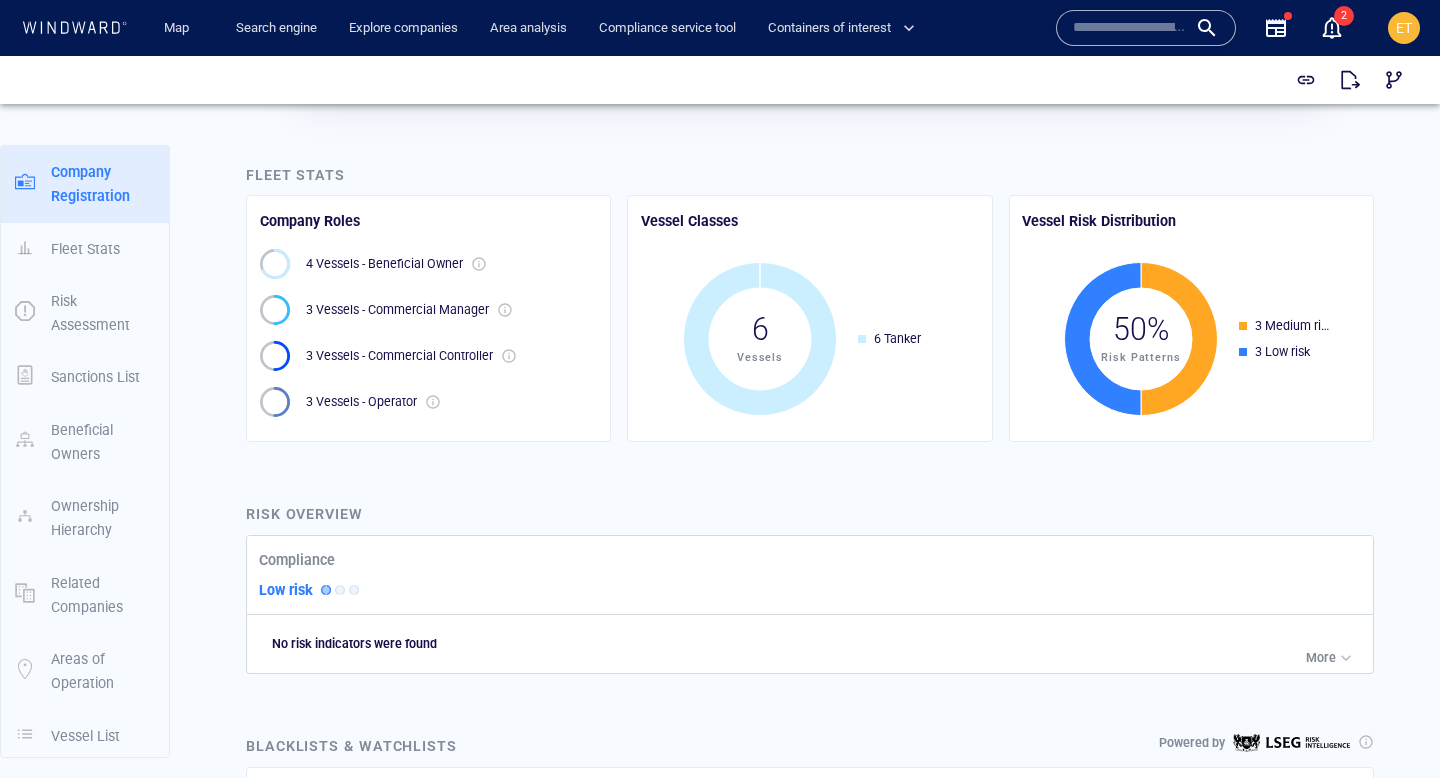 scroll, scrollTop: 506, scrollLeft: 0, axis: vertical 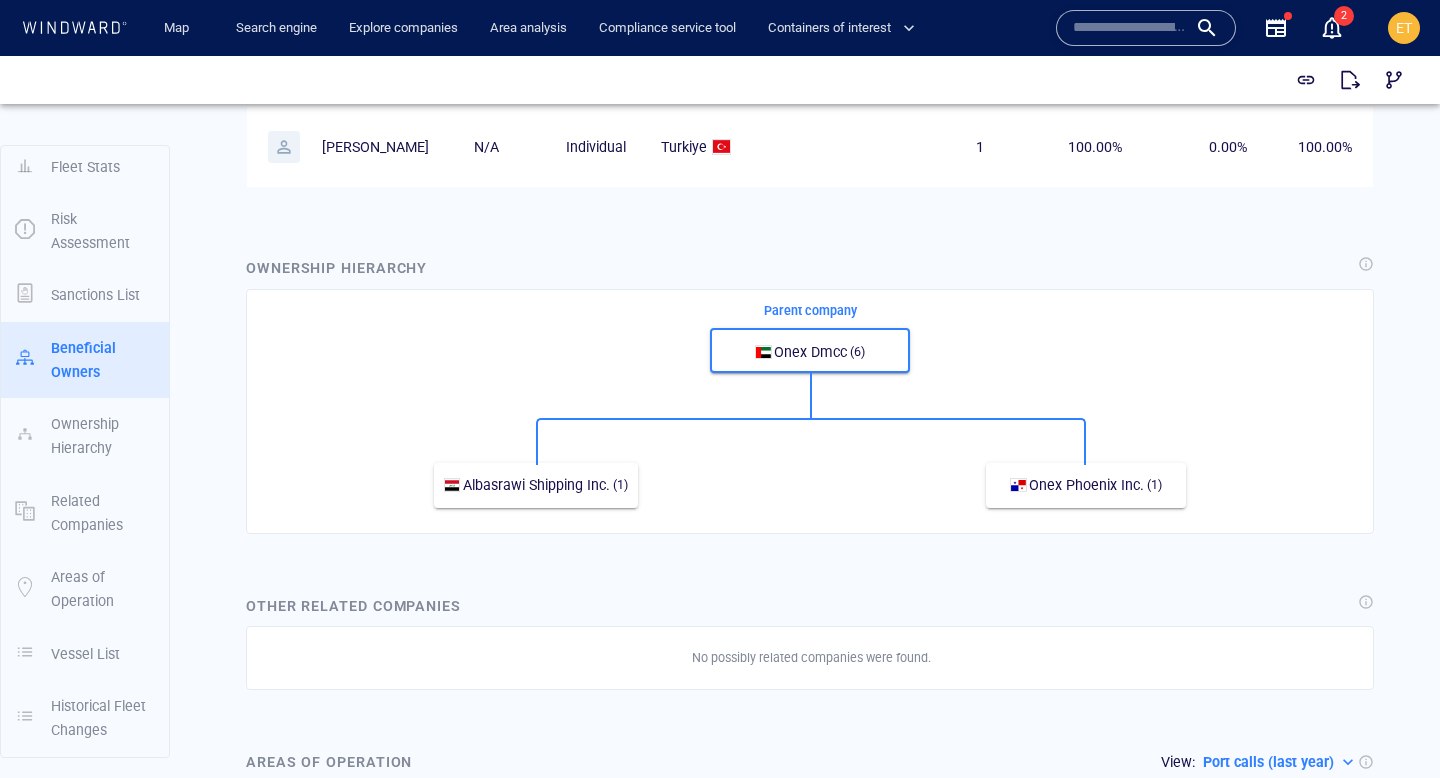 type 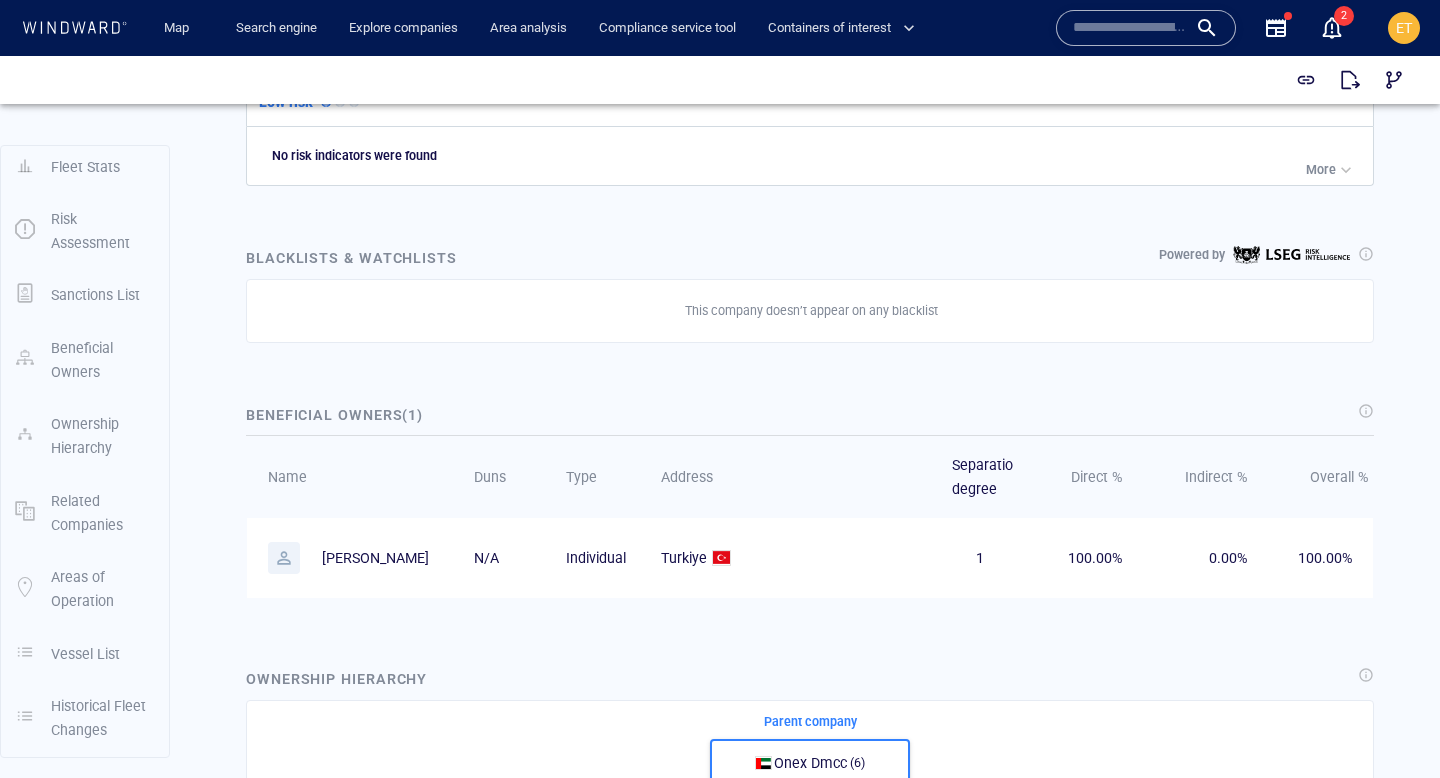 scroll, scrollTop: 387, scrollLeft: 0, axis: vertical 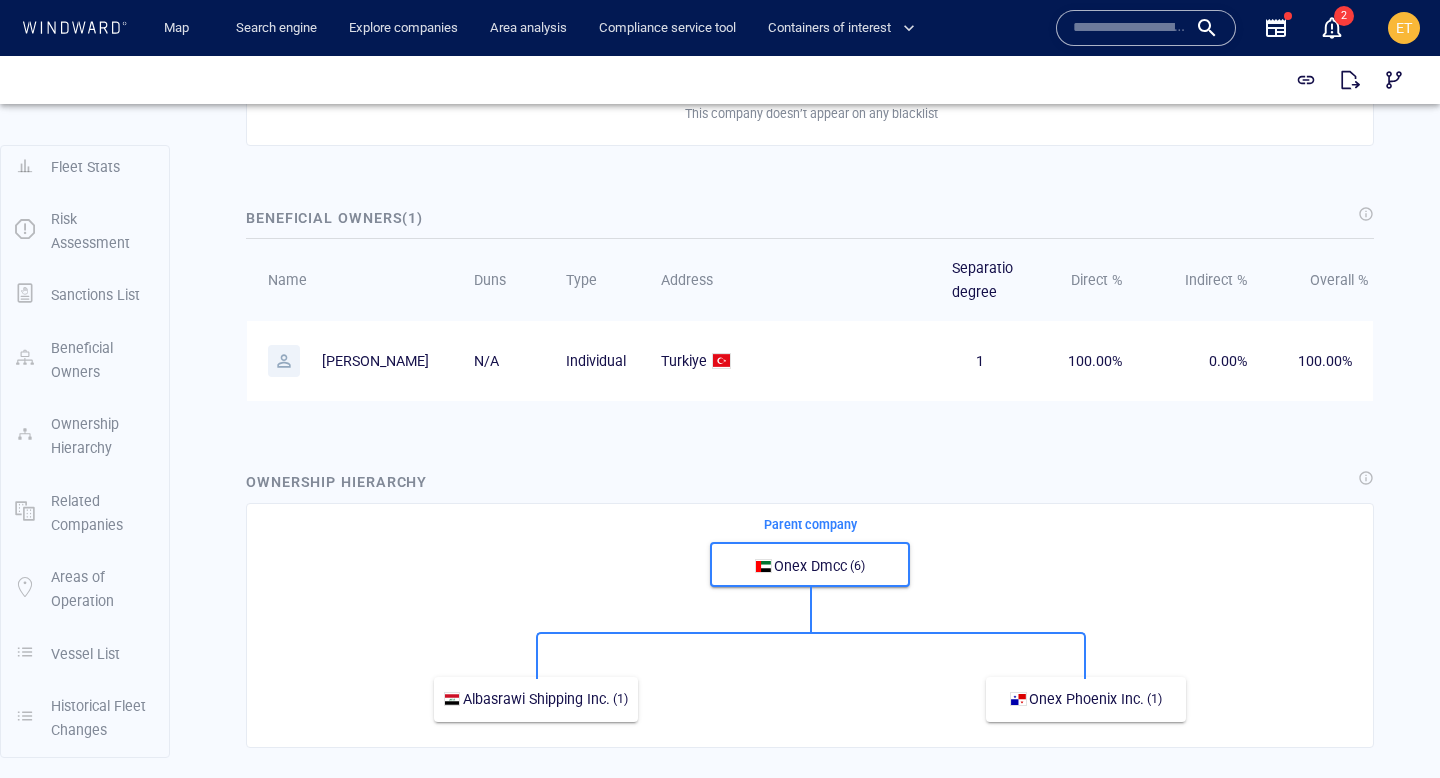 click at bounding box center (1130, 28) 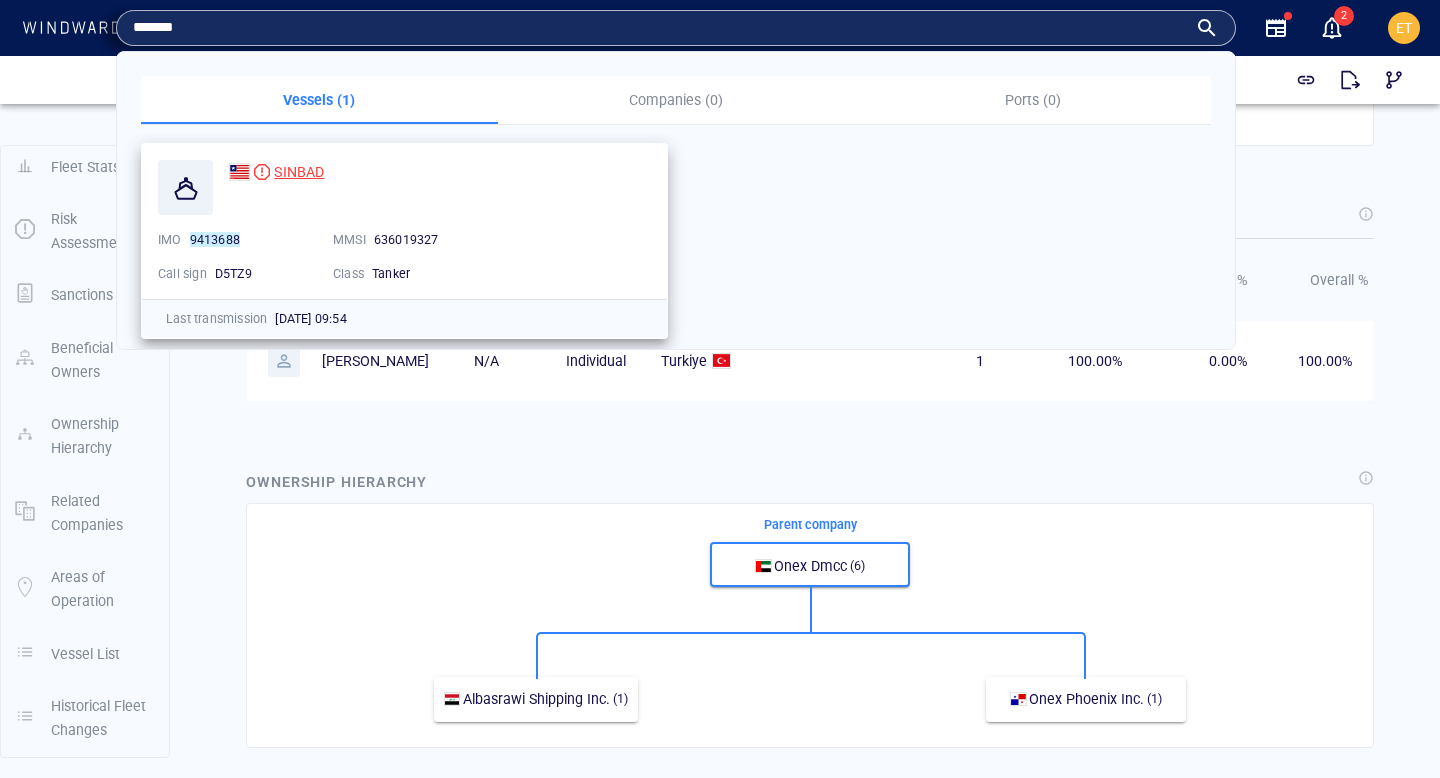 type on "*******" 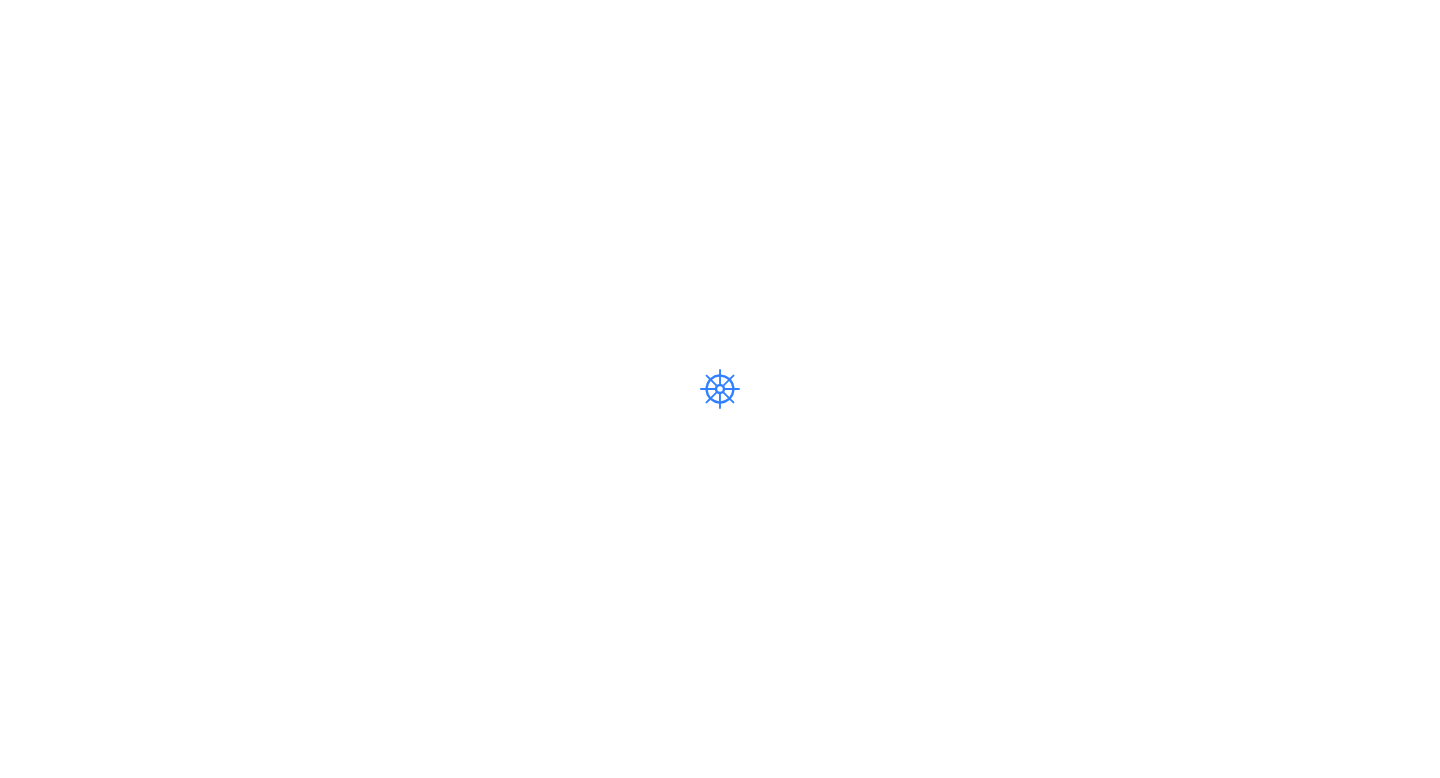 scroll, scrollTop: 0, scrollLeft: 0, axis: both 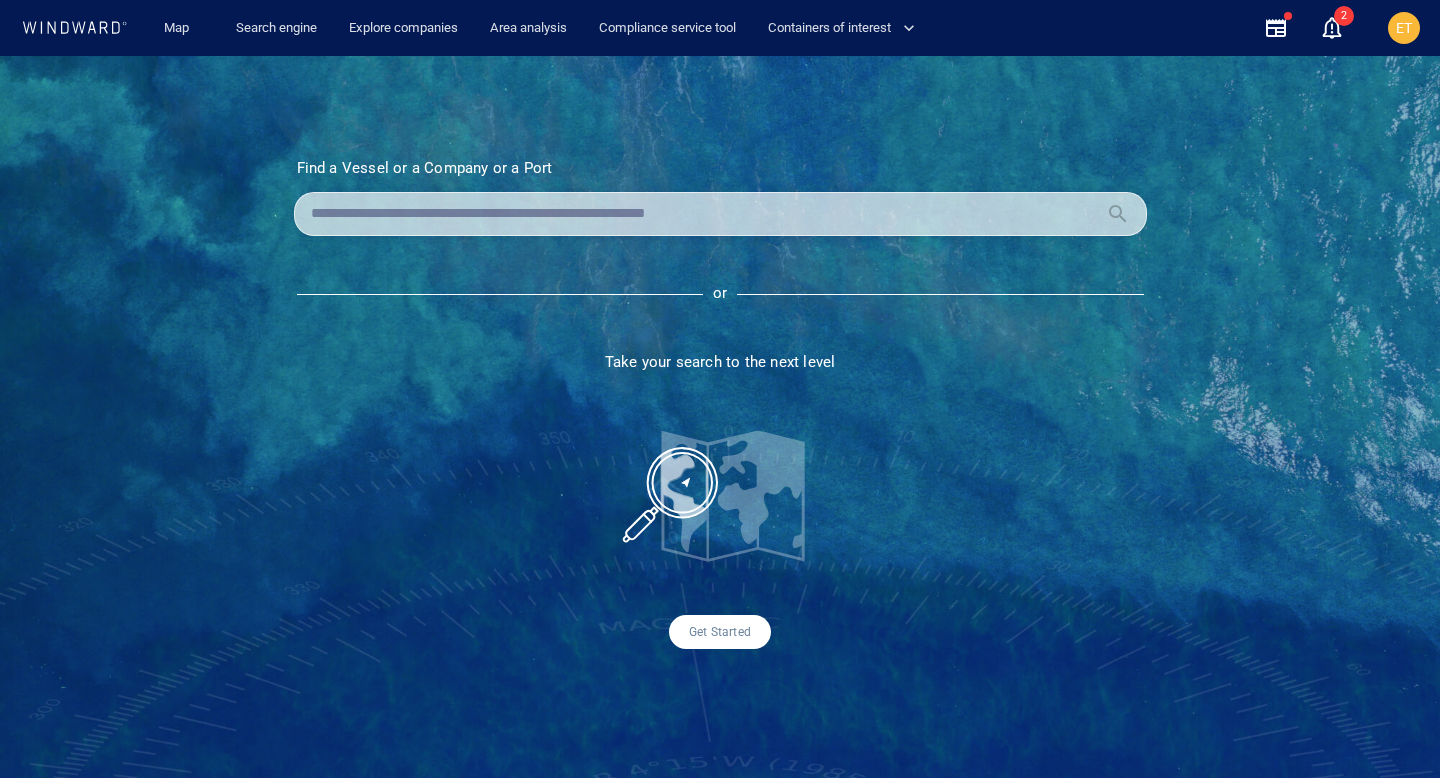 click at bounding box center [704, 214] 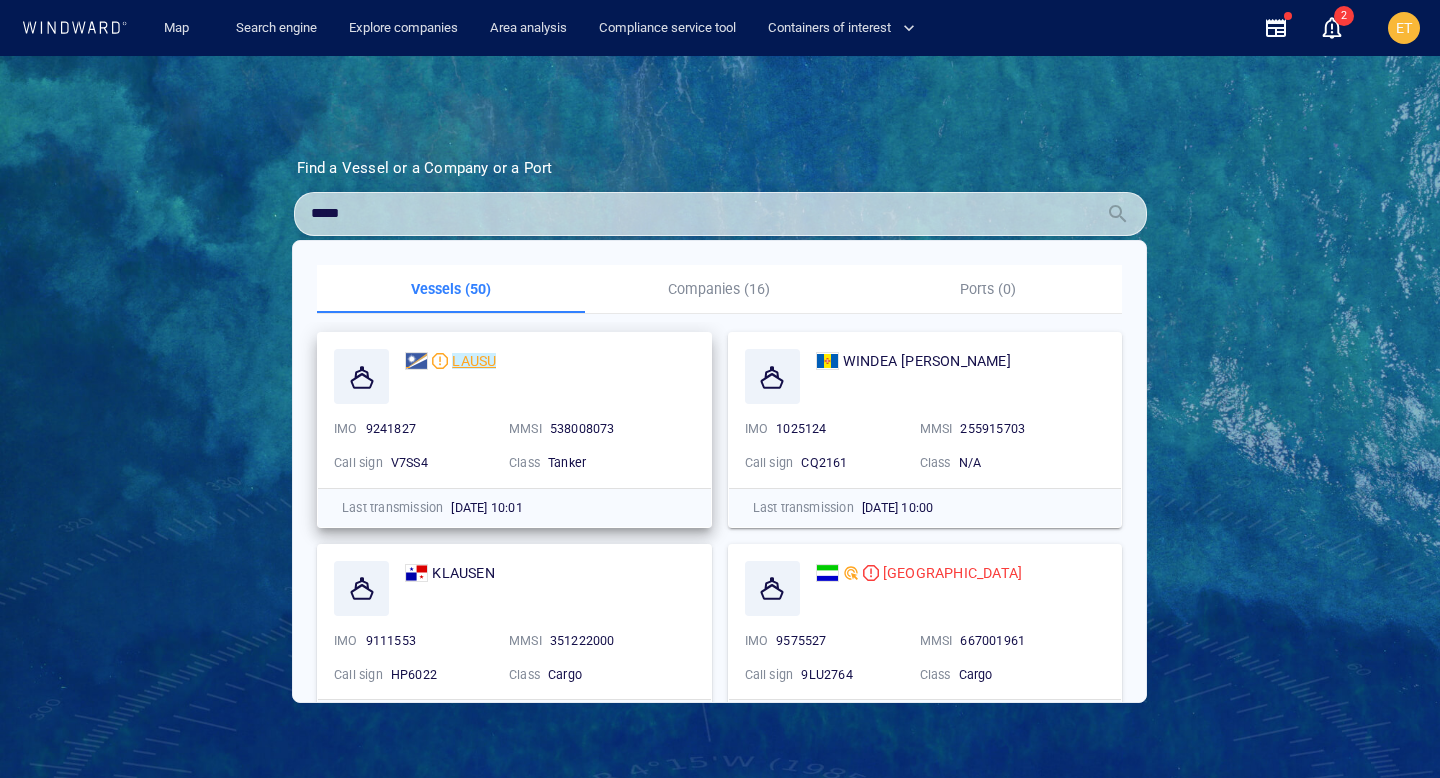 type on "*****" 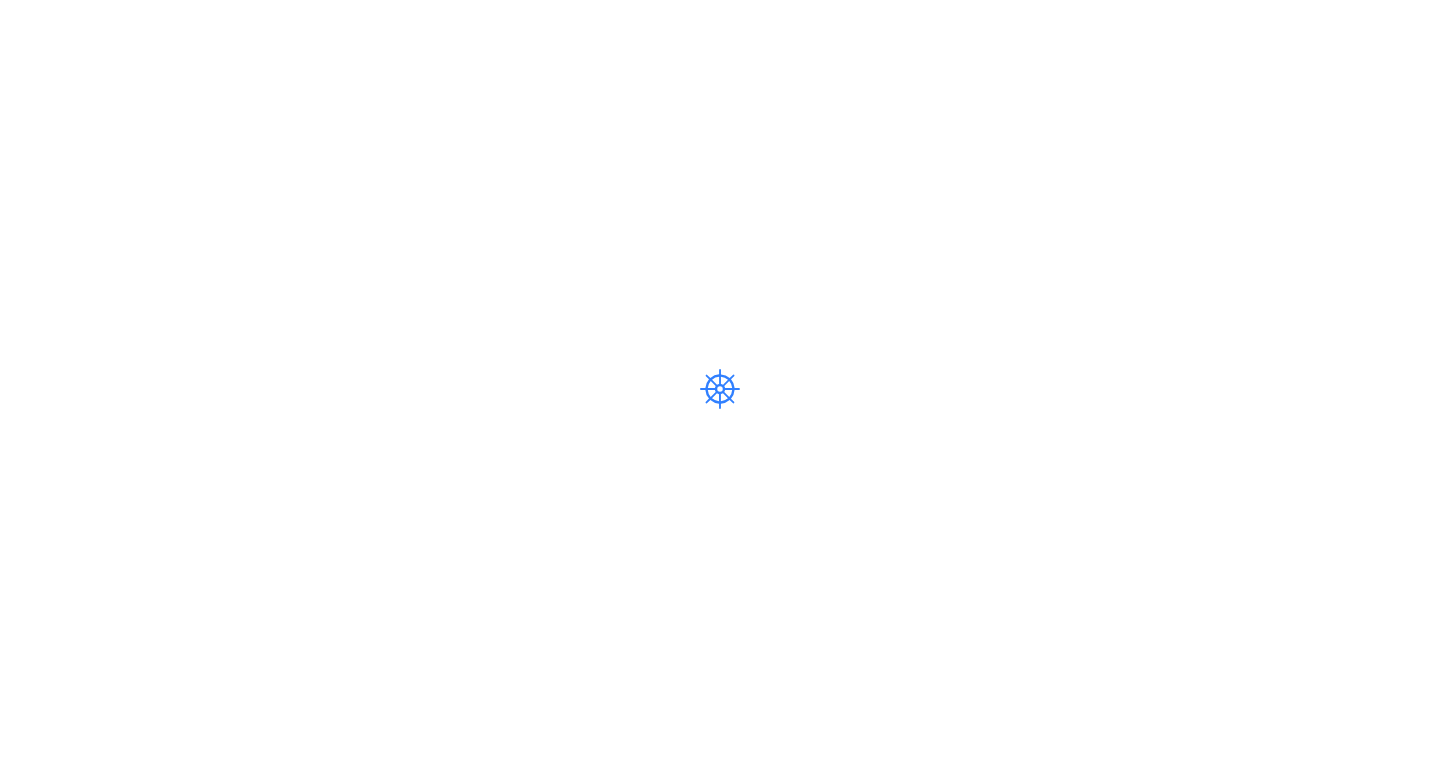 scroll, scrollTop: 0, scrollLeft: 0, axis: both 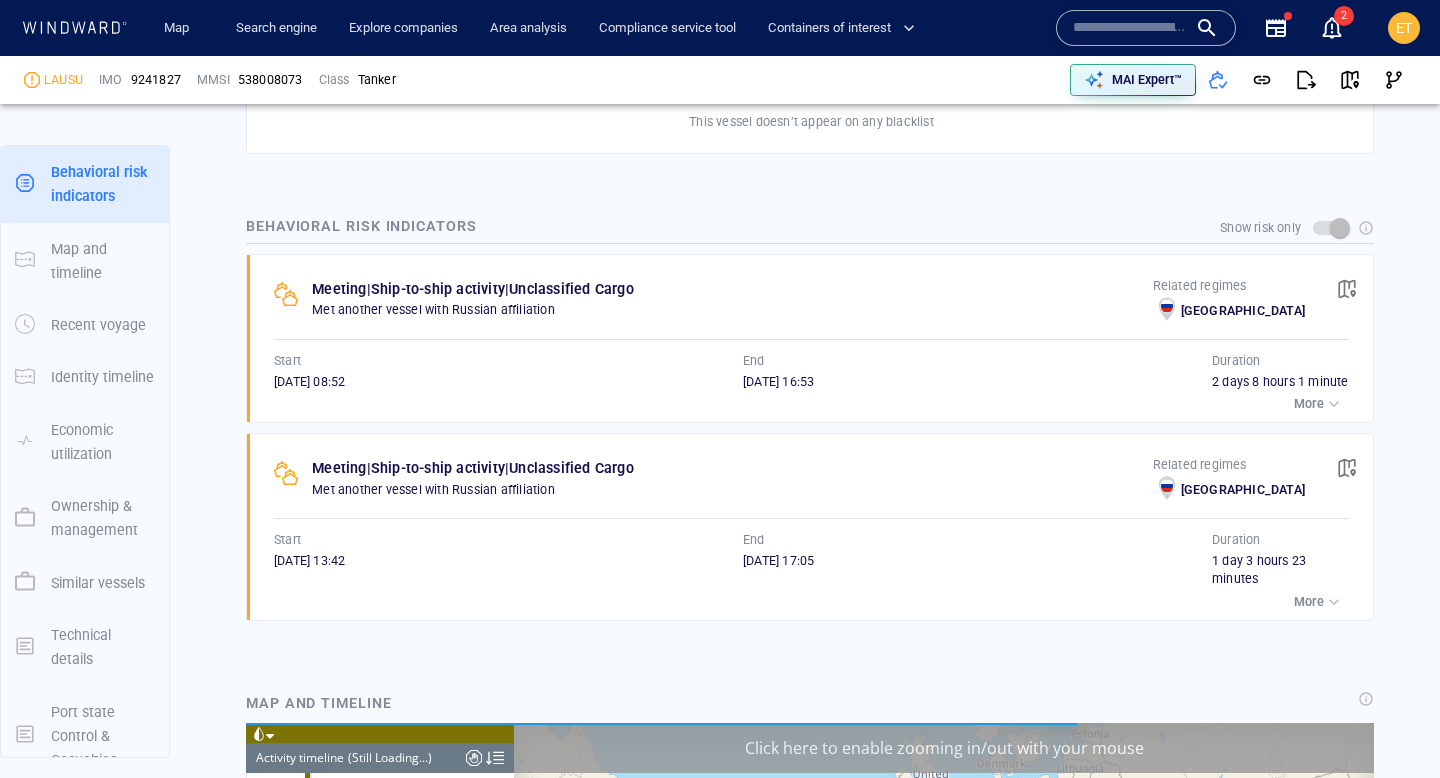 click at bounding box center [1334, 404] 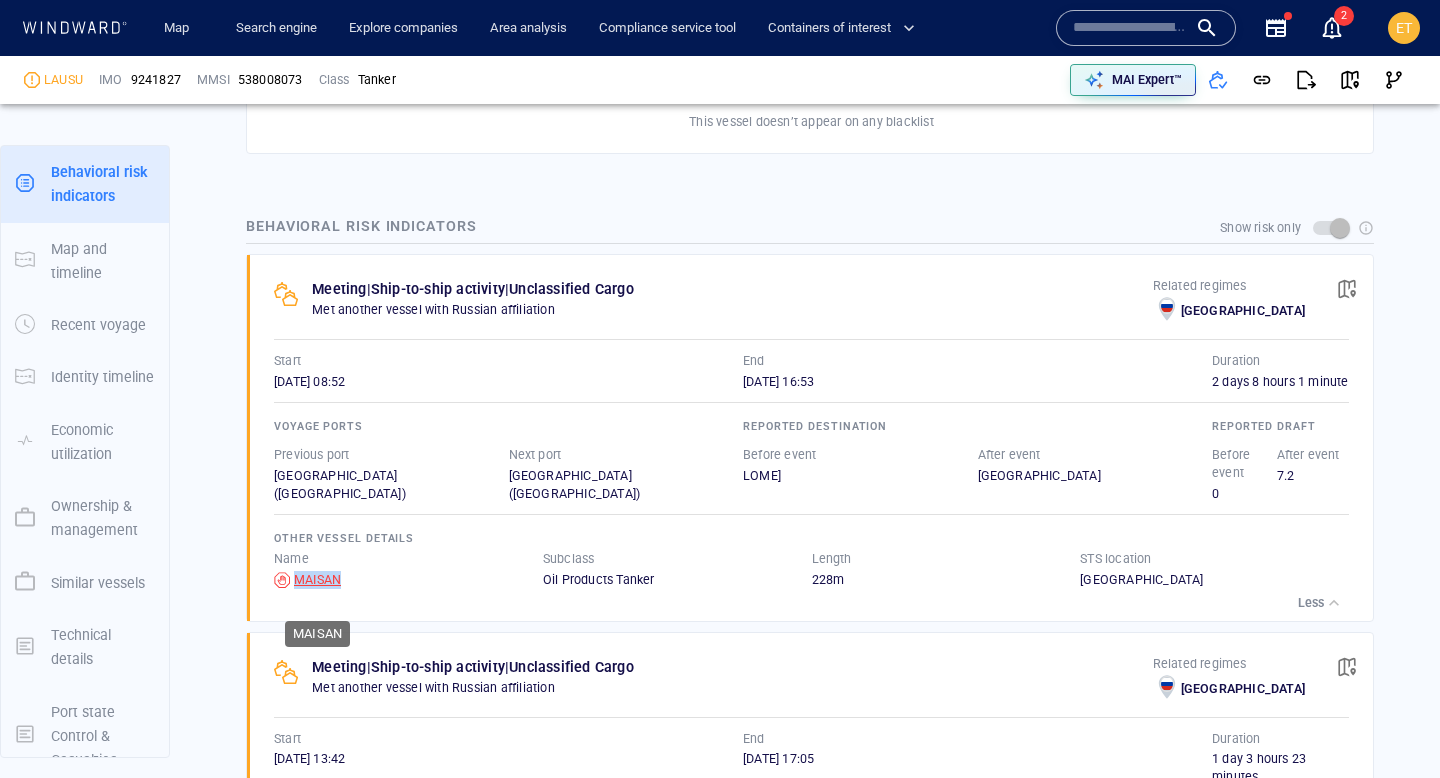 drag, startPoint x: 363, startPoint y: 600, endPoint x: 292, endPoint y: 602, distance: 71.02816 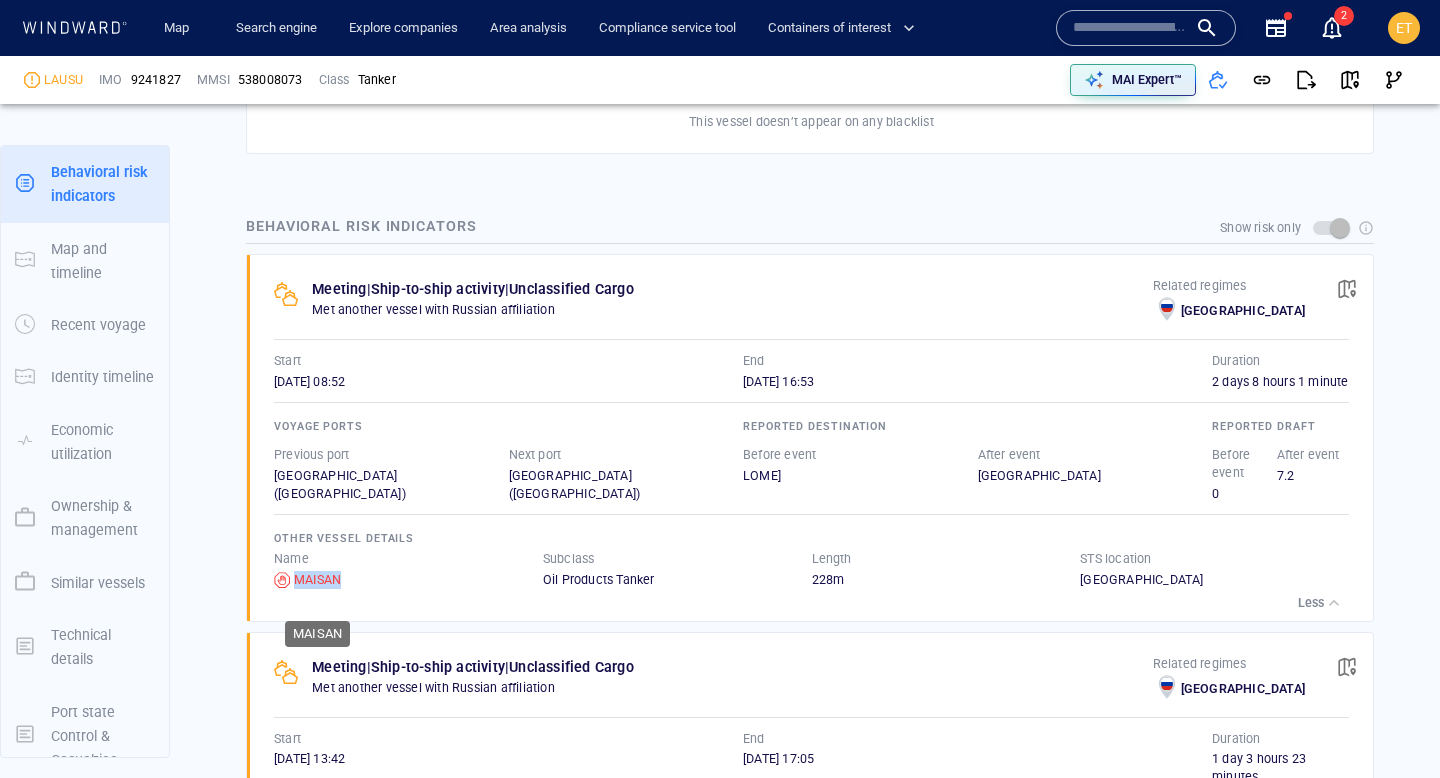 copy on "MAISAN" 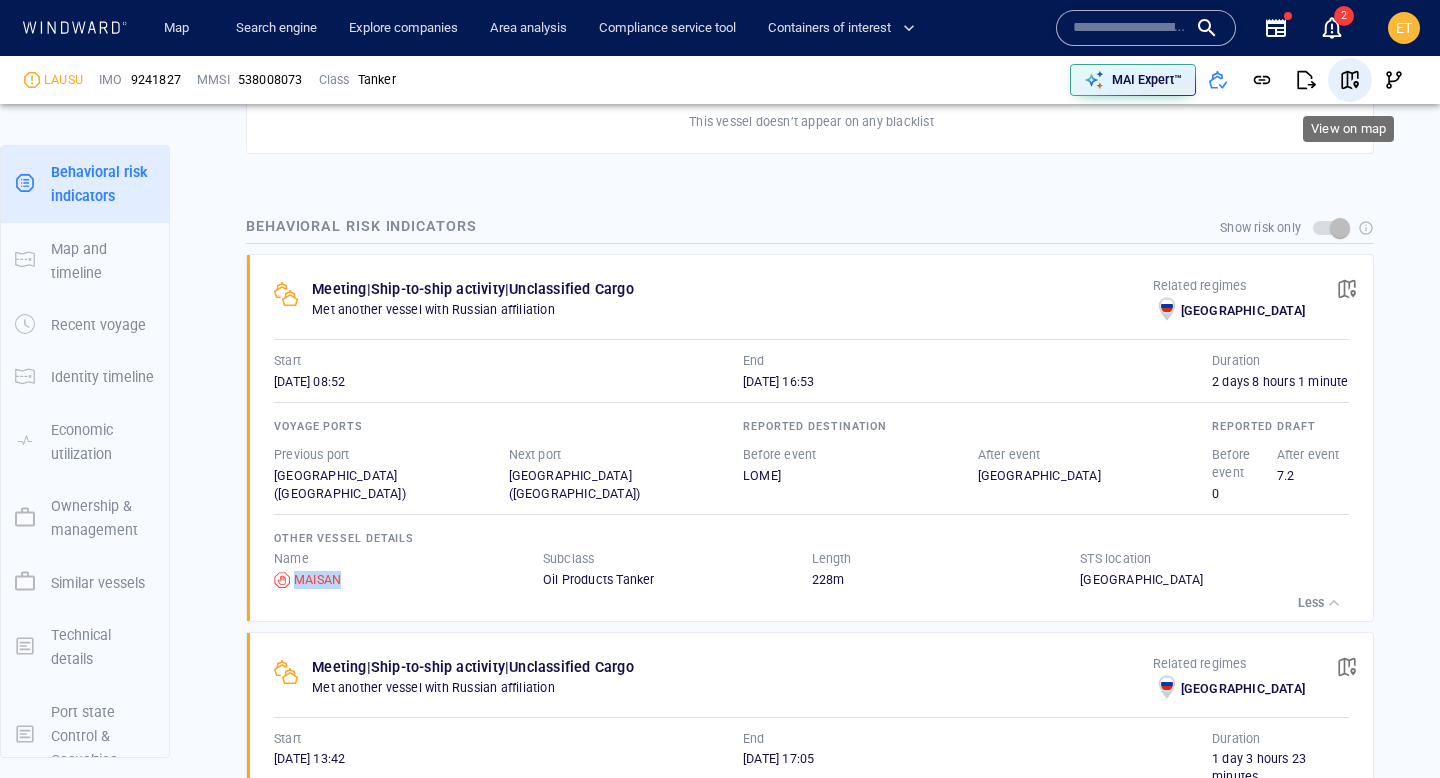 click at bounding box center (1350, 80) 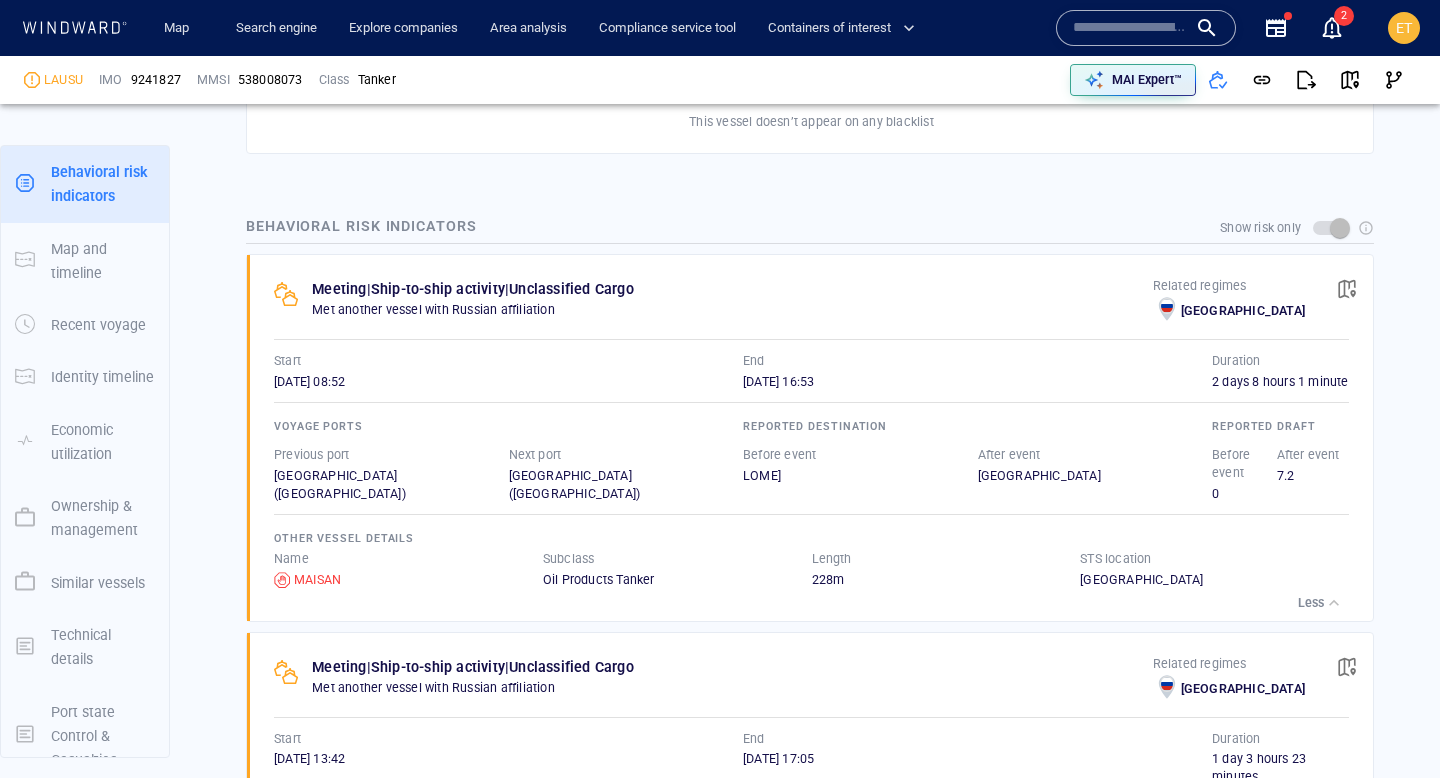click on "Next port" at bounding box center (626, 455) 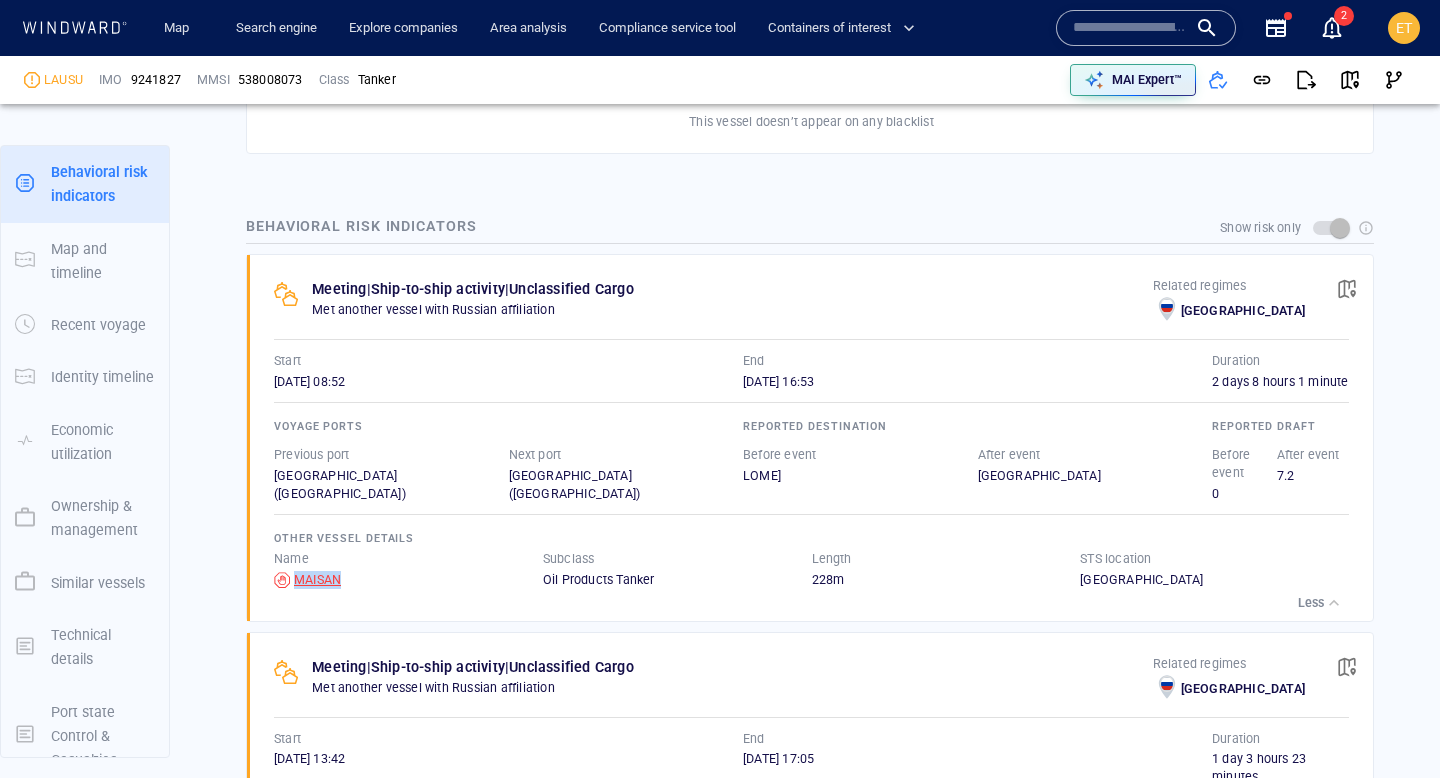 drag, startPoint x: 405, startPoint y: 592, endPoint x: 292, endPoint y: 596, distance: 113.07078 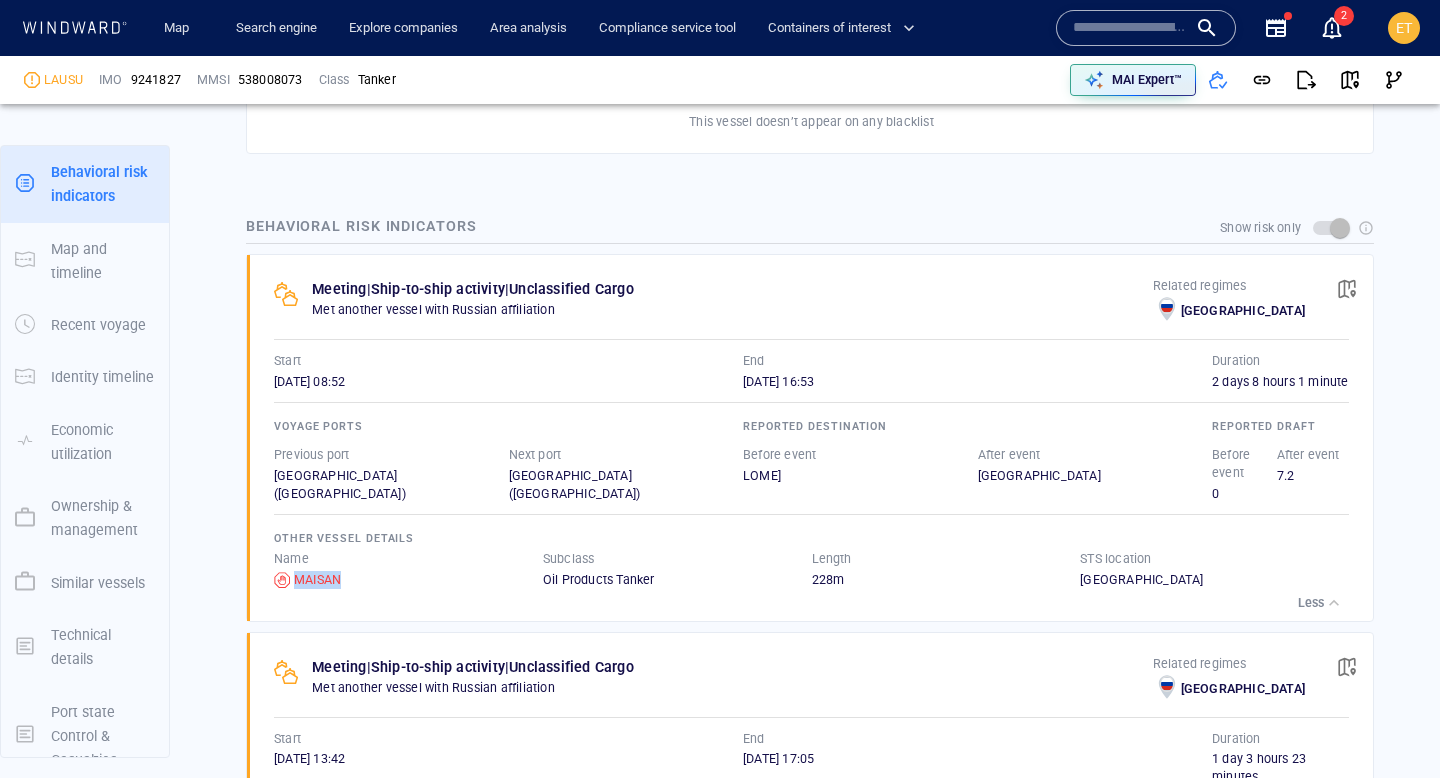 copy on "MAISAN" 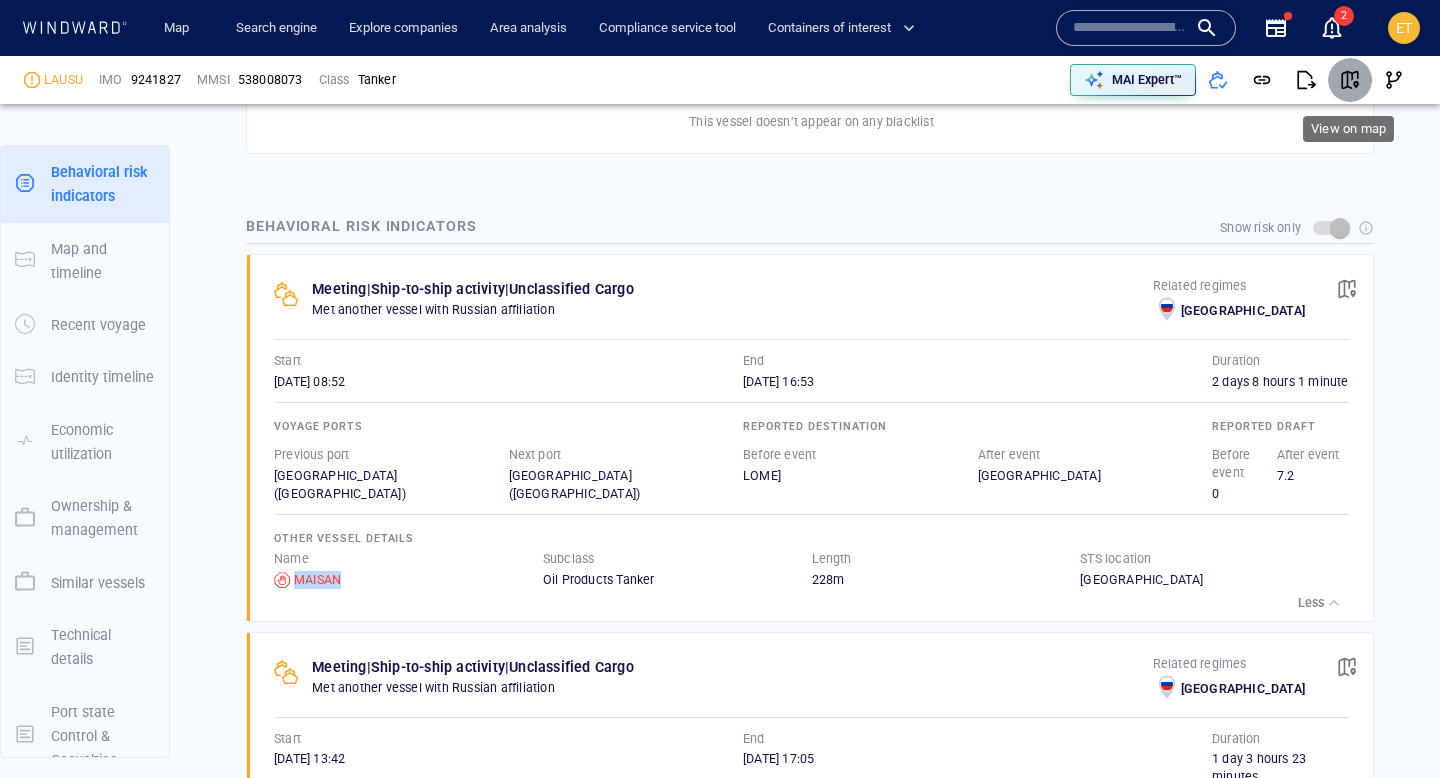 click at bounding box center [1350, 80] 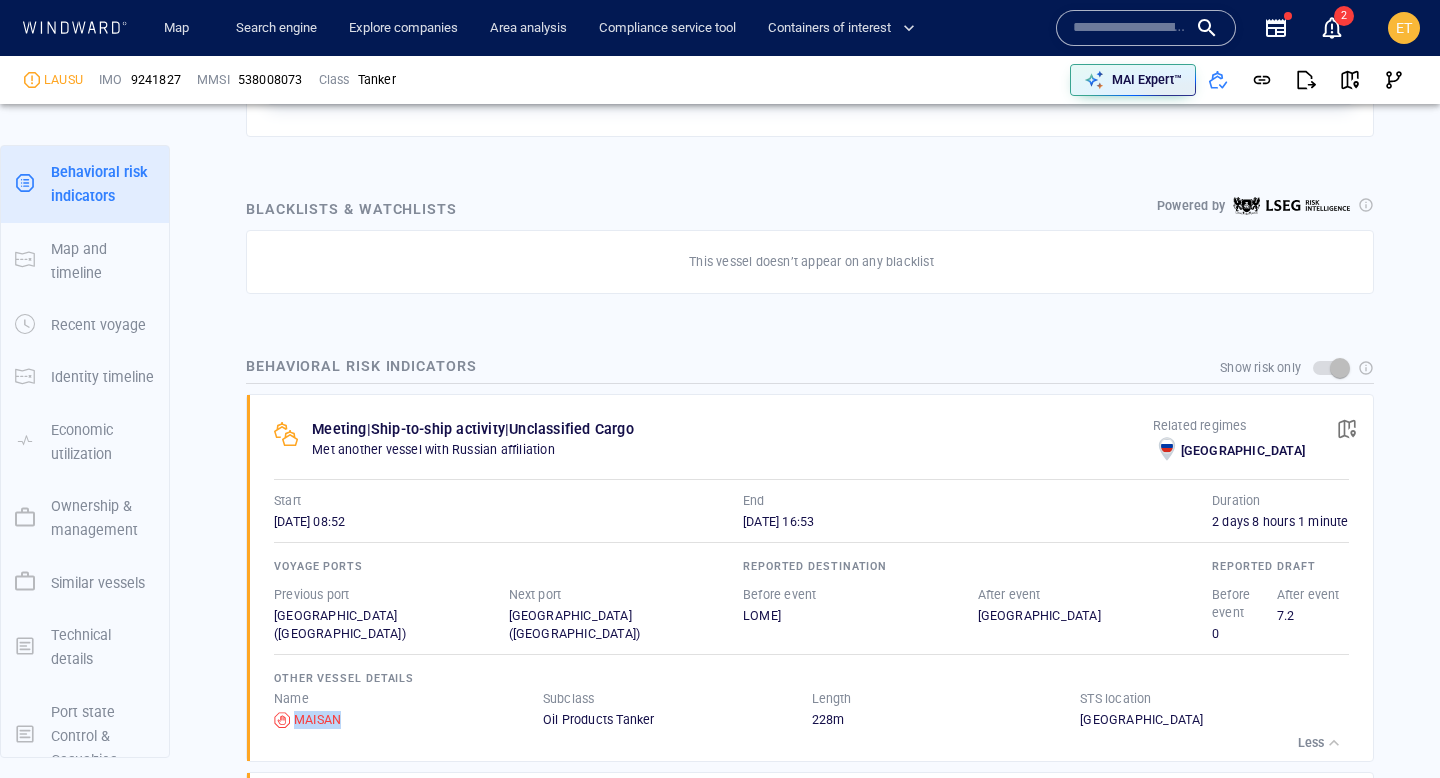scroll, scrollTop: 671, scrollLeft: 0, axis: vertical 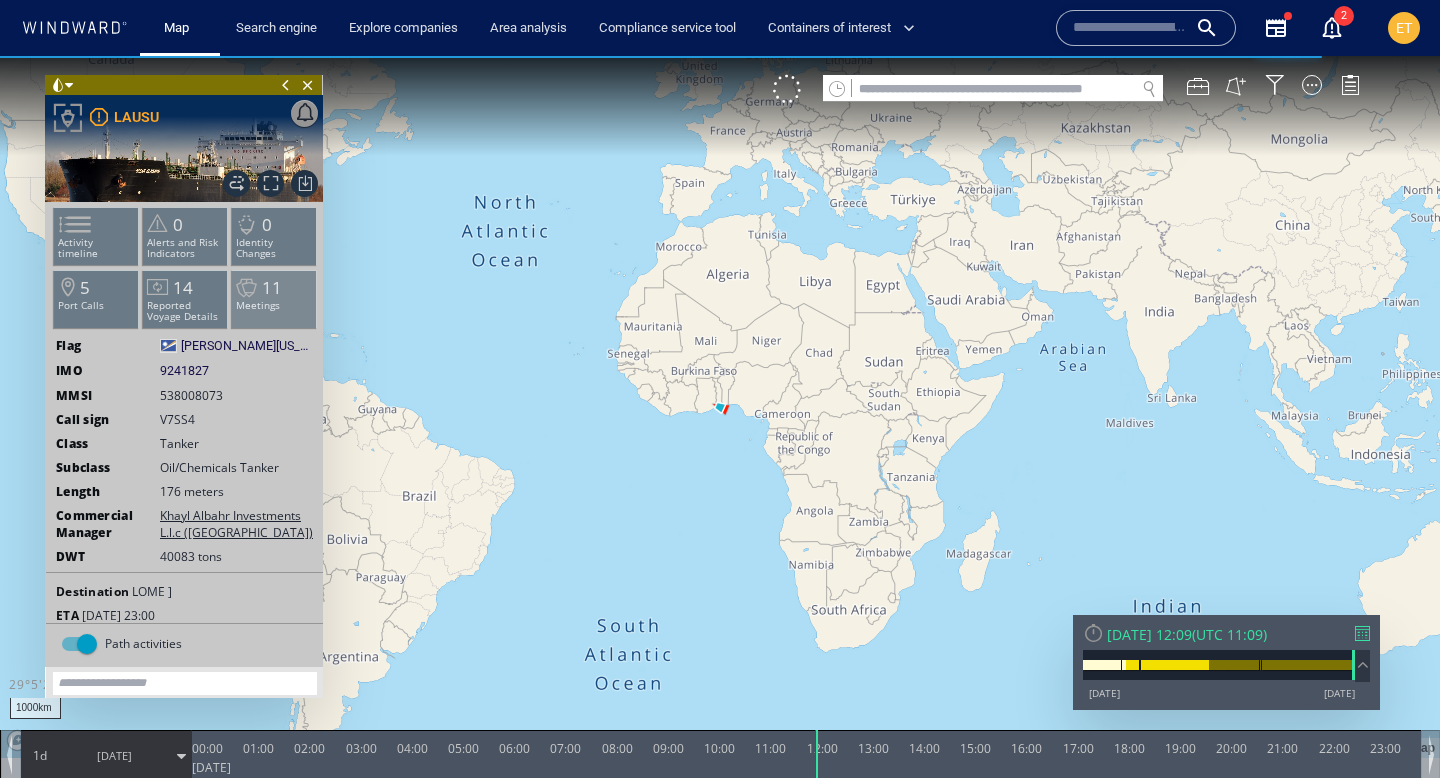 click on "11" at bounding box center [272, 287] 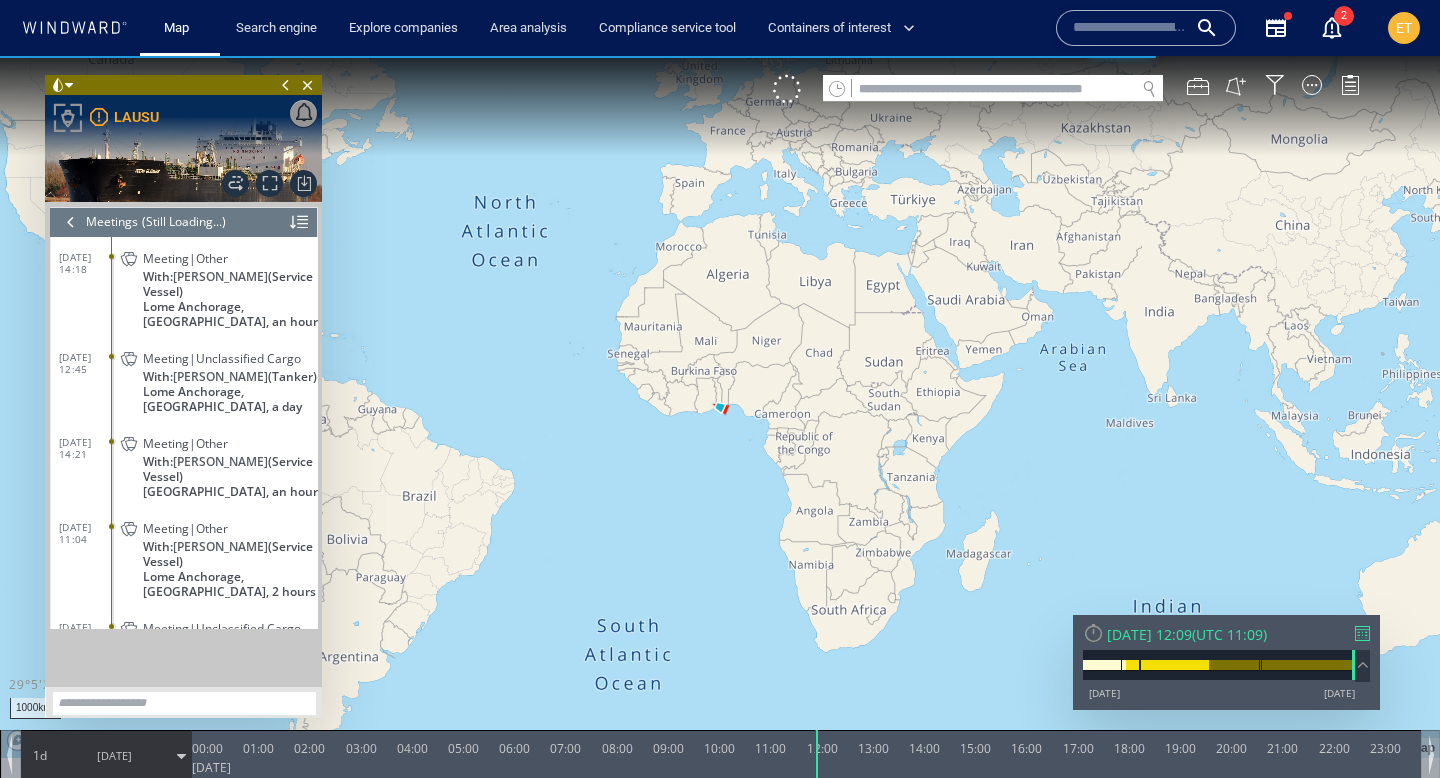 scroll, scrollTop: 533, scrollLeft: 0, axis: vertical 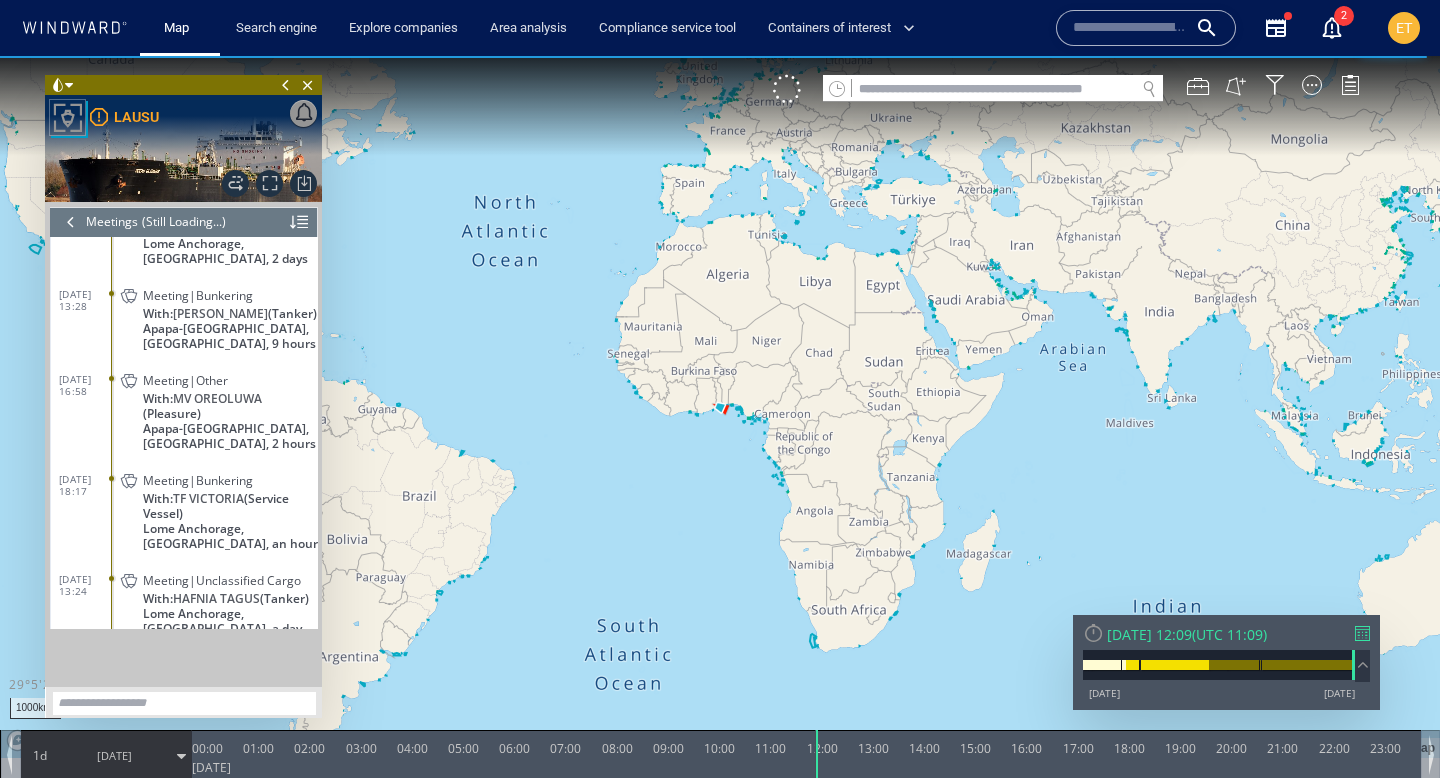 click at bounding box center (71, 222) 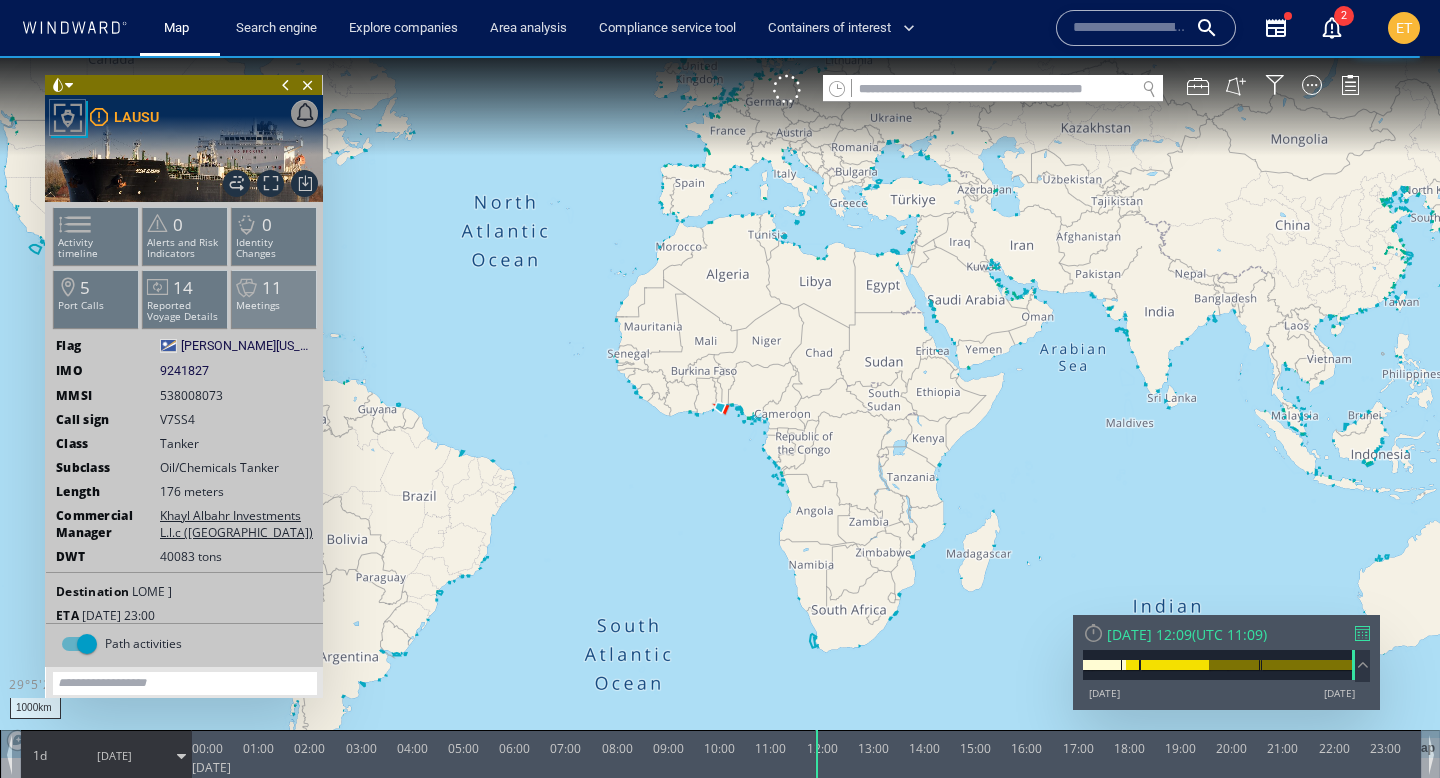 click on "Meetings" at bounding box center [274, 305] 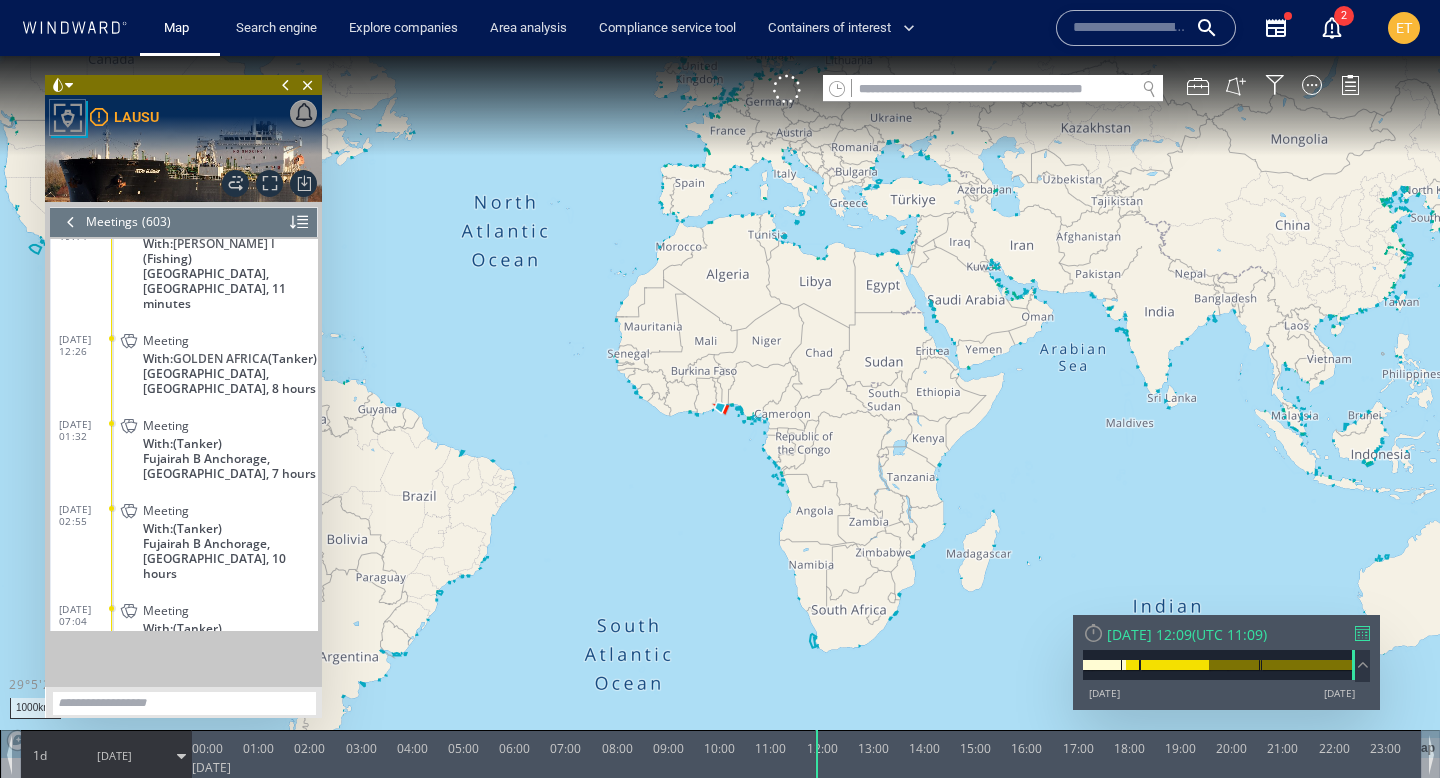 scroll, scrollTop: 32773, scrollLeft: 0, axis: vertical 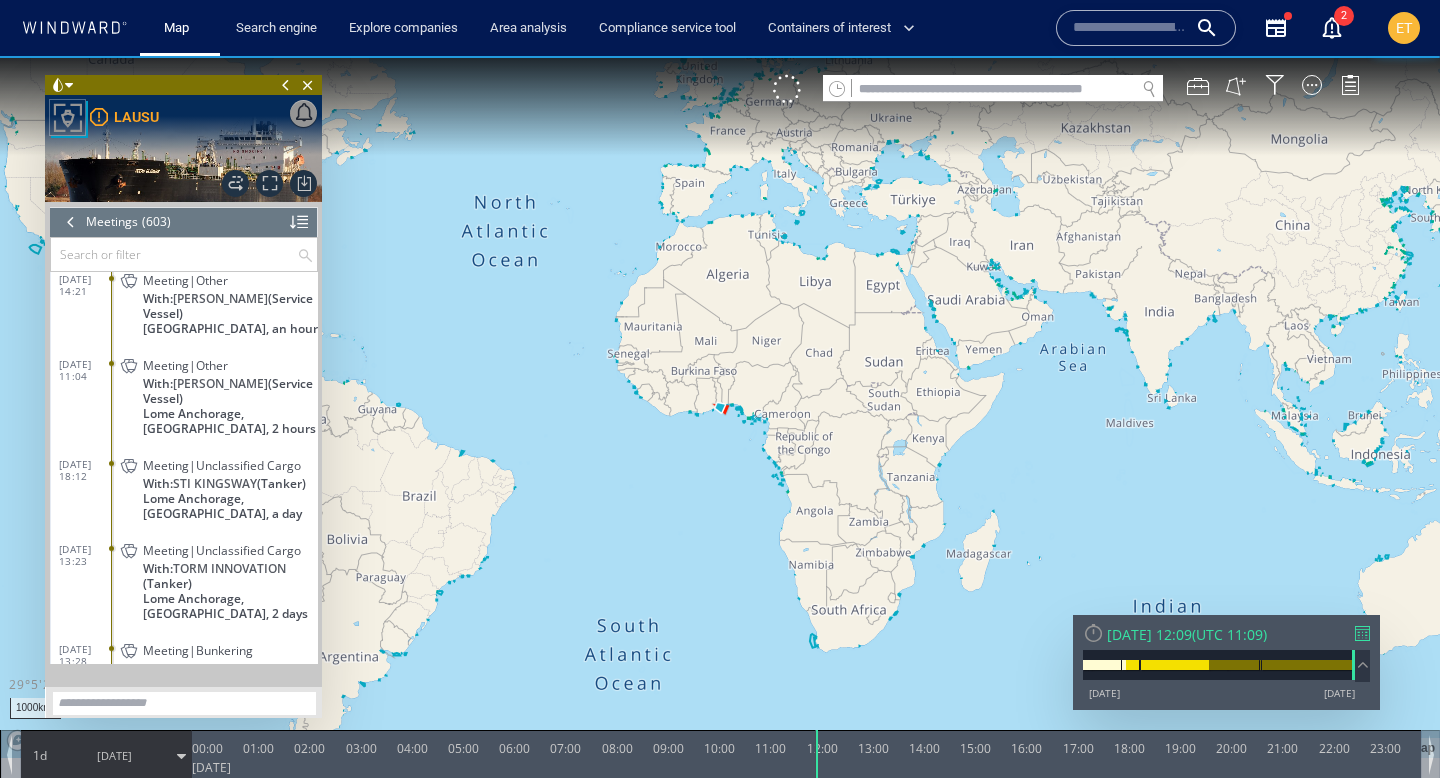 click at bounding box center [174, 254] 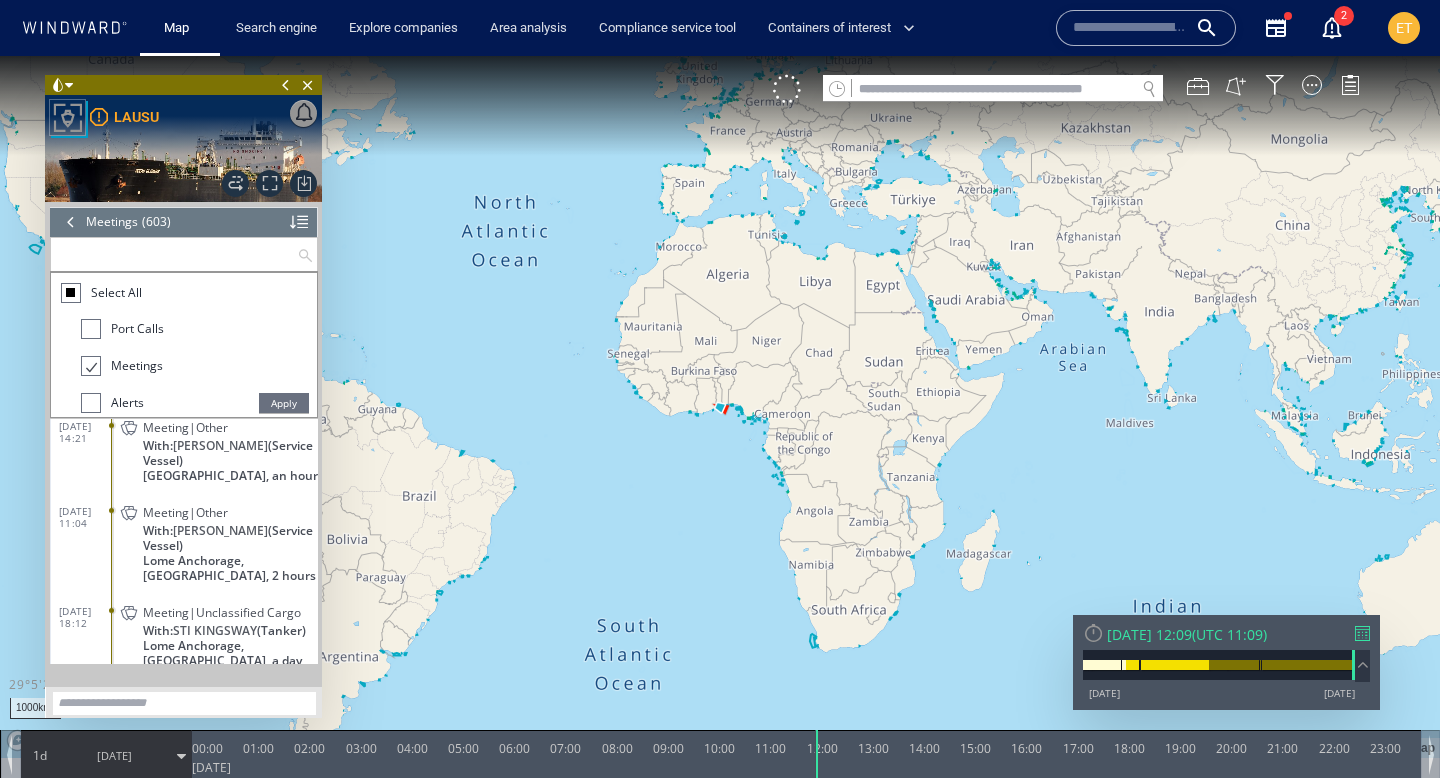 paste on "******" 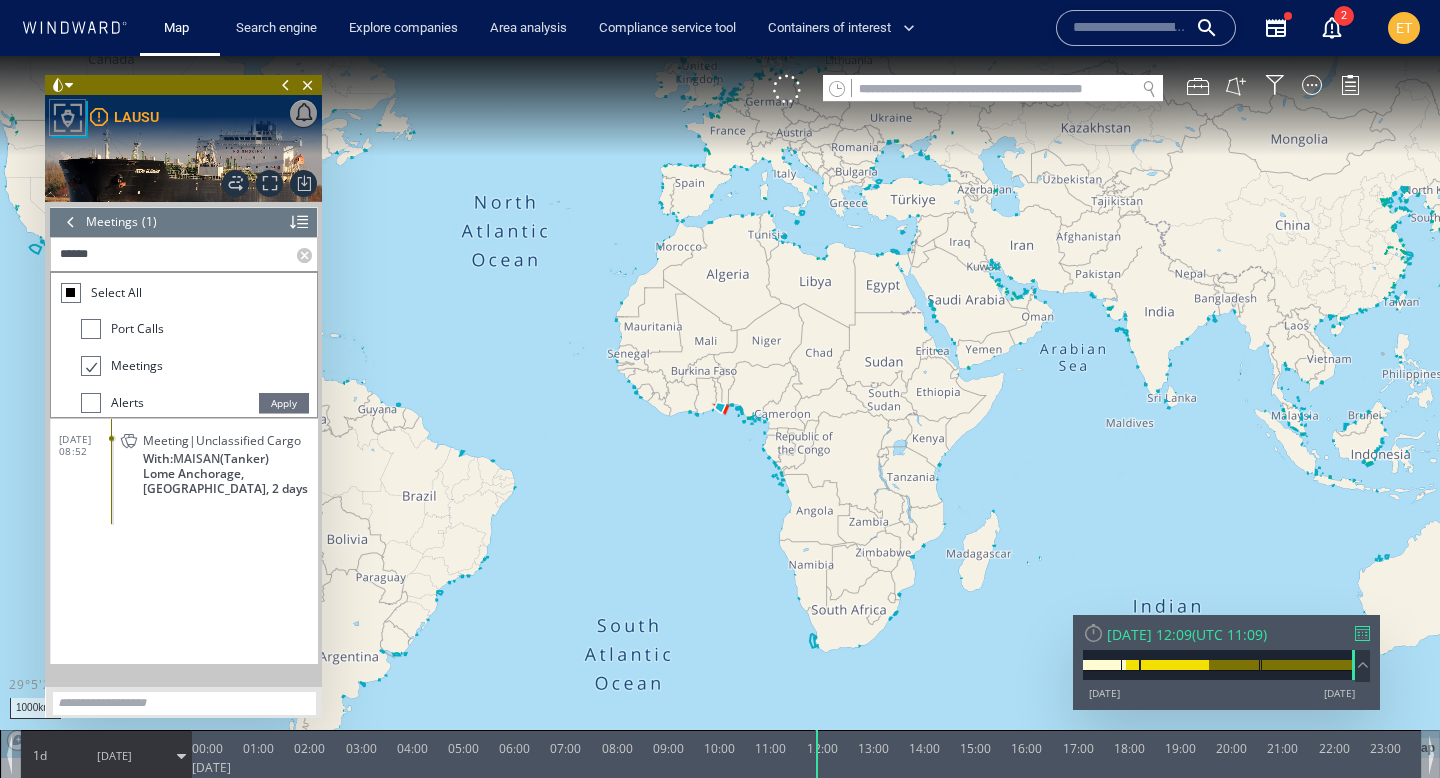scroll, scrollTop: 0, scrollLeft: 0, axis: both 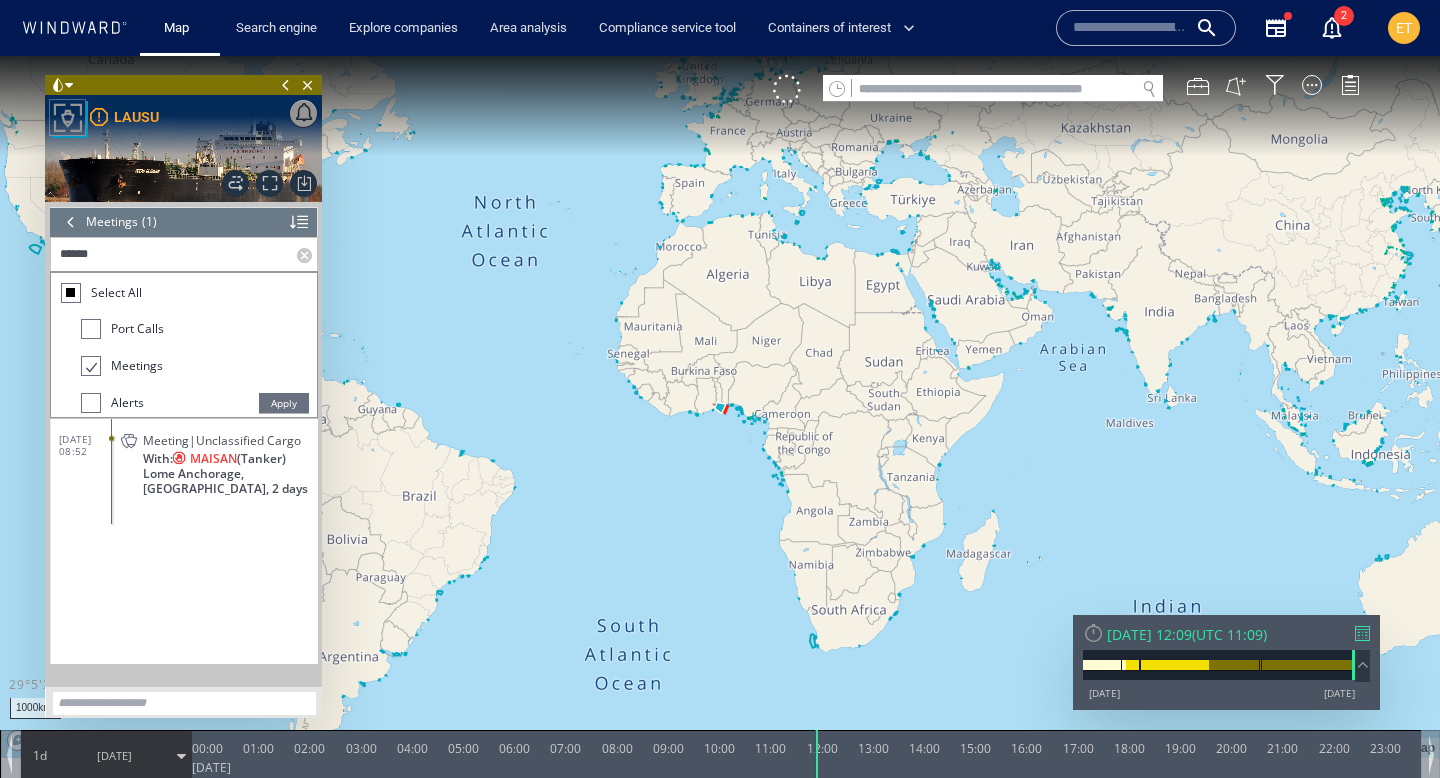 type on "******" 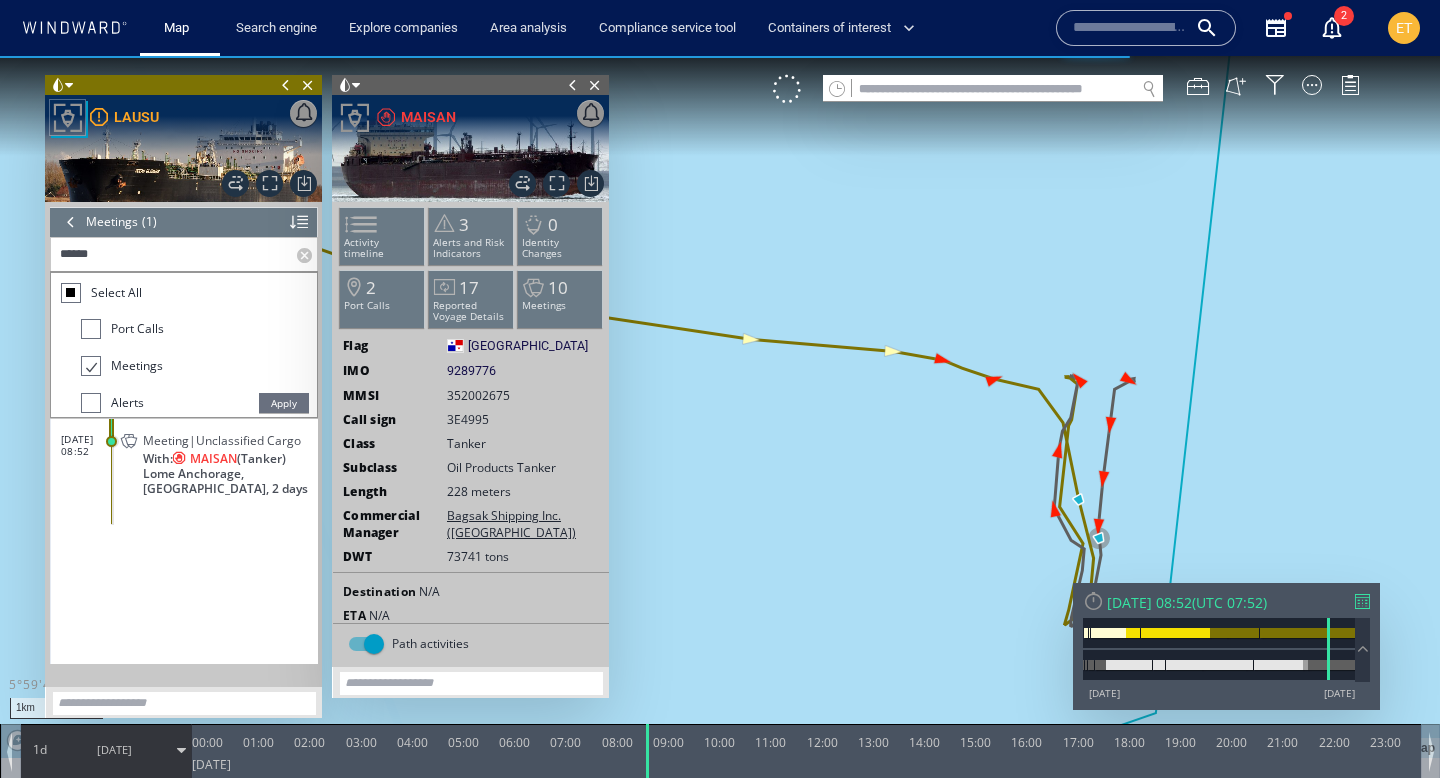 drag, startPoint x: 919, startPoint y: 504, endPoint x: 777, endPoint y: 476, distance: 144.73424 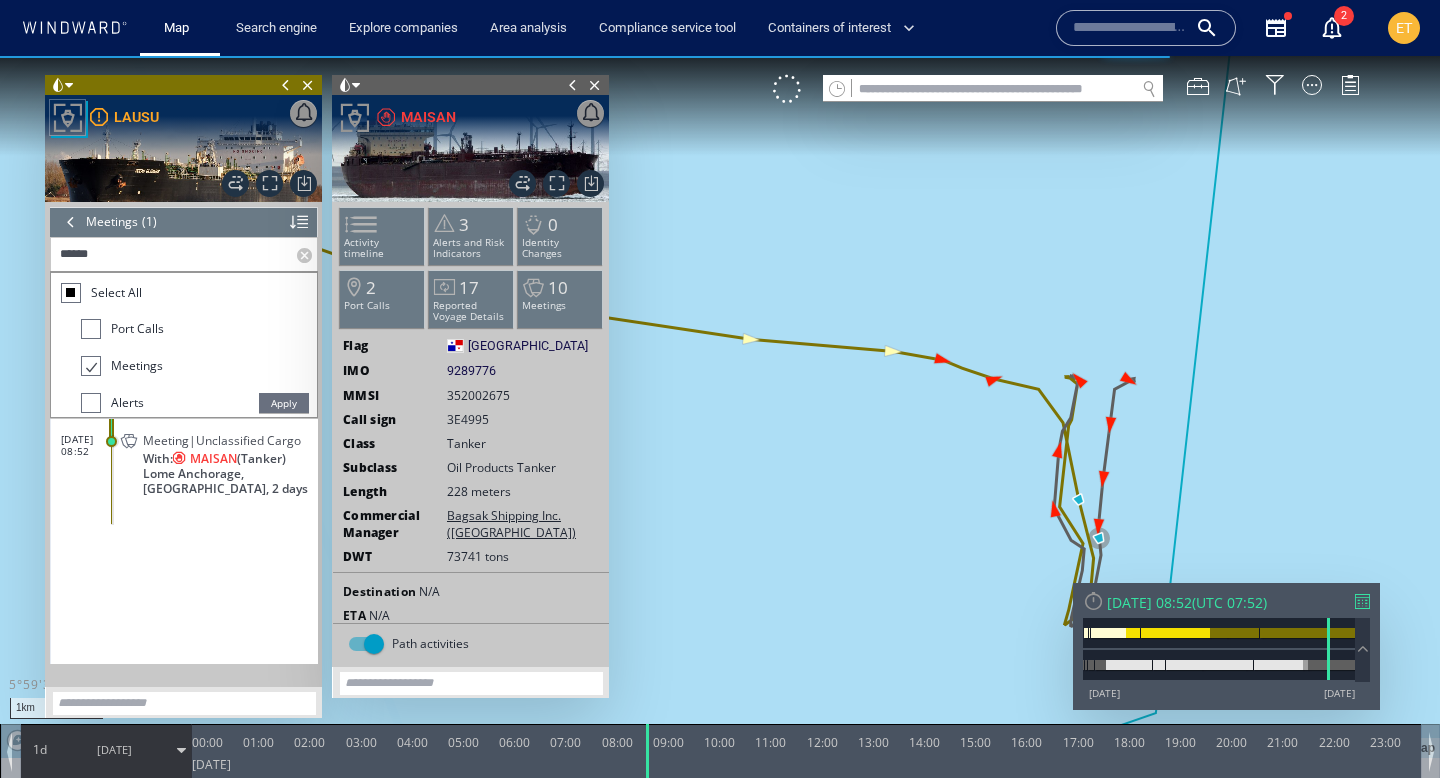 drag, startPoint x: 893, startPoint y: 512, endPoint x: 805, endPoint y: 499, distance: 88.95505 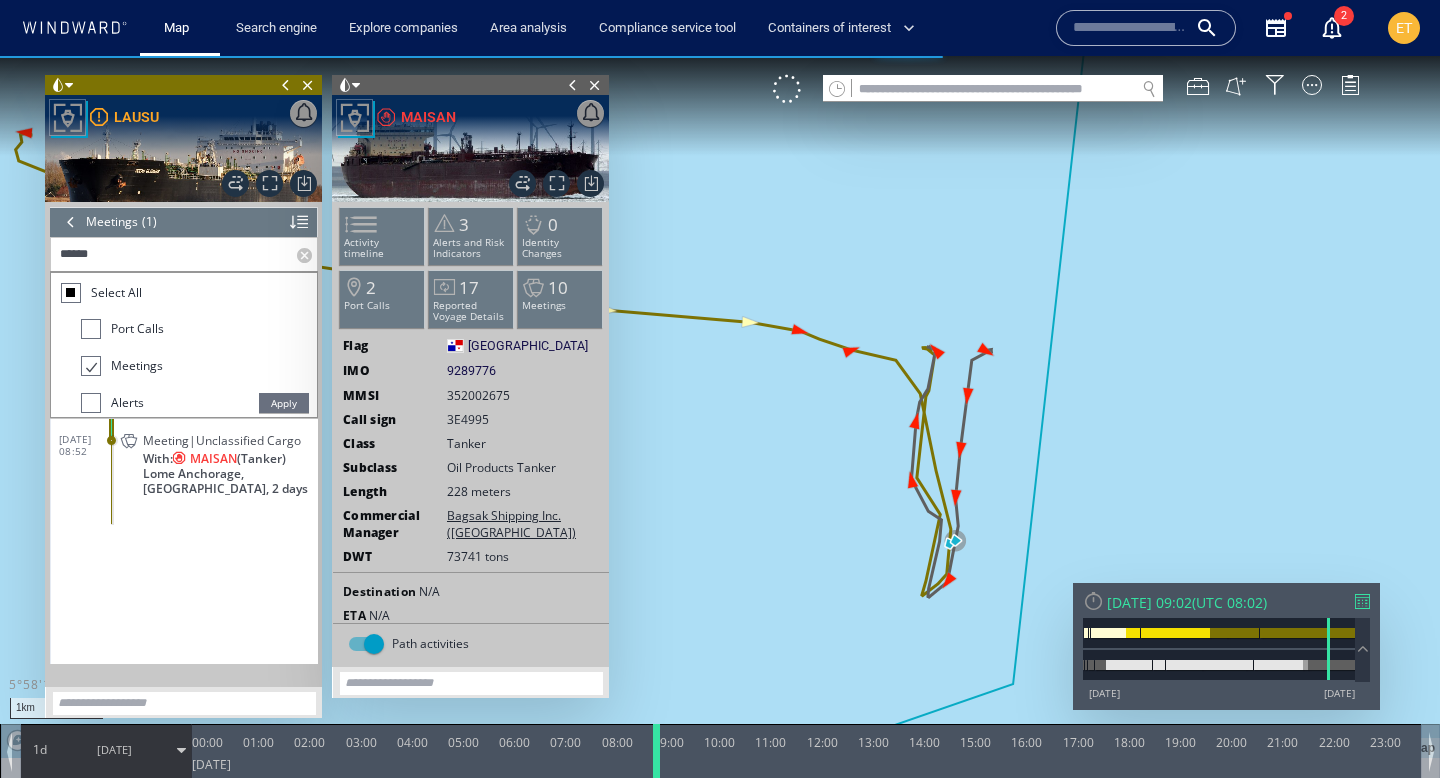 click at bounding box center [660, 751] 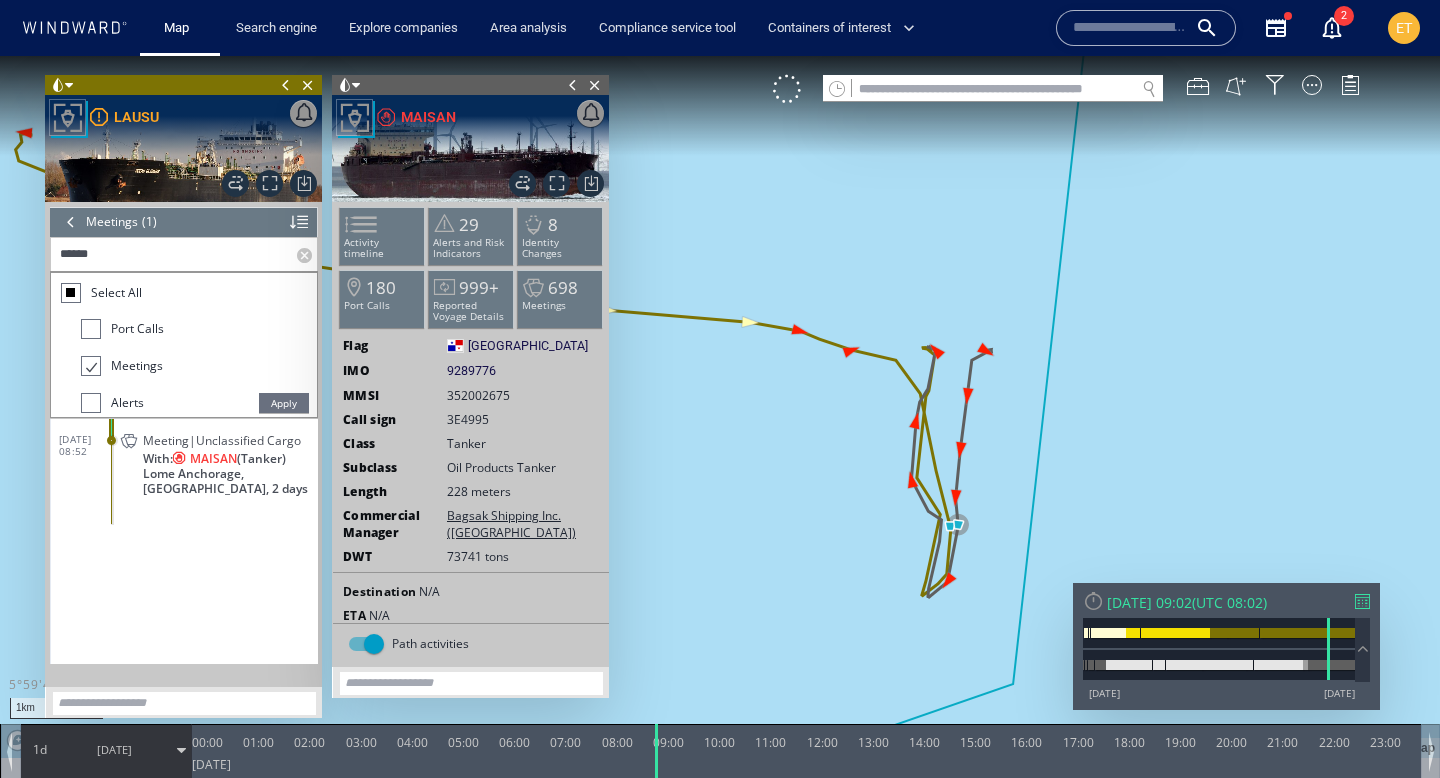 click at bounding box center (720, 407) 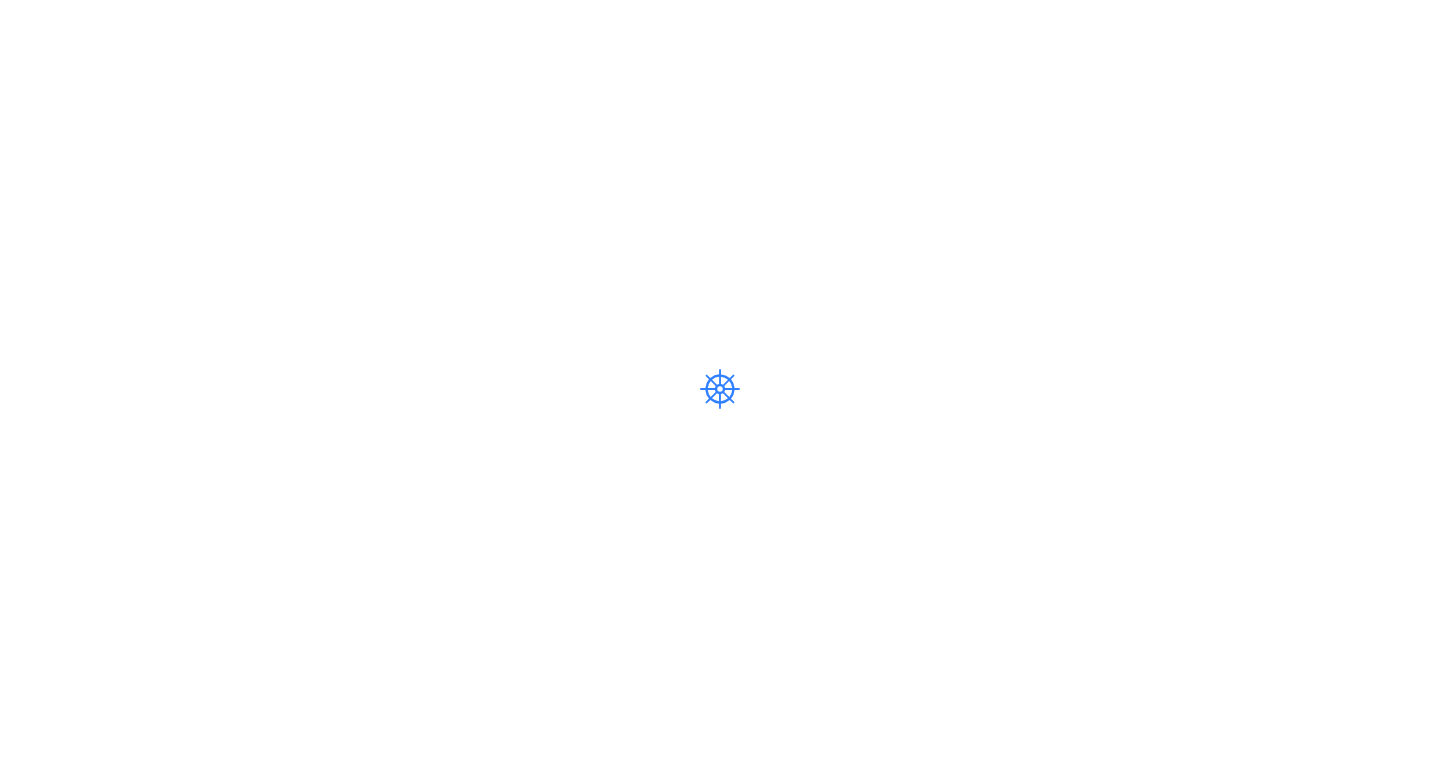 scroll, scrollTop: 0, scrollLeft: 0, axis: both 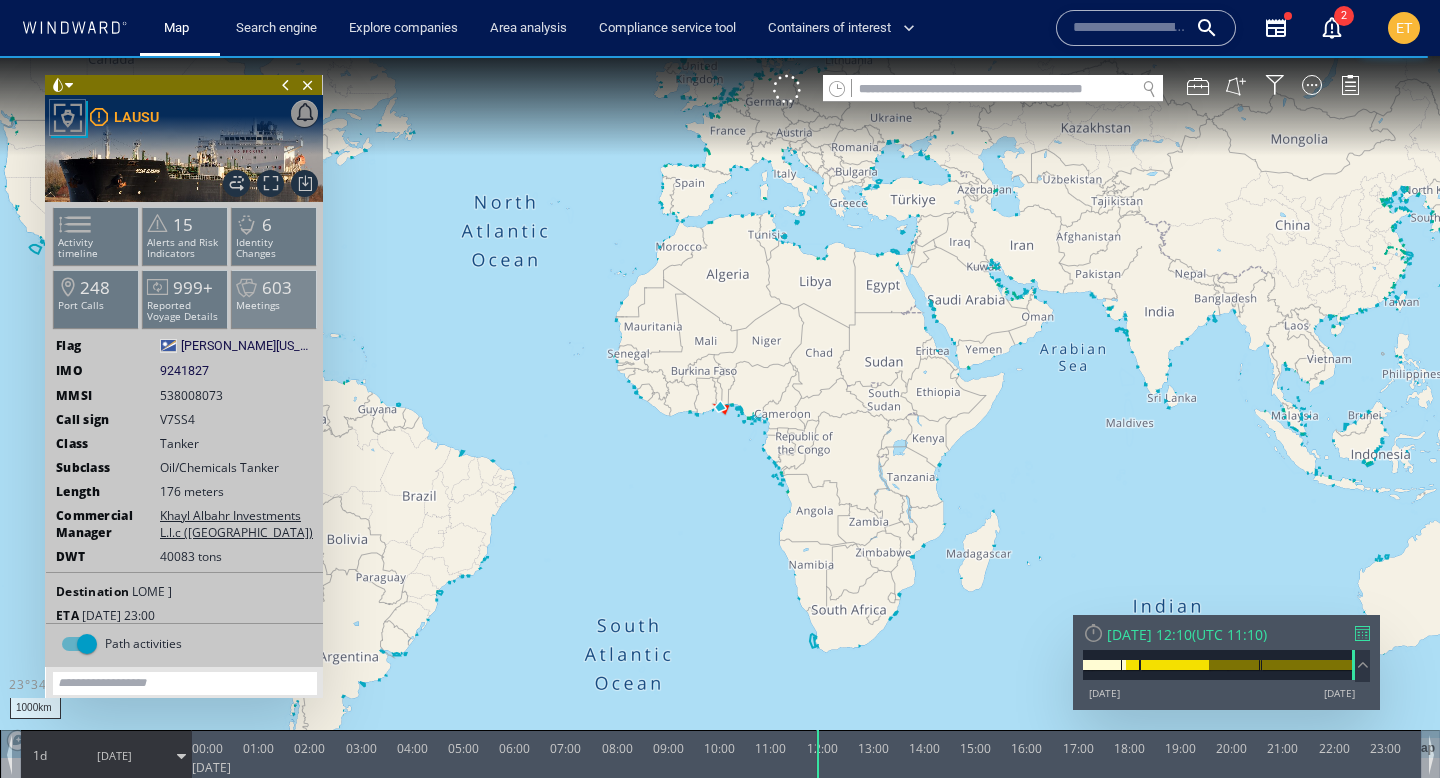 click on "Meetings" at bounding box center (274, 305) 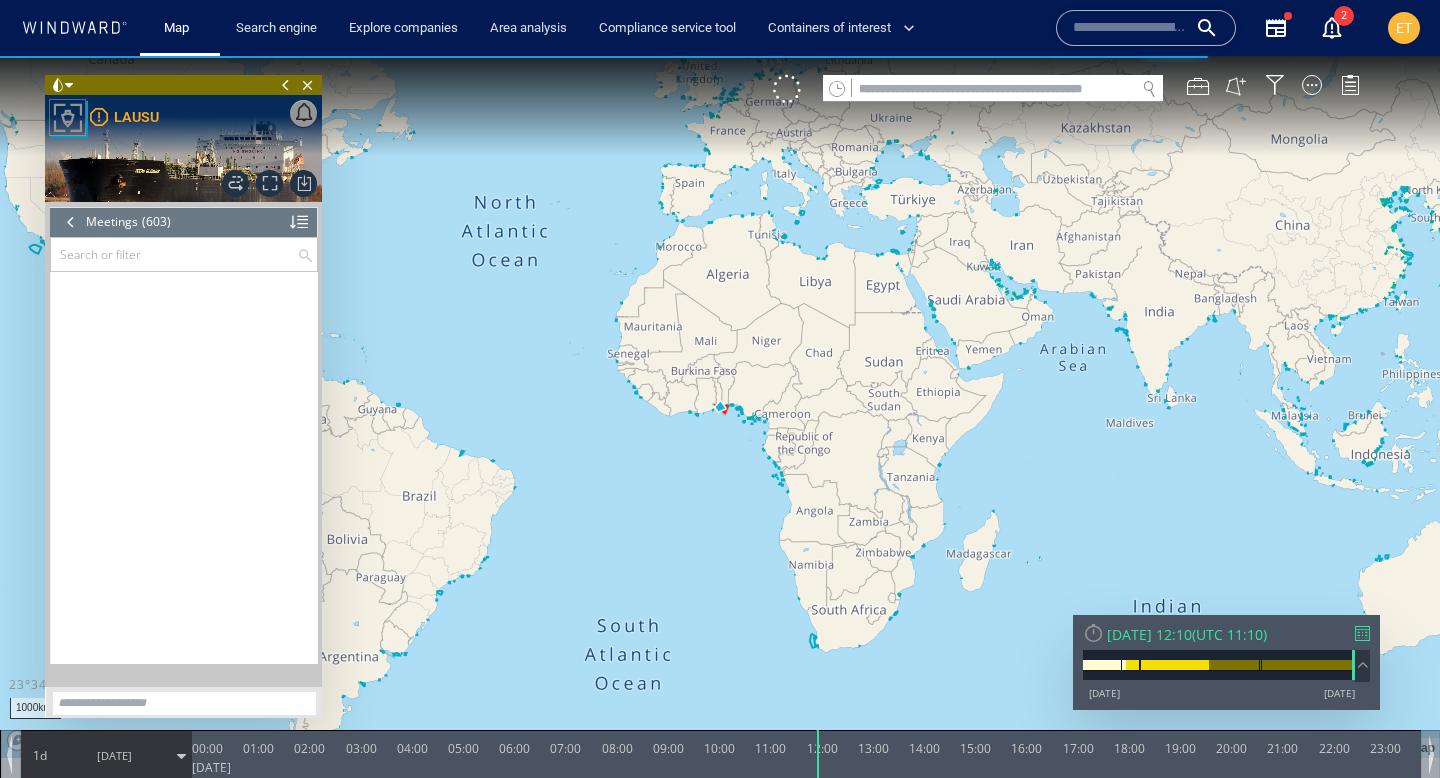 scroll, scrollTop: 32773, scrollLeft: 0, axis: vertical 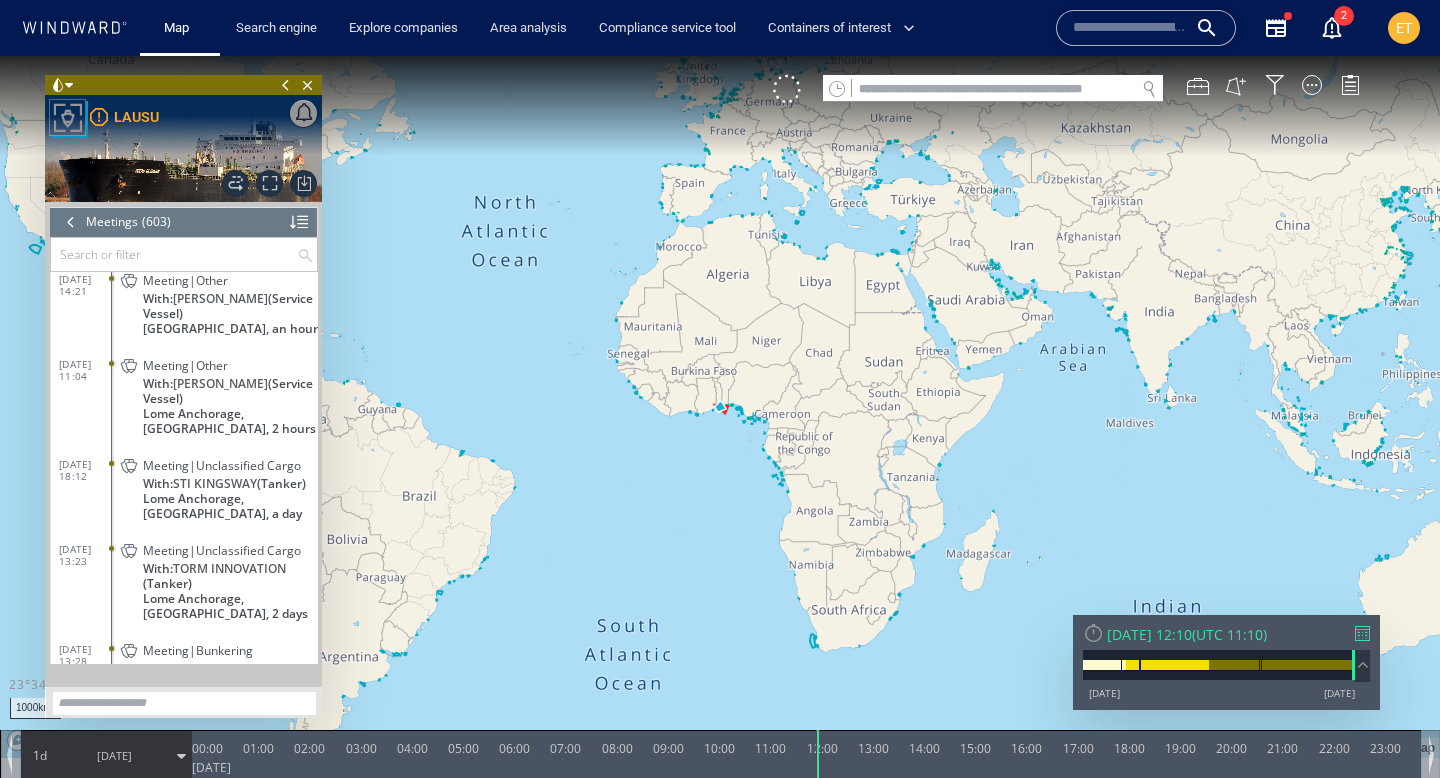 click at bounding box center (174, 254) 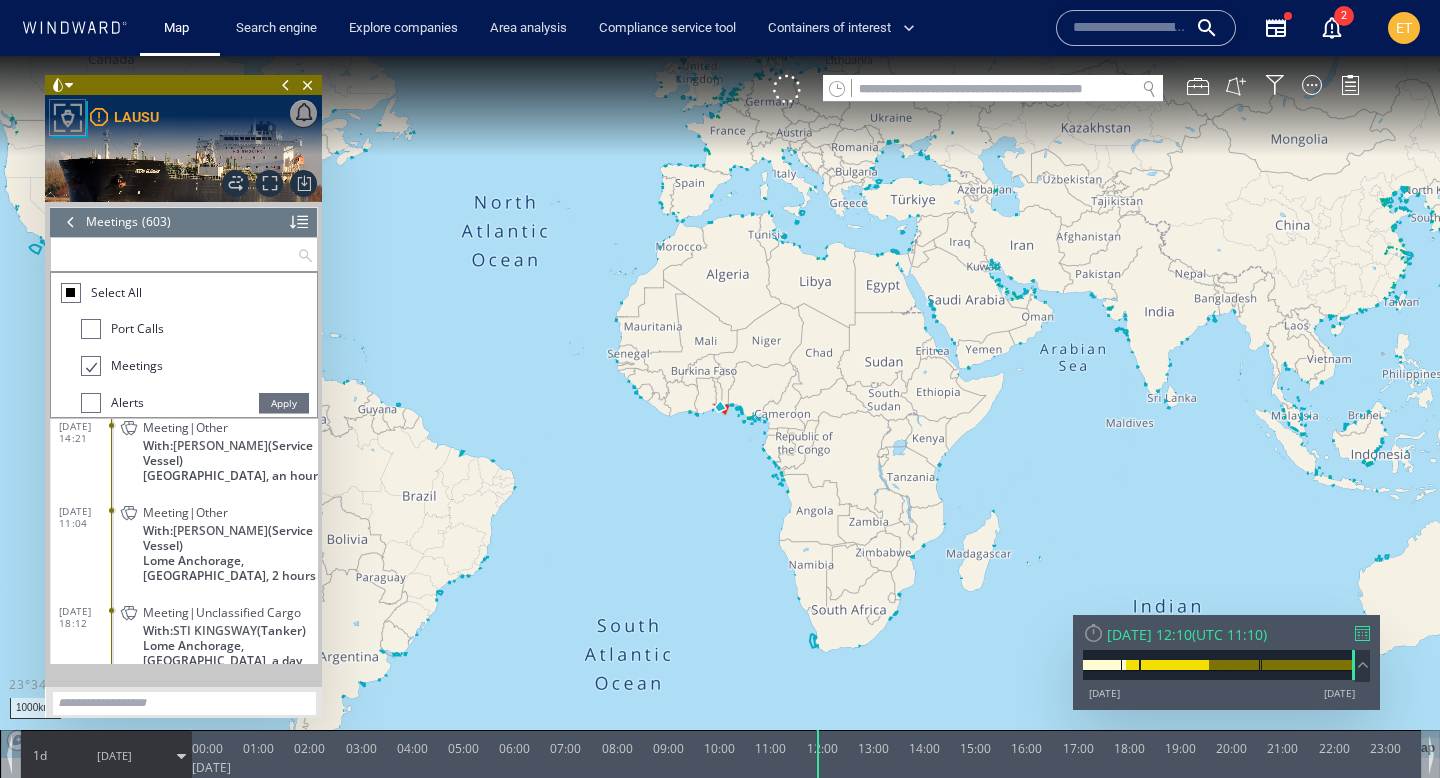 paste on "******" 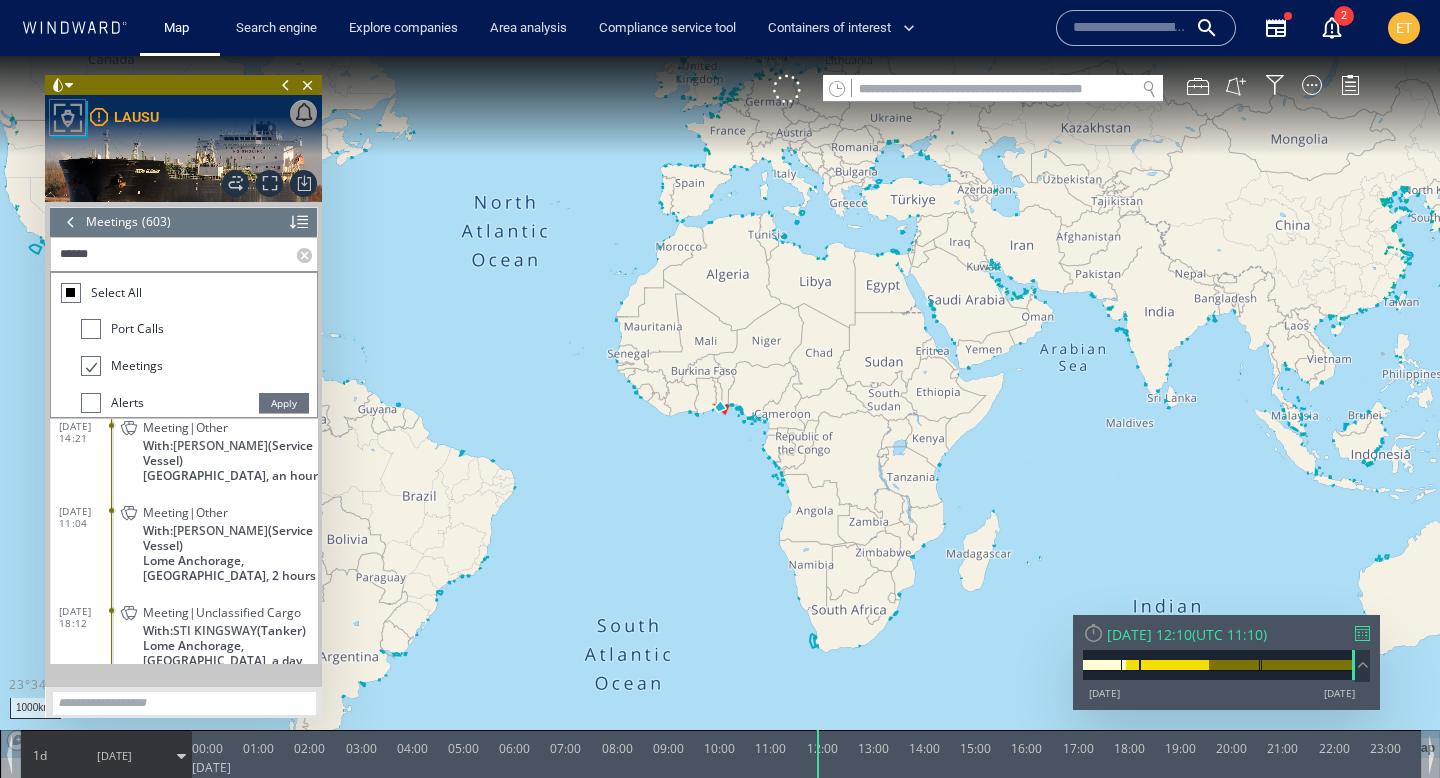 scroll, scrollTop: 0, scrollLeft: 0, axis: both 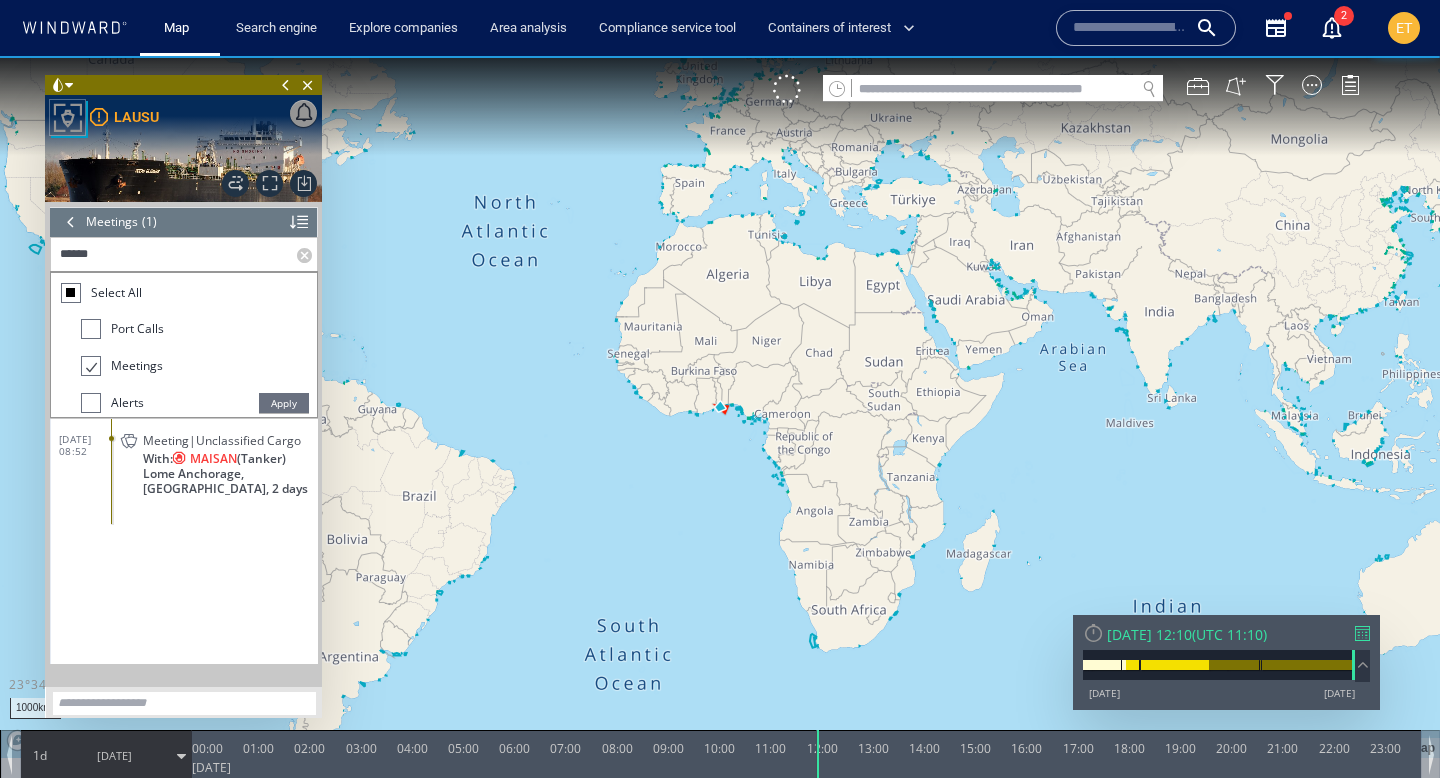 type on "******" 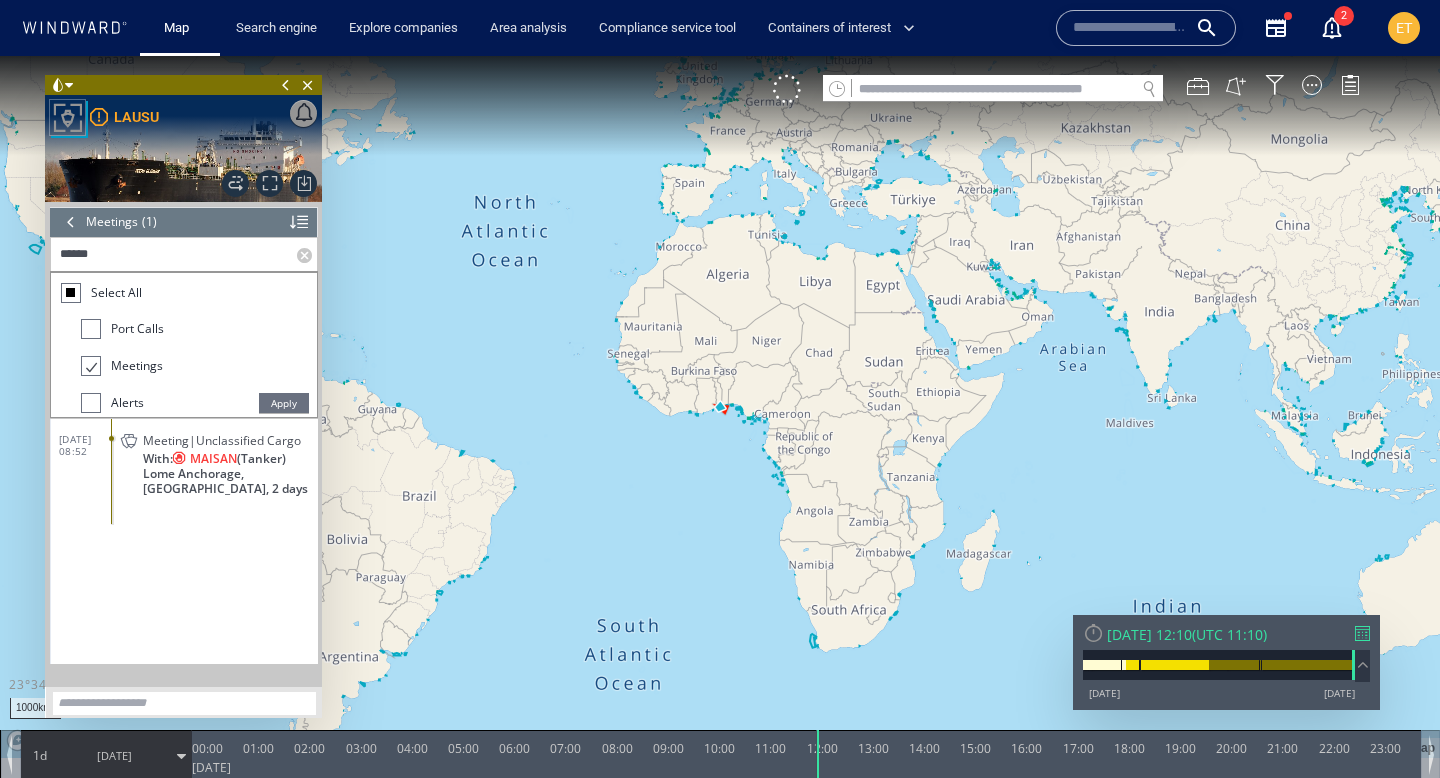 click on "Meeting|Unclassified Cargo" 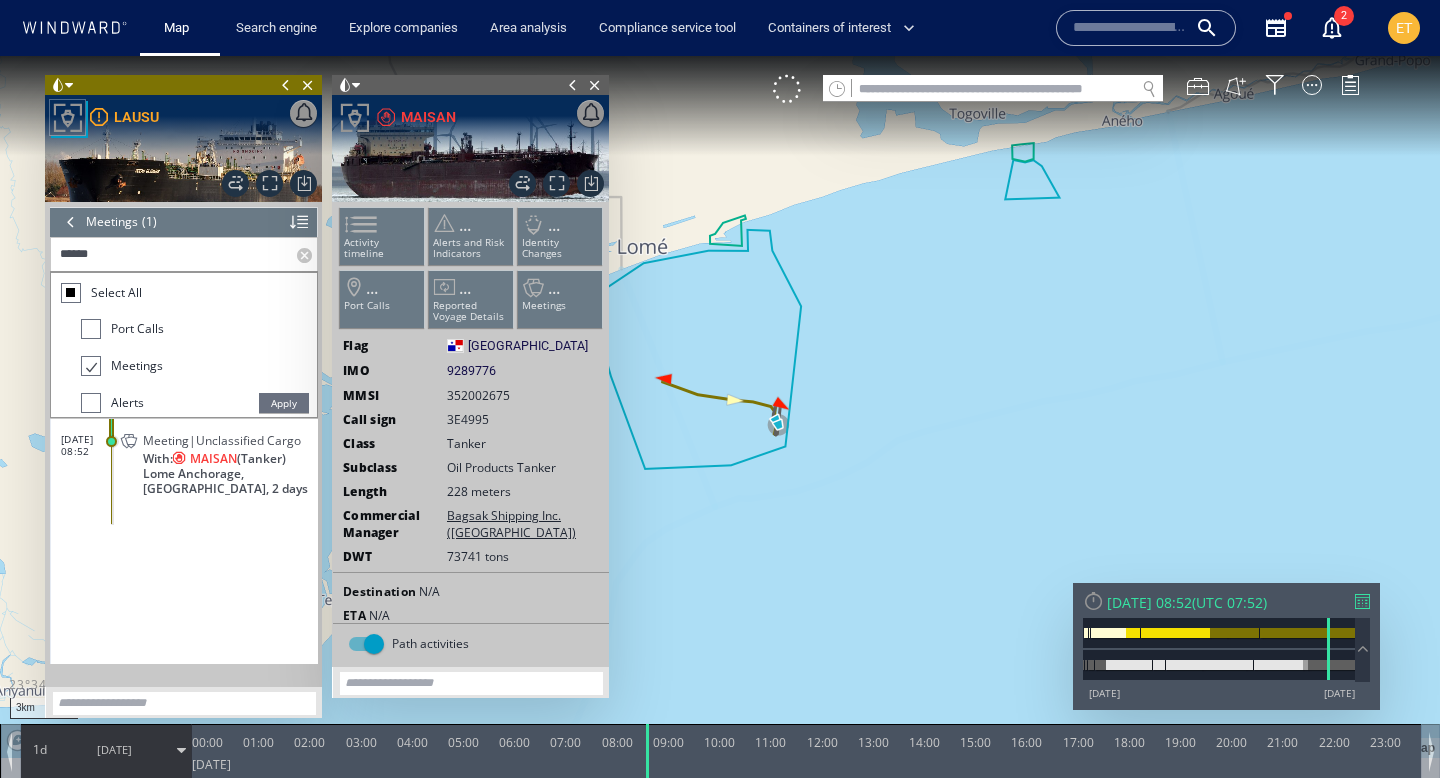 click at bounding box center (573, 85) 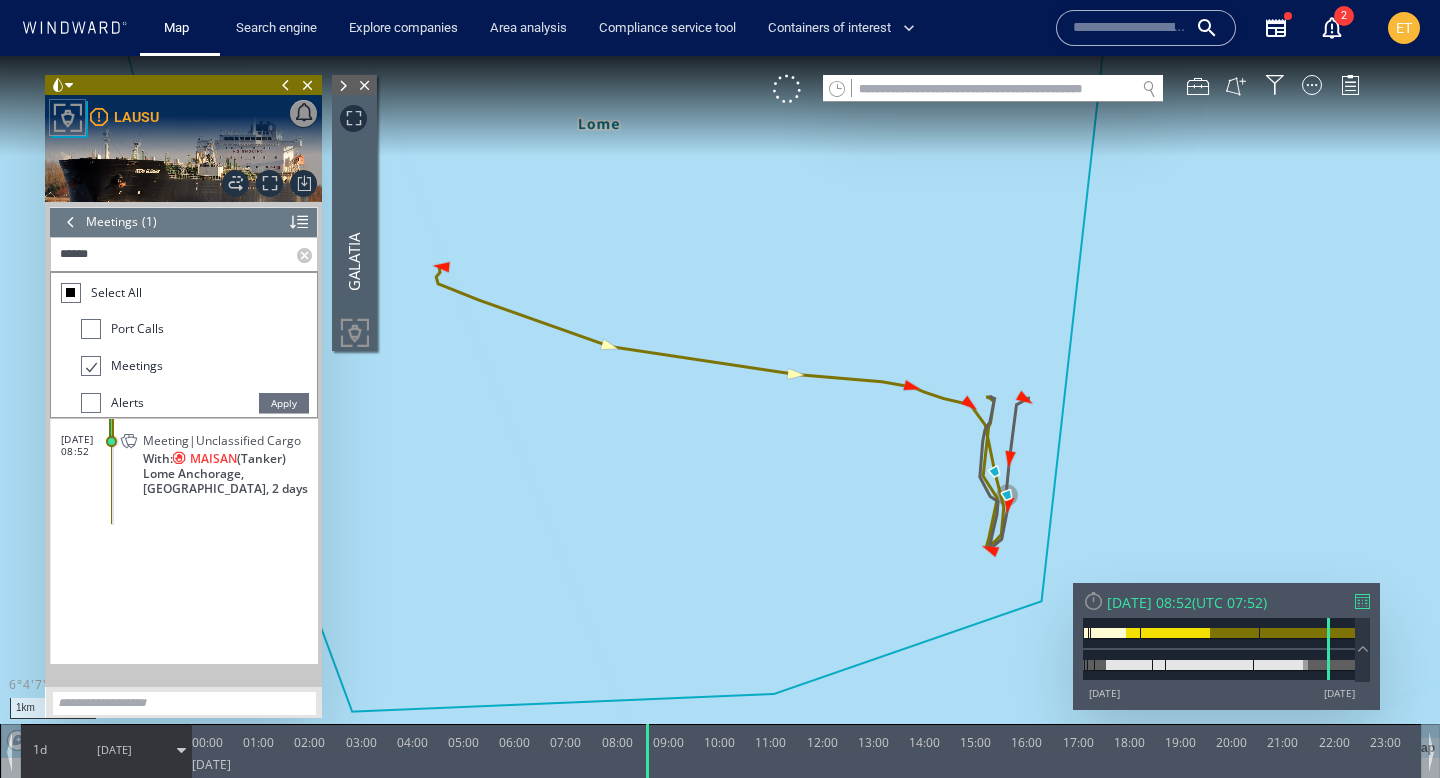 click at bounding box center [286, 85] 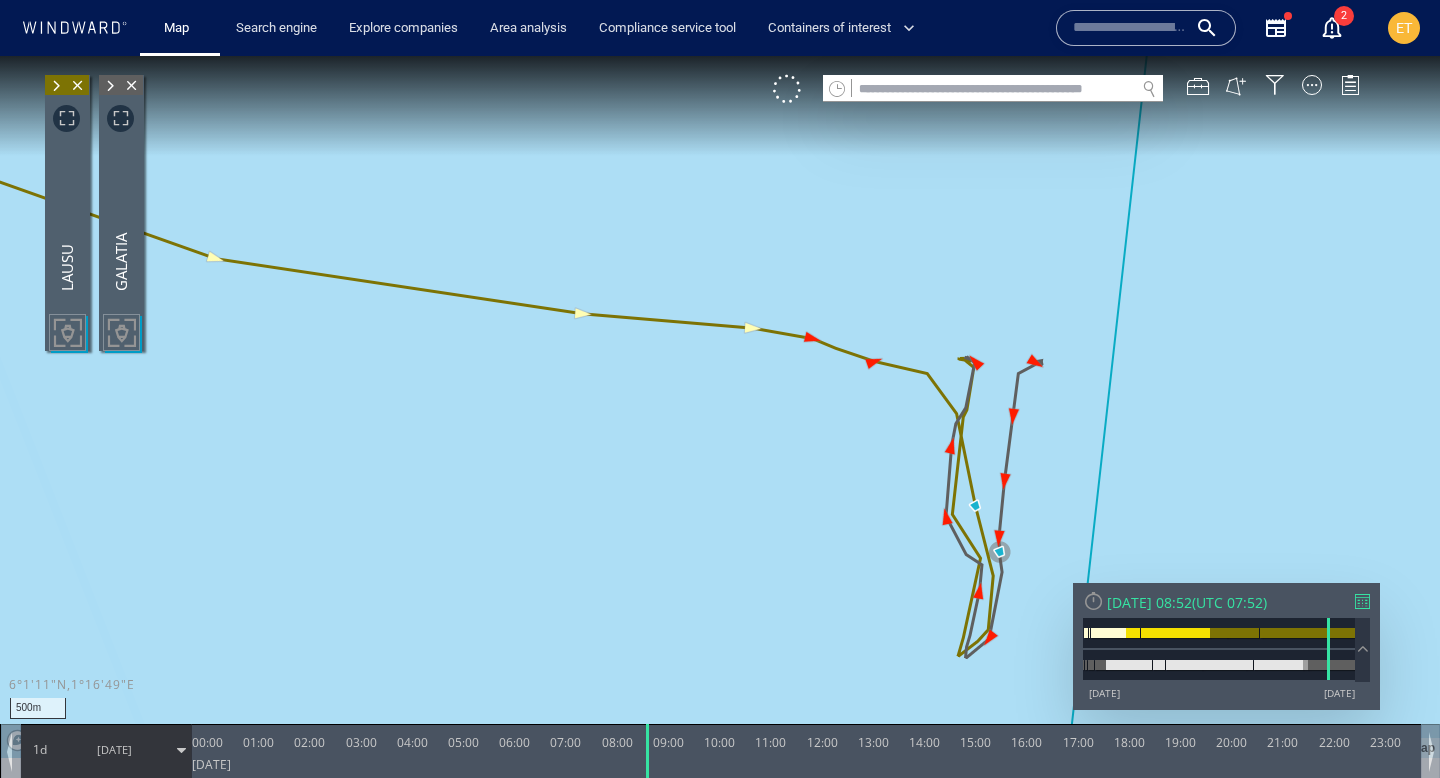 drag, startPoint x: 753, startPoint y: 222, endPoint x: 474, endPoint y: 193, distance: 280.5031 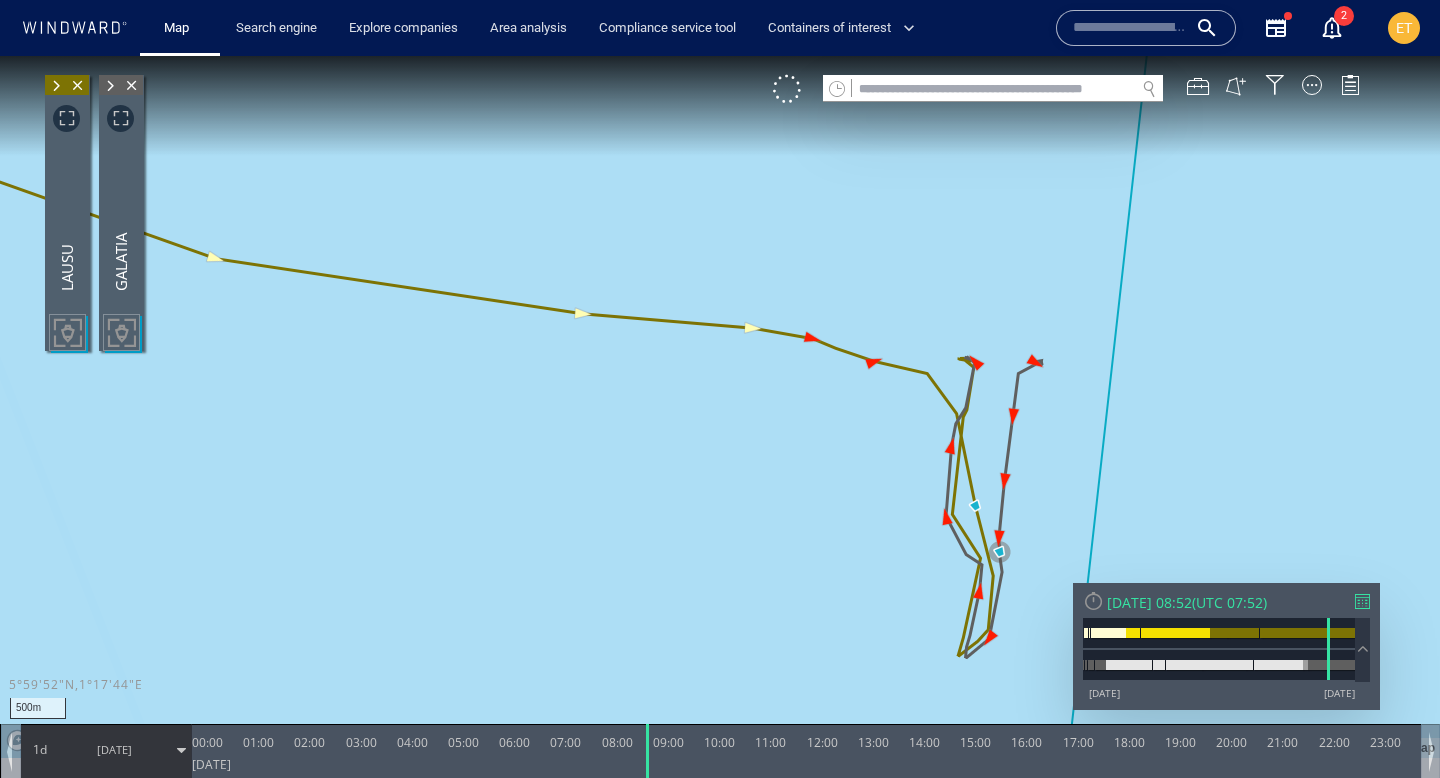 drag, startPoint x: 638, startPoint y: 461, endPoint x: 542, endPoint y: 416, distance: 106.02358 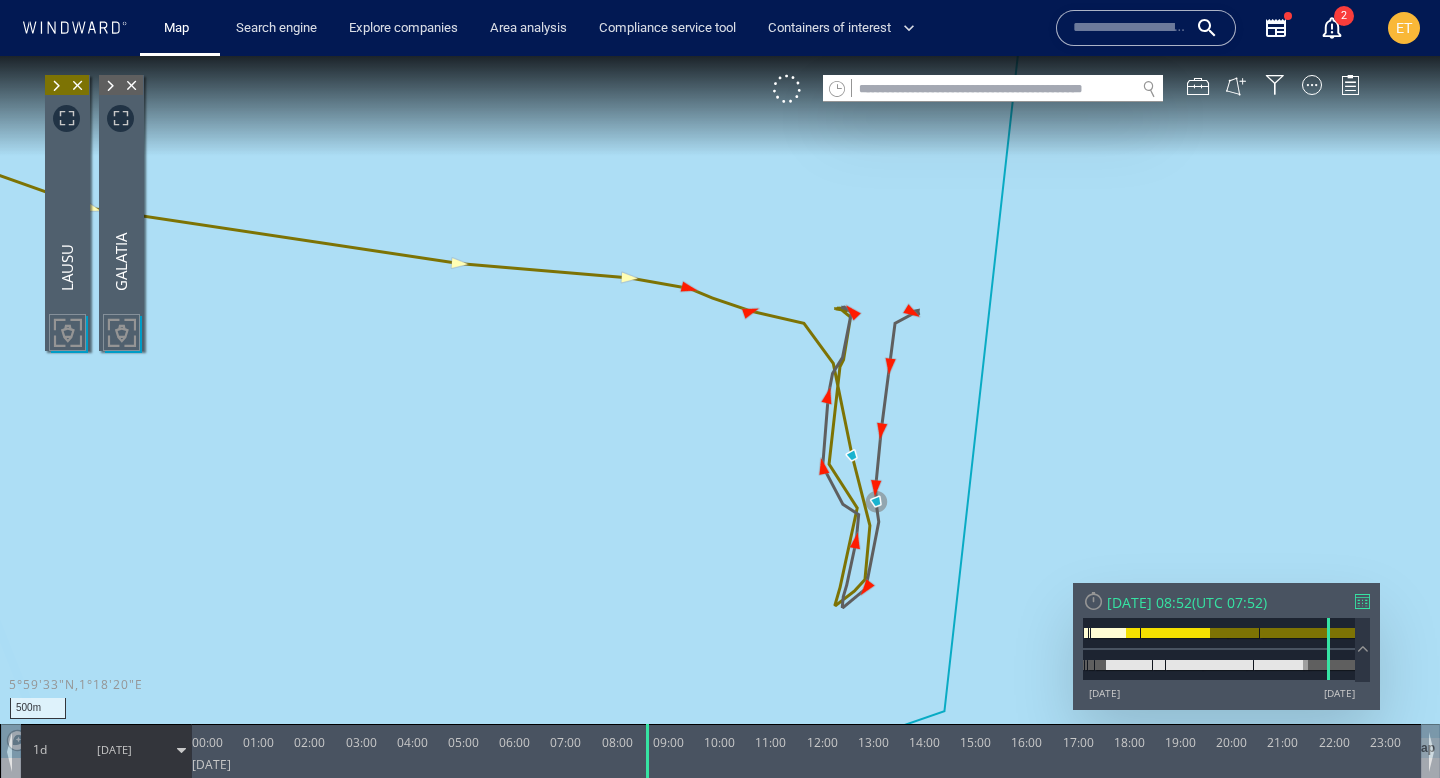 drag, startPoint x: 660, startPoint y: 479, endPoint x: 574, endPoint y: 465, distance: 87.13208 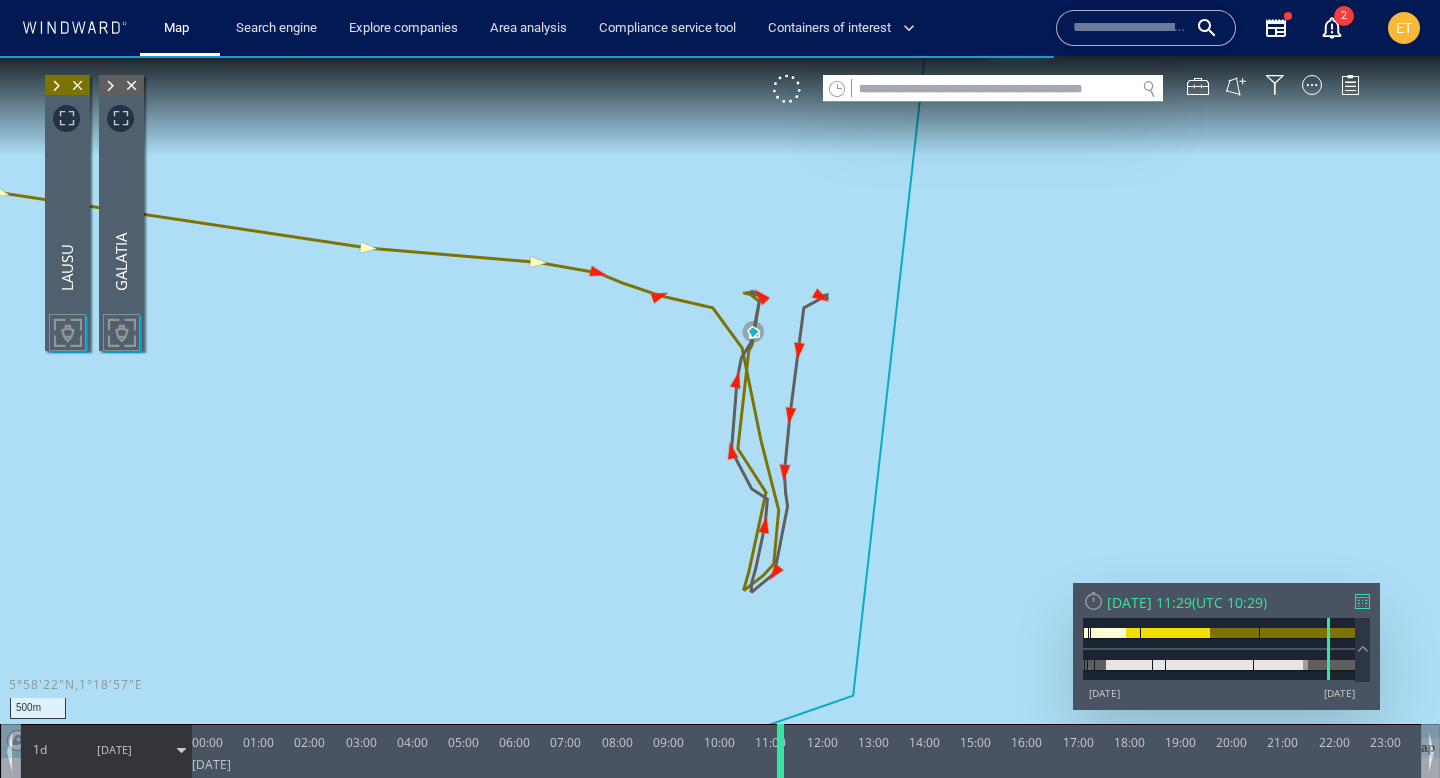 drag, startPoint x: 649, startPoint y: 748, endPoint x: 782, endPoint y: 754, distance: 133.13527 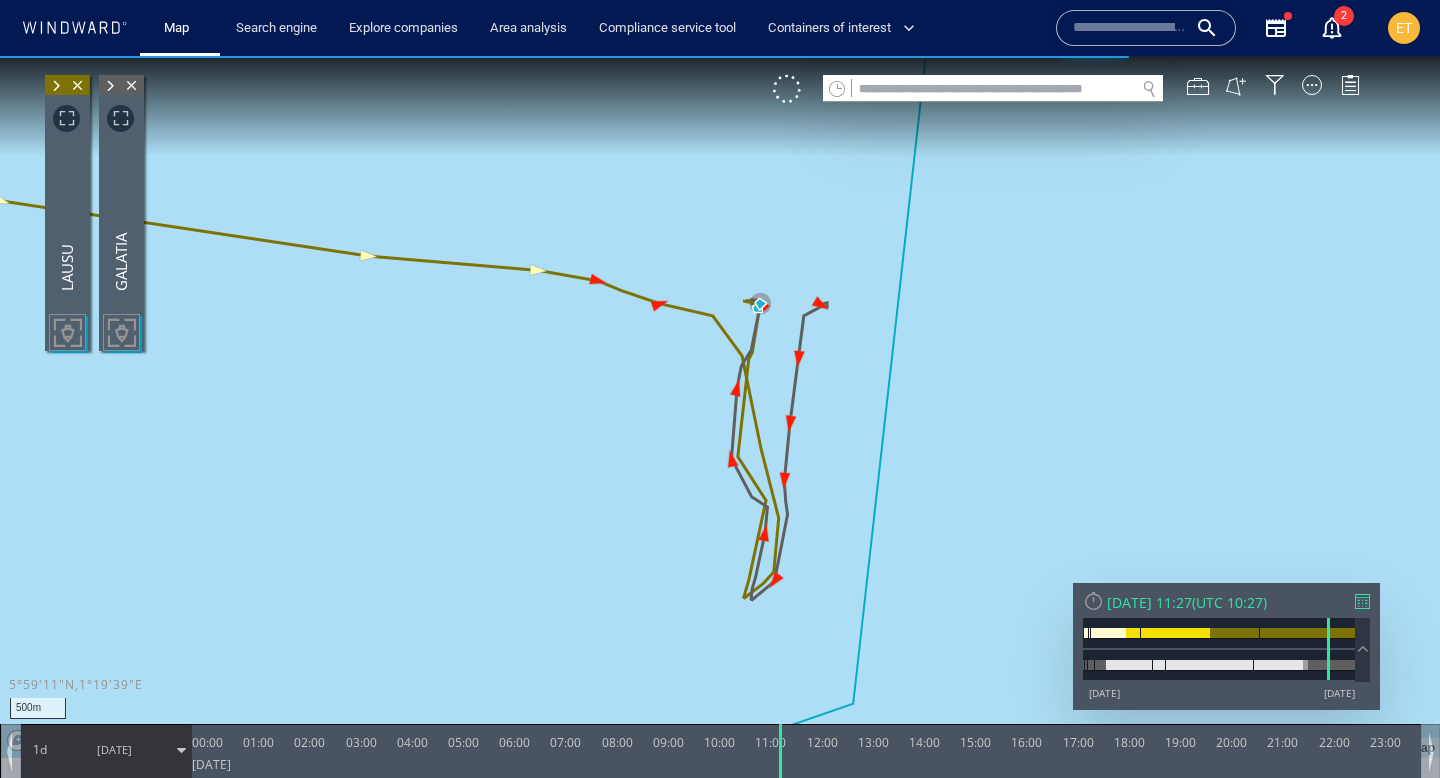 drag, startPoint x: 839, startPoint y: 539, endPoint x: 838, endPoint y: 571, distance: 32.01562 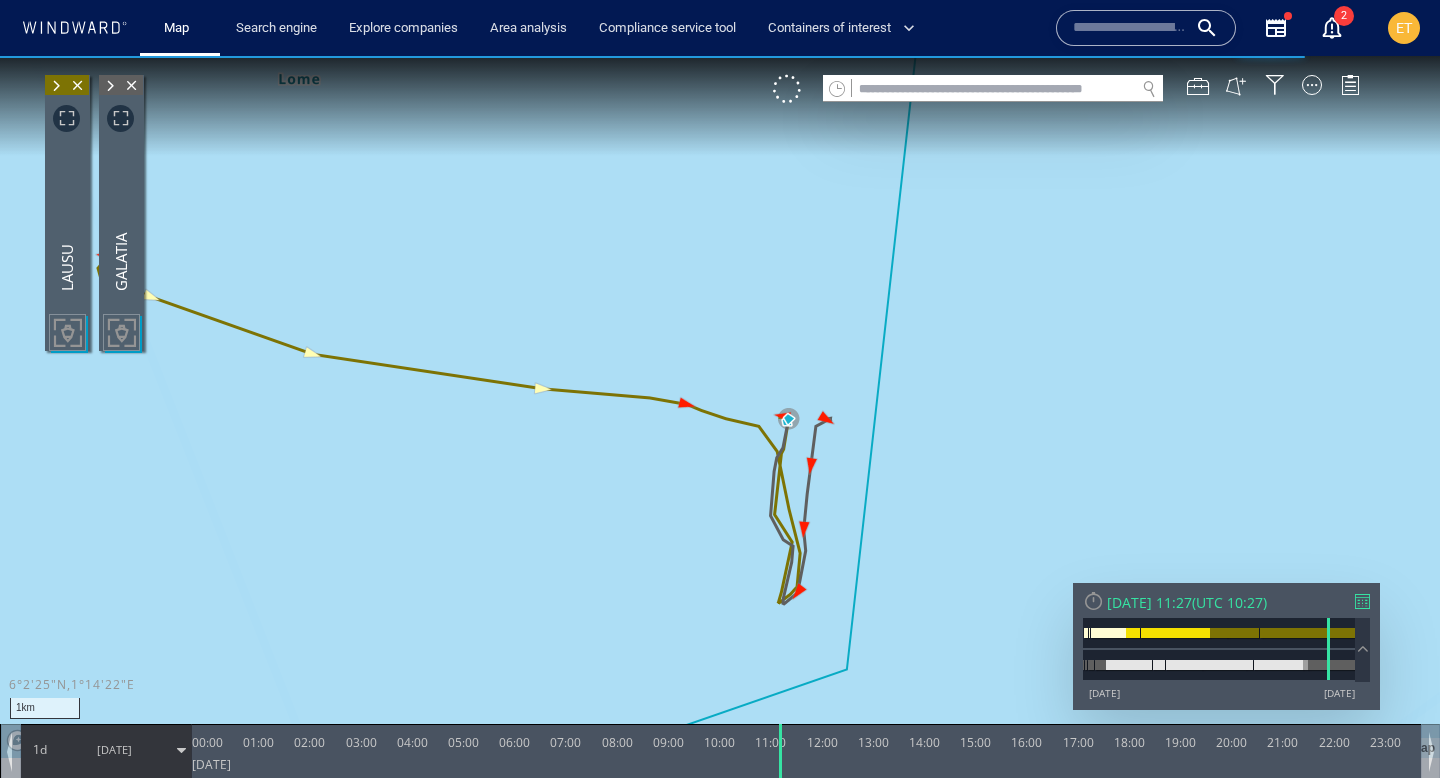 click at bounding box center (110, 86) 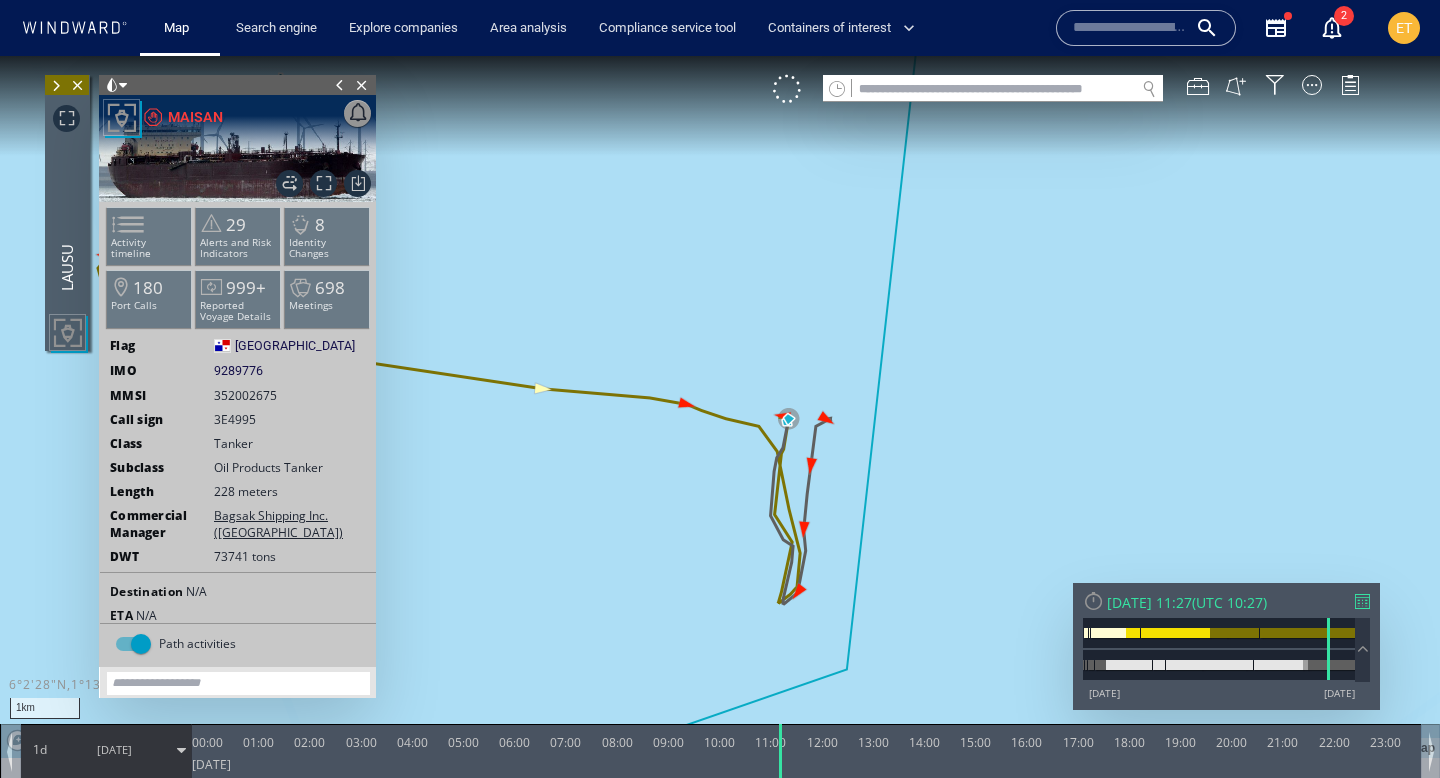 click at bounding box center [56, 86] 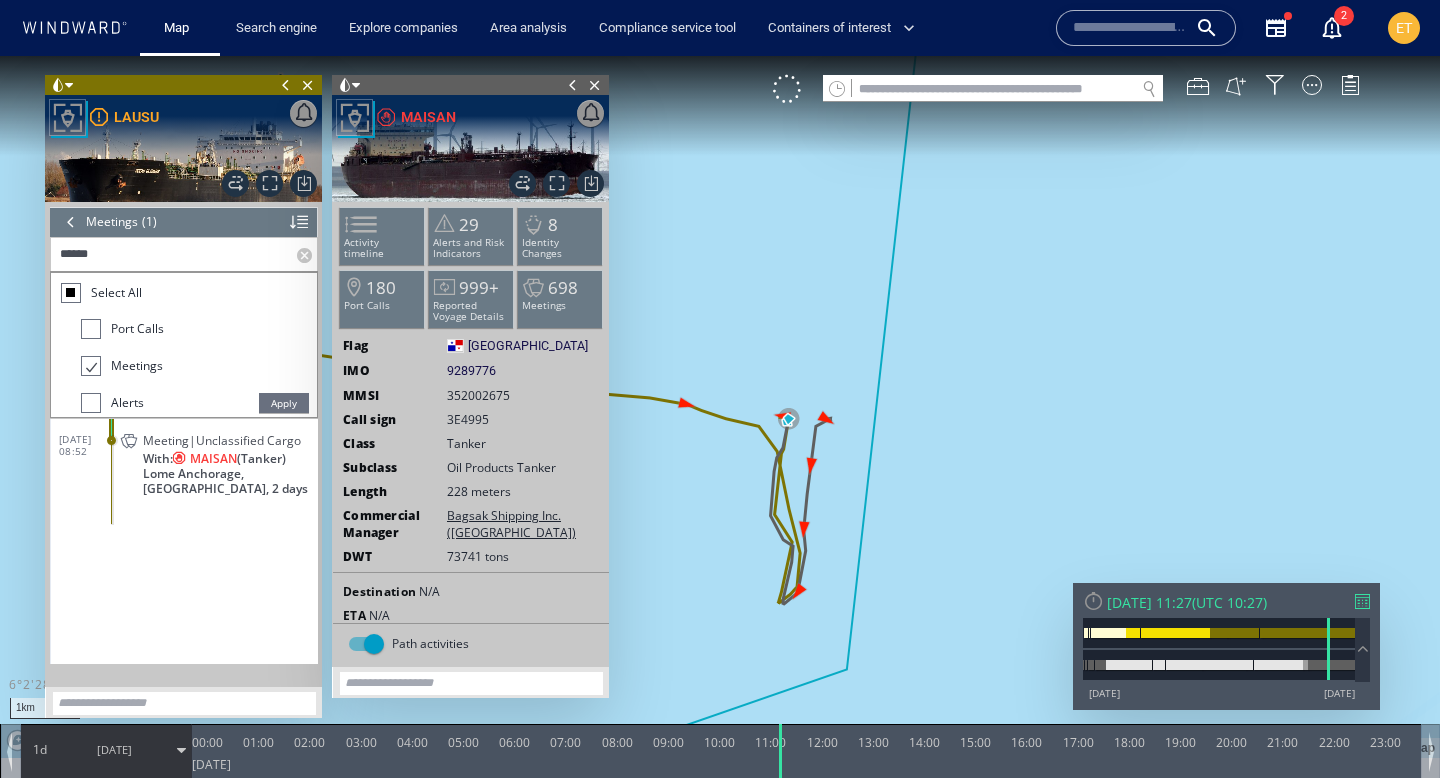 click at bounding box center (71, 222) 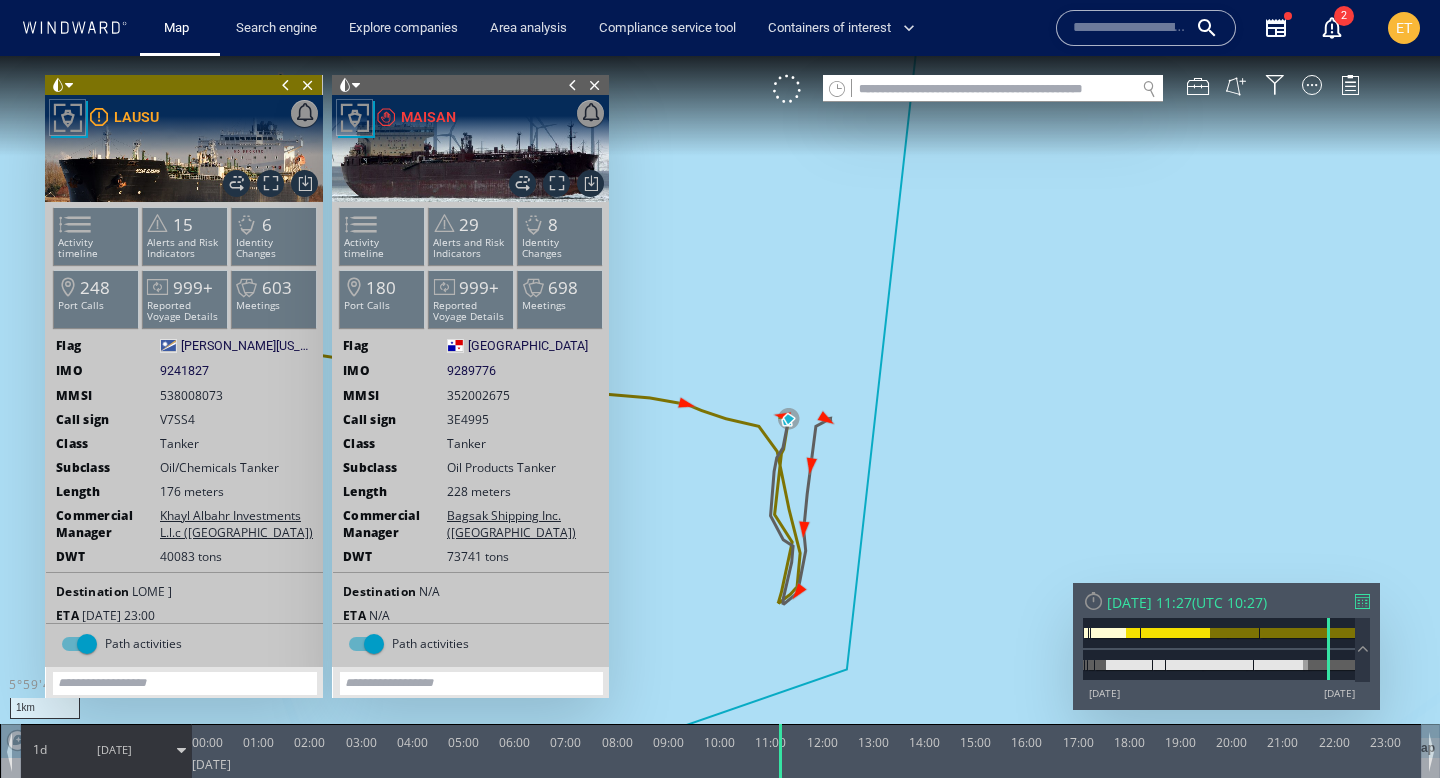 click at bounding box center [286, 85] 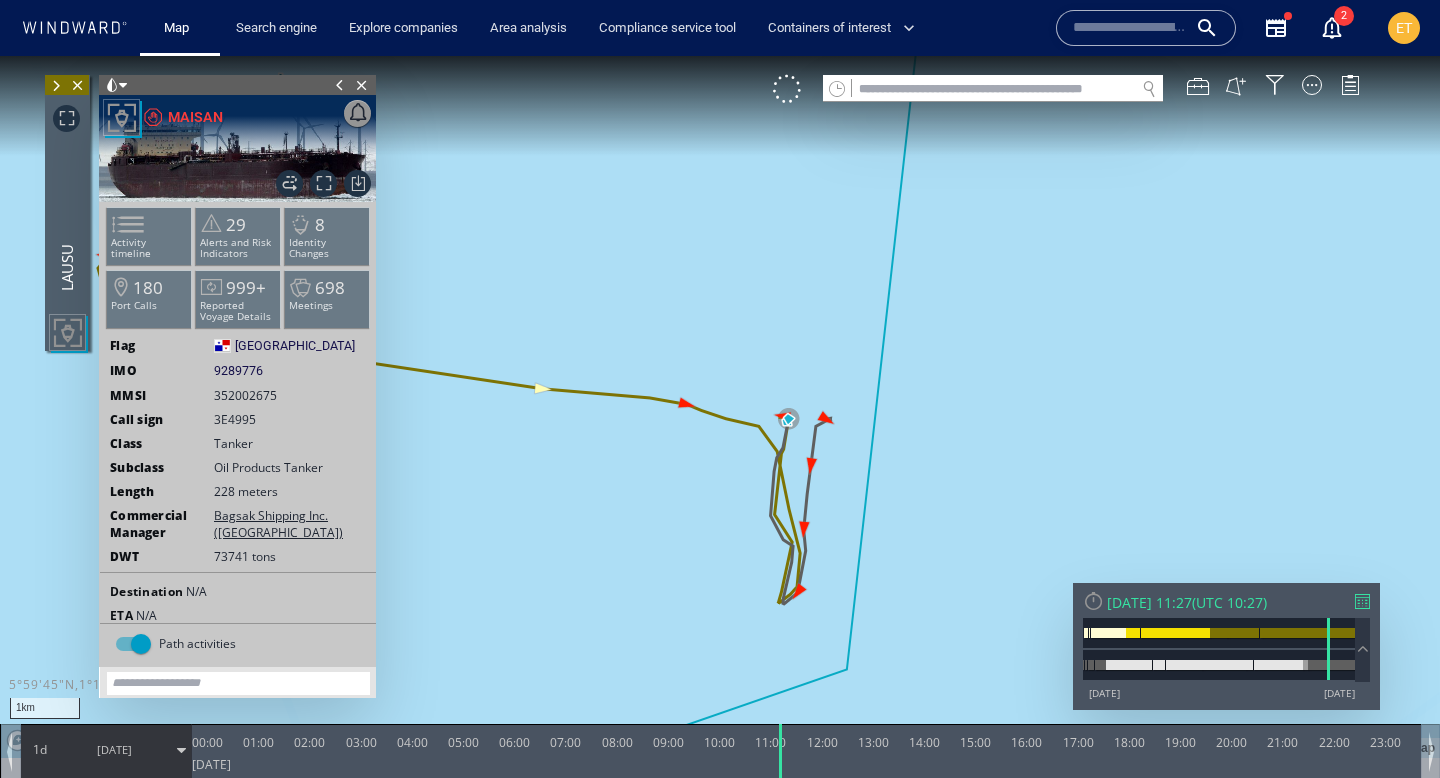 click at bounding box center [340, 85] 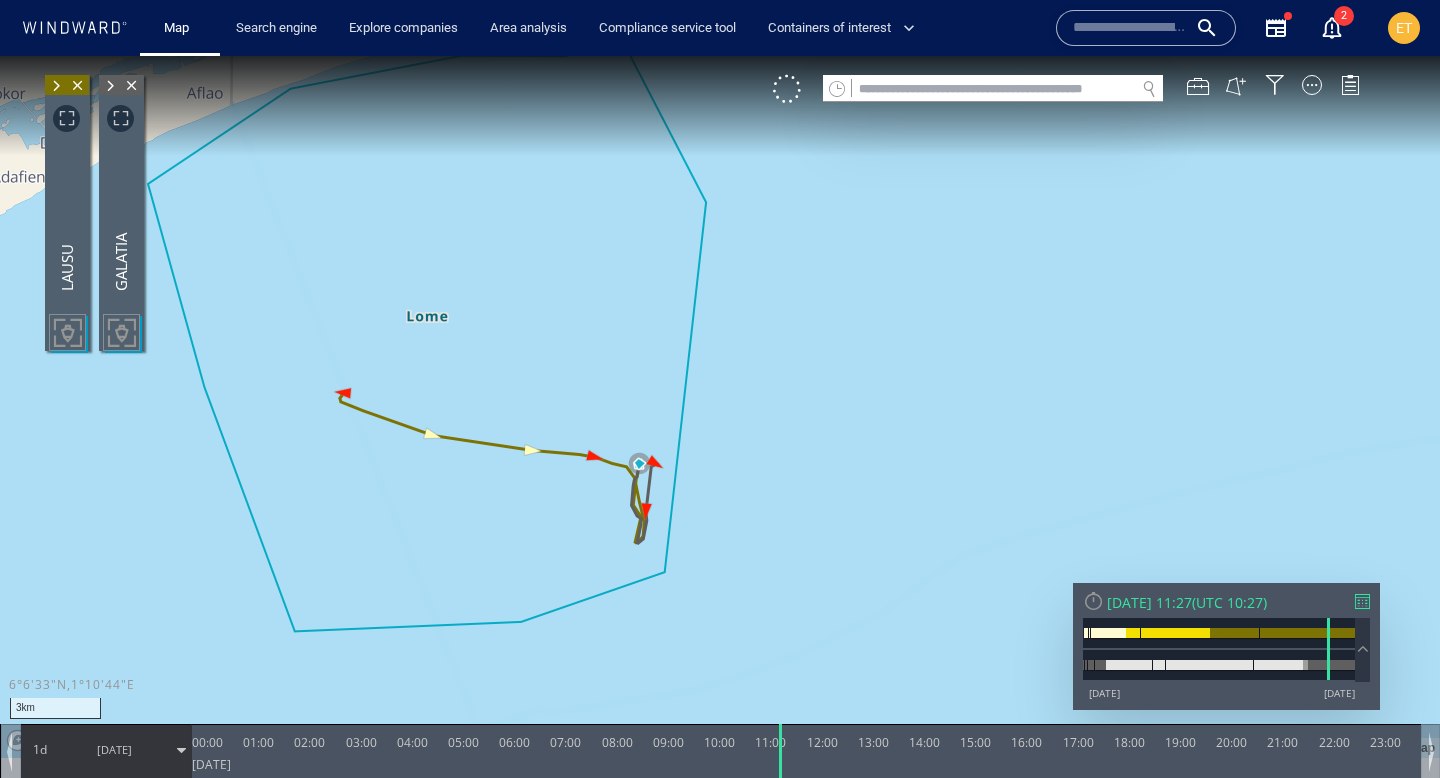 click at bounding box center [110, 86] 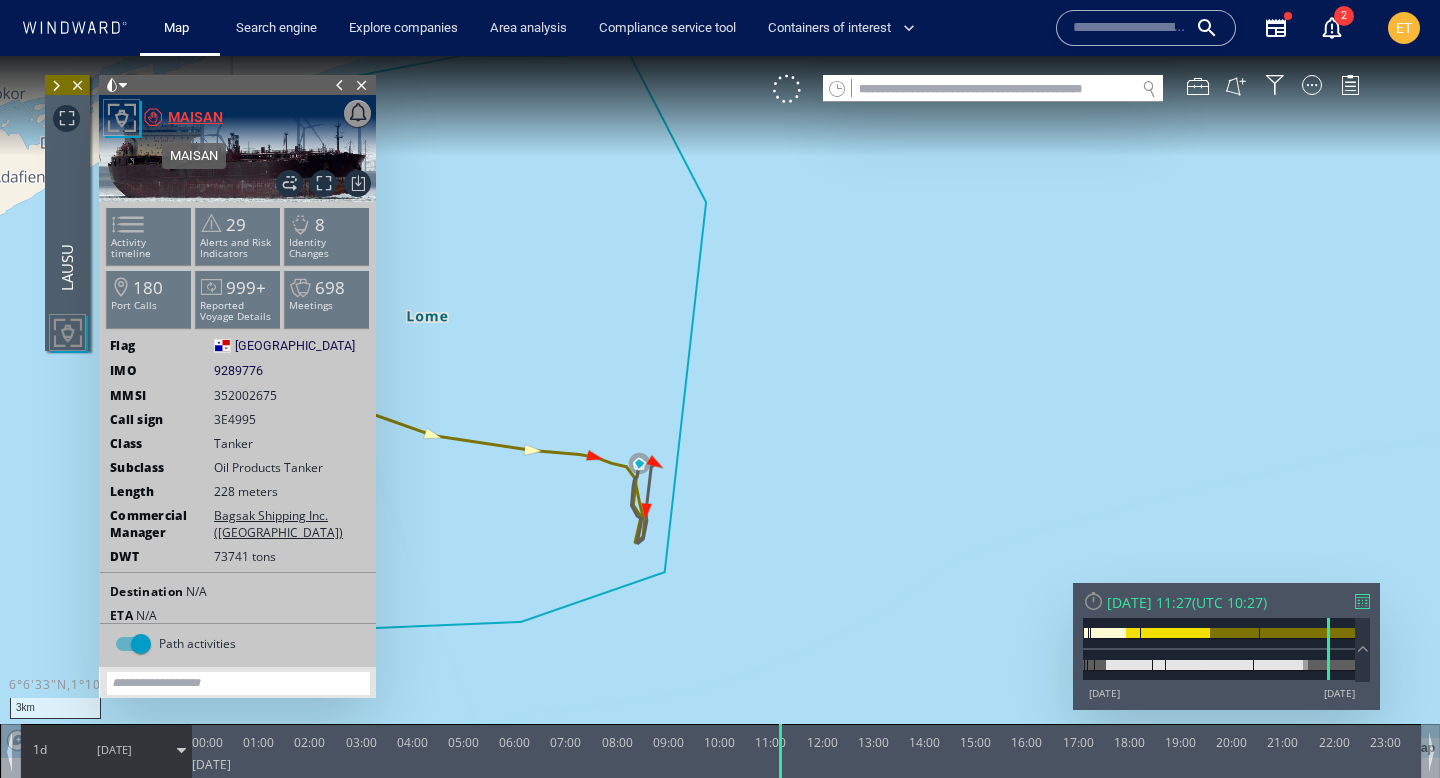 click on "MAISAN" at bounding box center [195, 117] 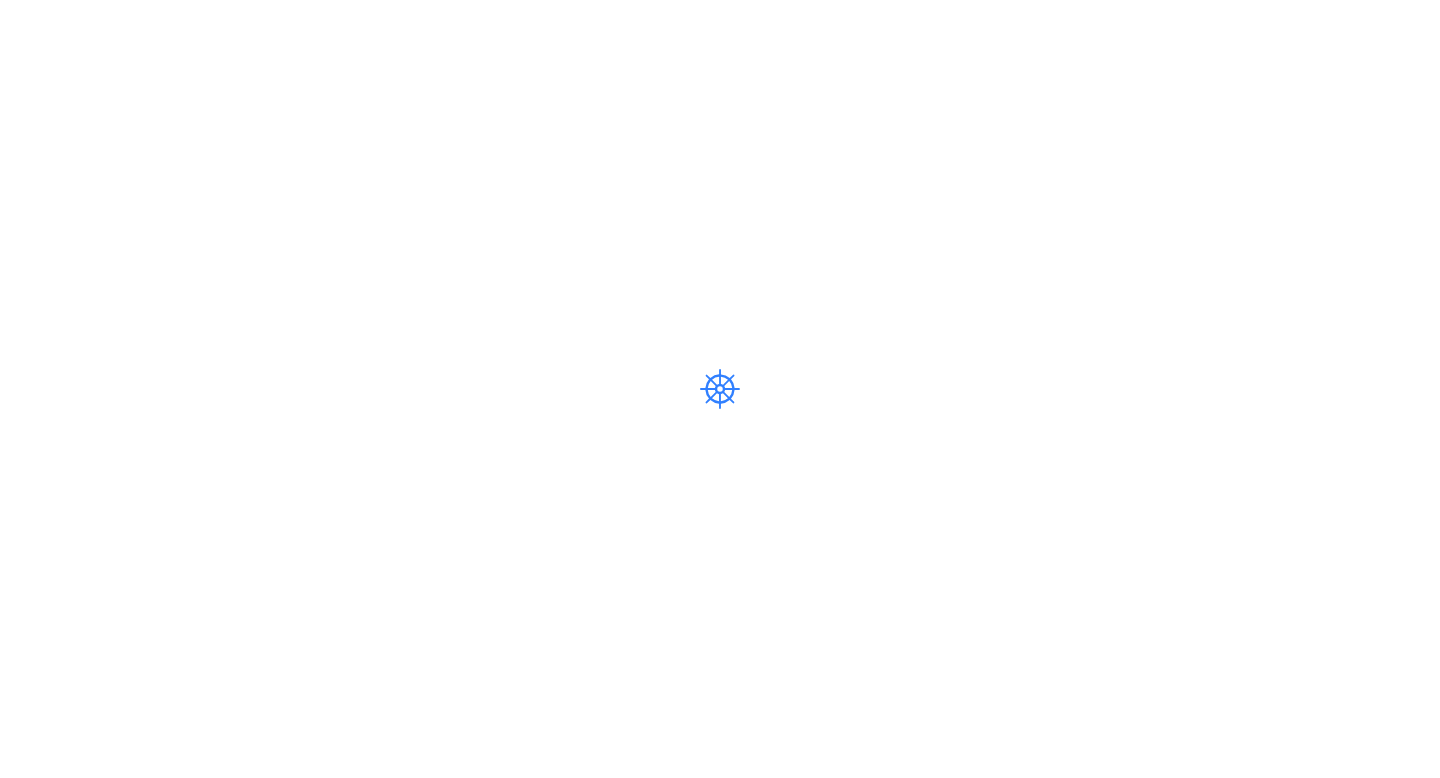 scroll, scrollTop: 0, scrollLeft: 0, axis: both 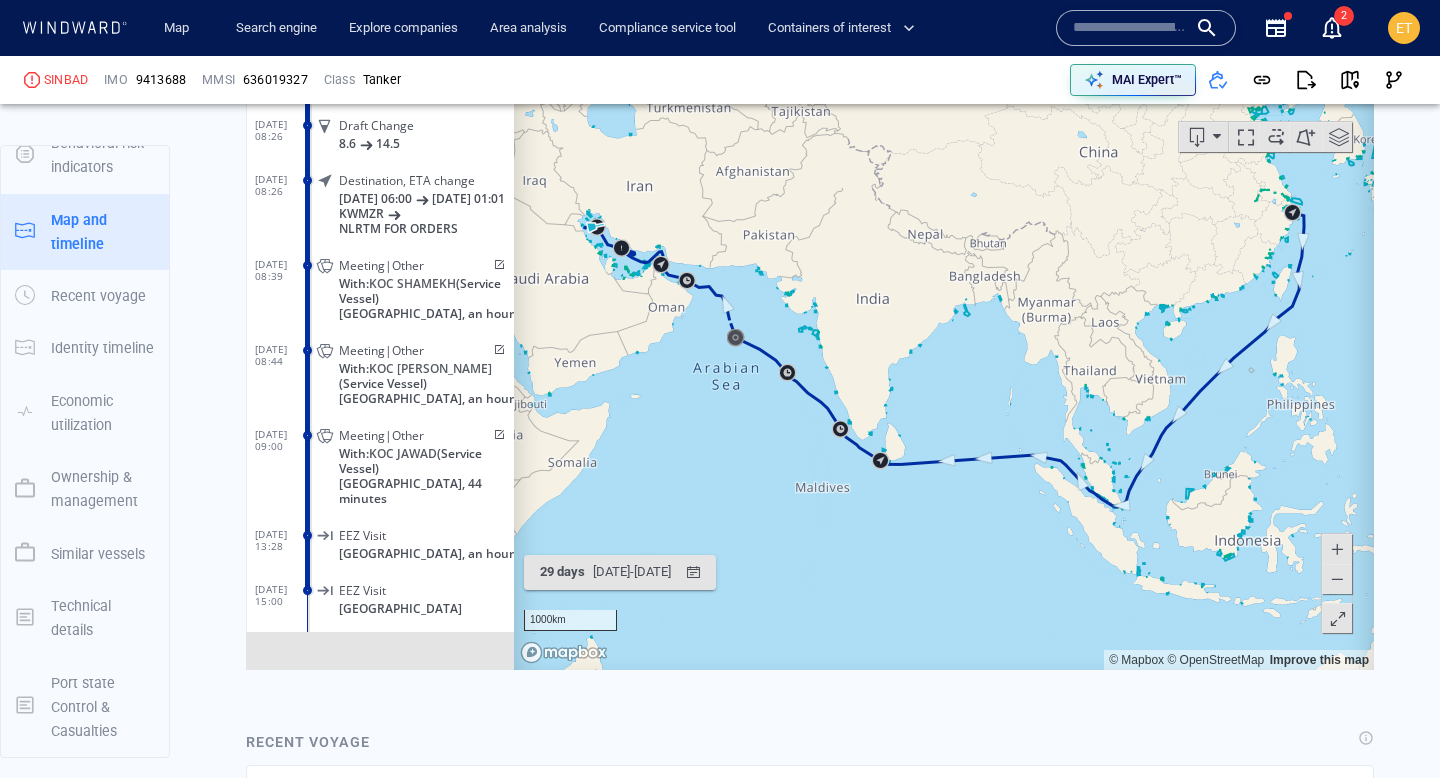 drag, startPoint x: 623, startPoint y: 284, endPoint x: 646, endPoint y: 338, distance: 58.694122 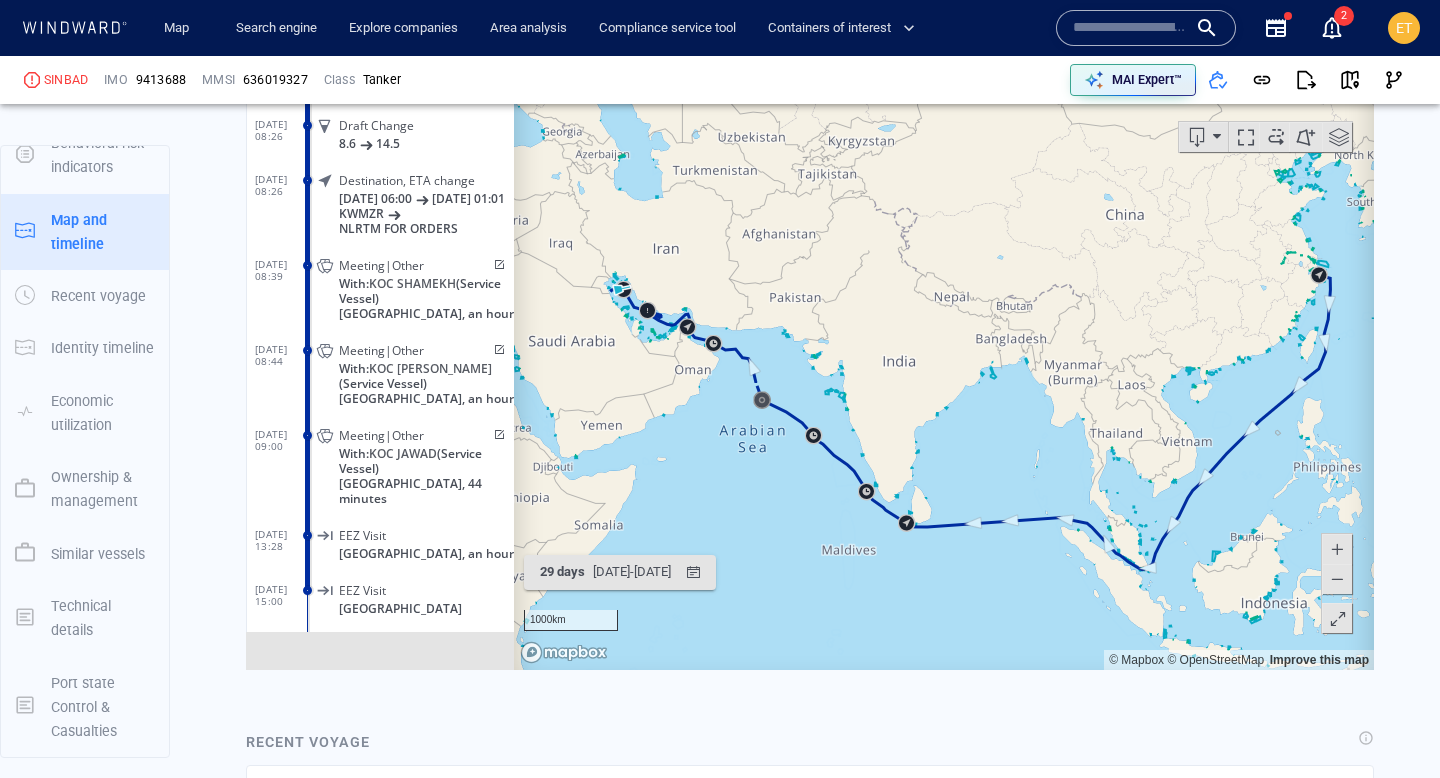 click at bounding box center [944, 359] 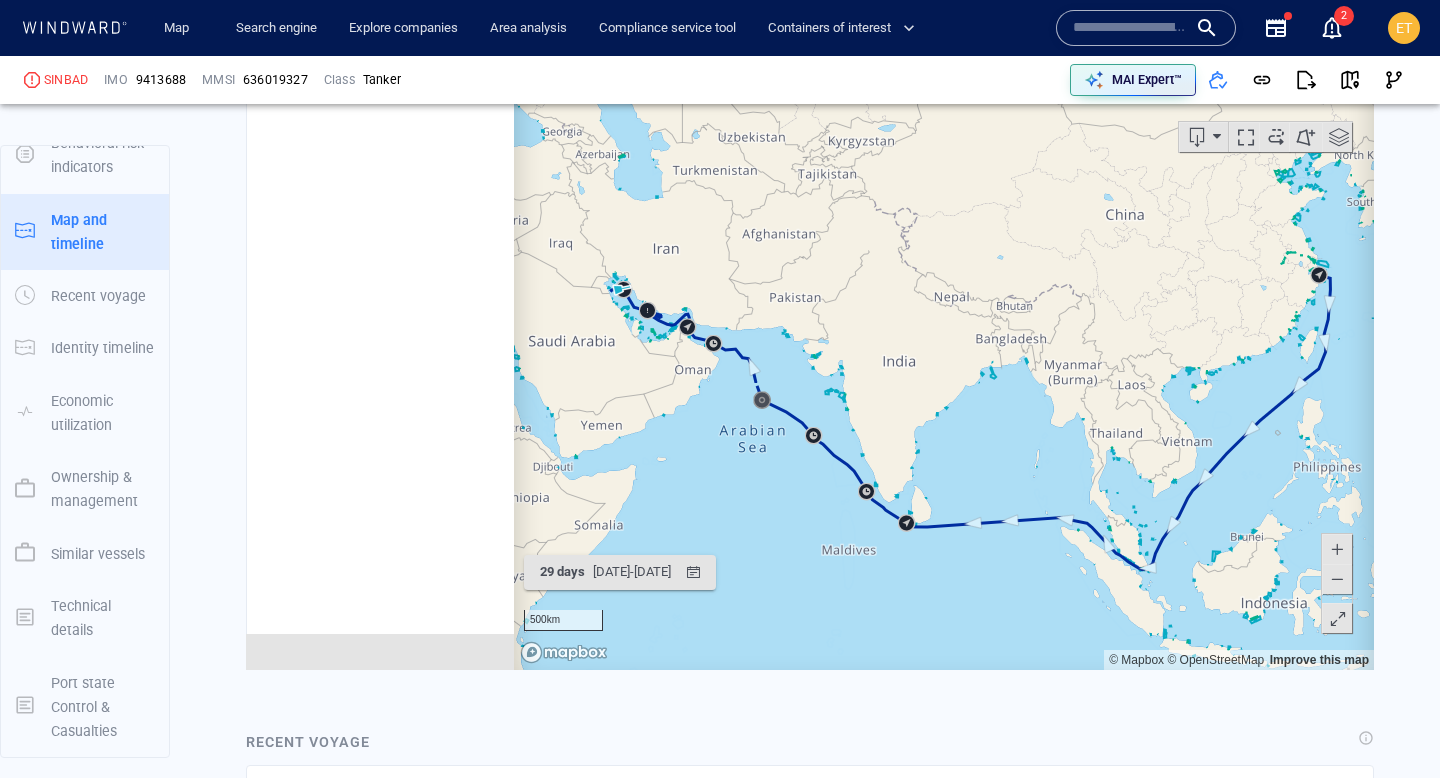 scroll, scrollTop: 296303, scrollLeft: 0, axis: vertical 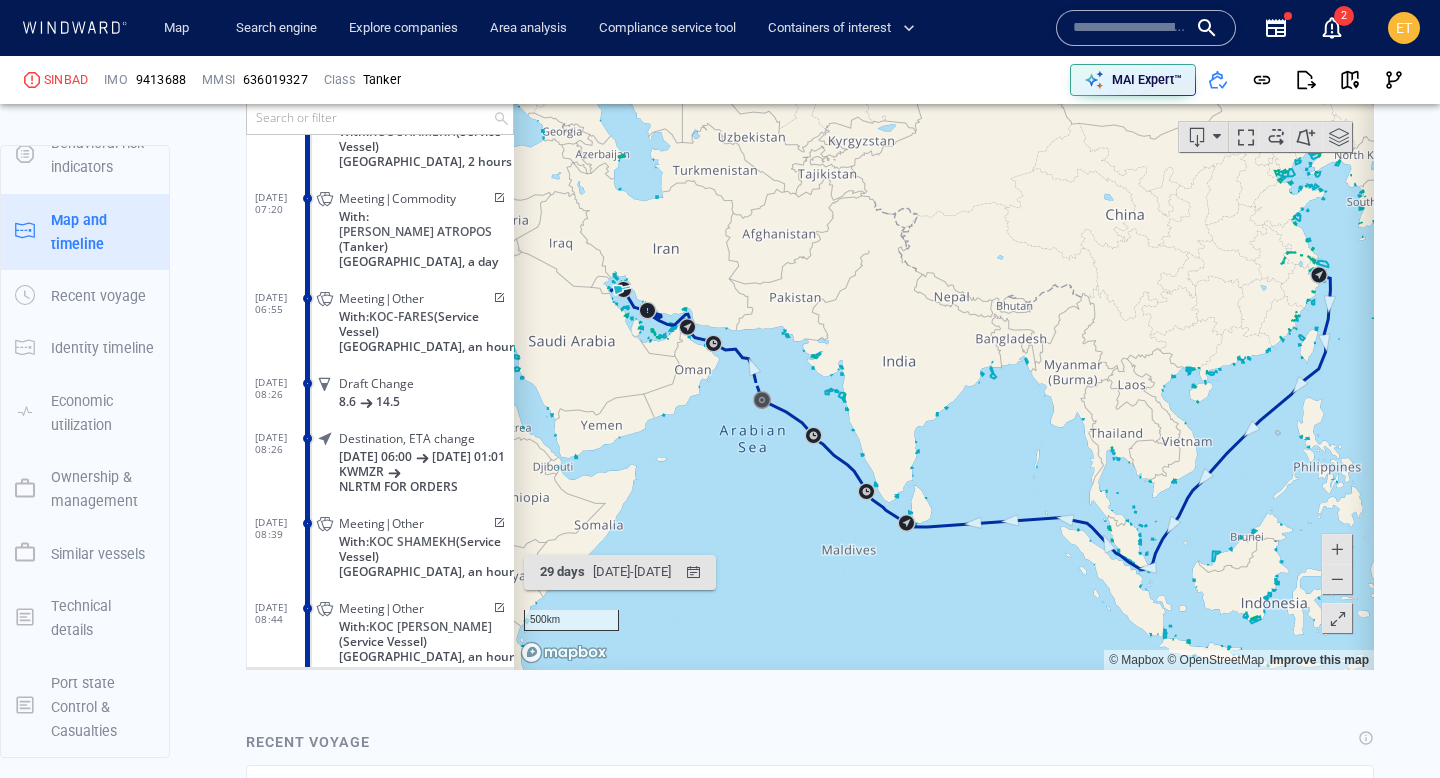 click at bounding box center (944, 359) 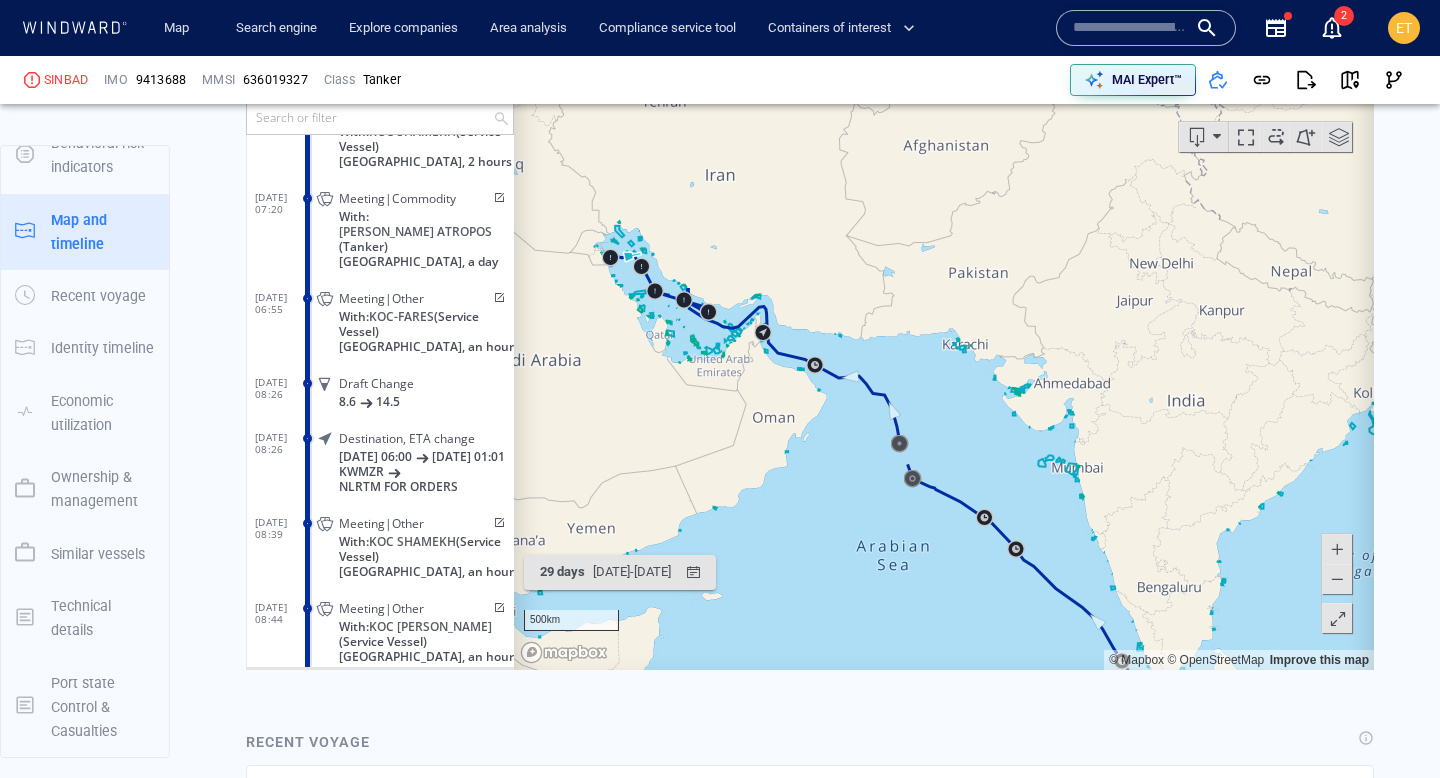 click at bounding box center [944, 359] 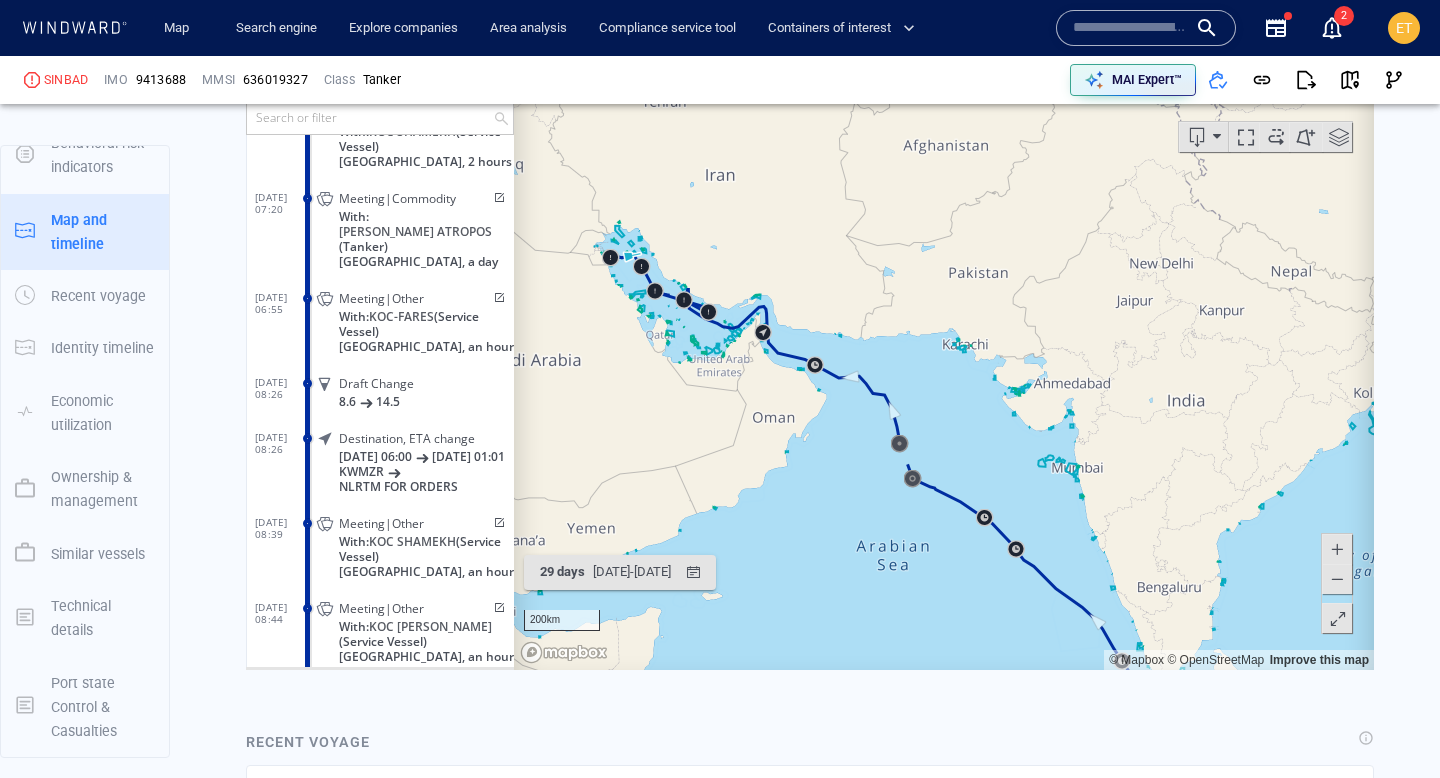 click at bounding box center [944, 359] 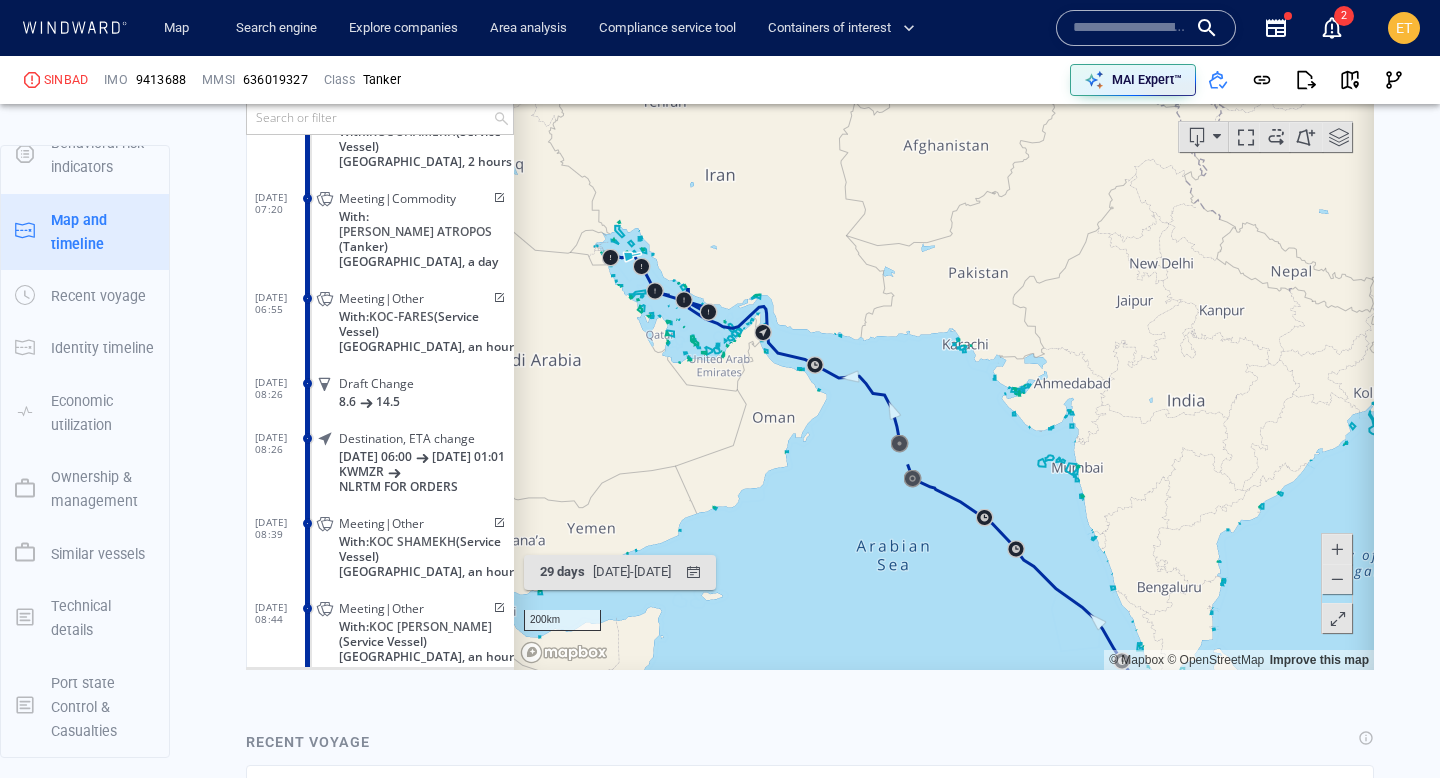 click at bounding box center [944, 359] 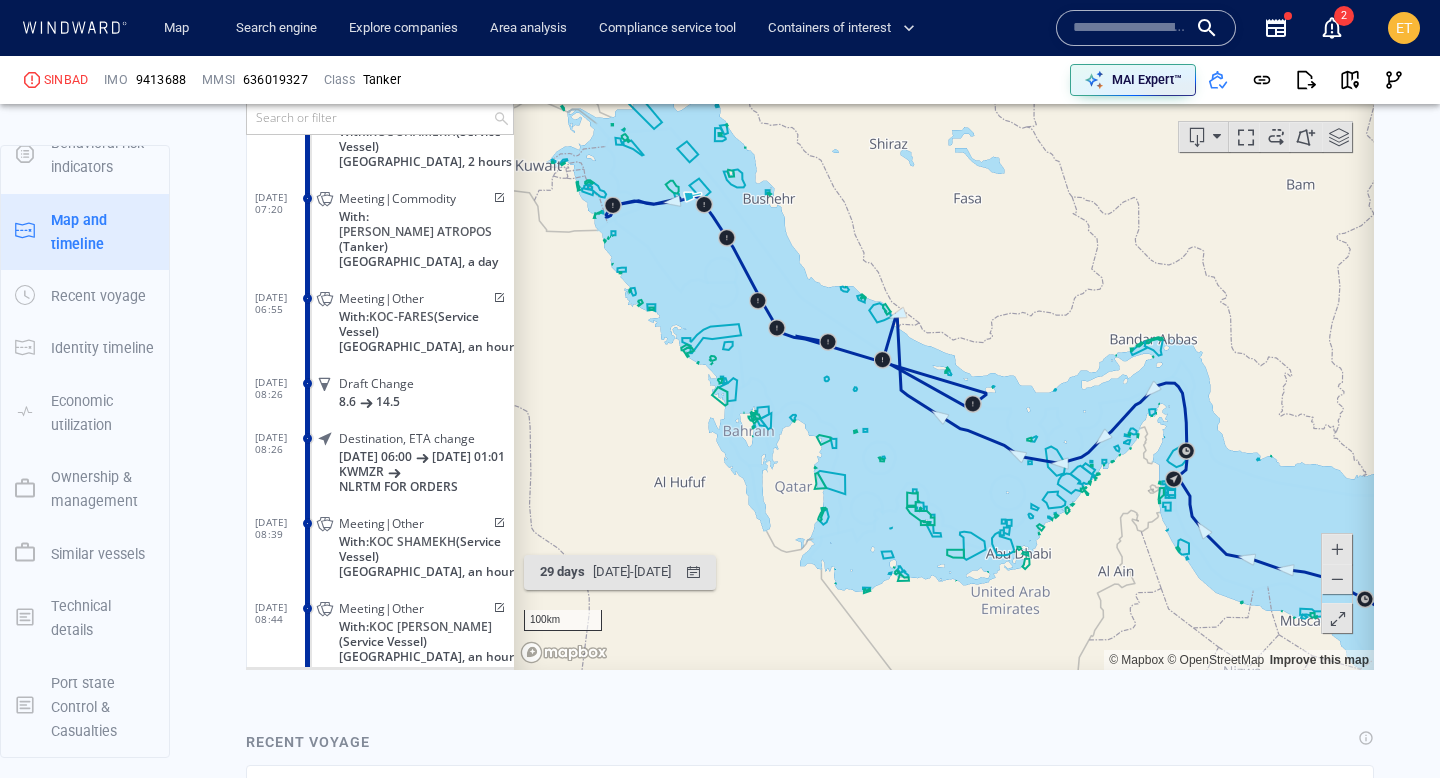 click at bounding box center (944, 359) 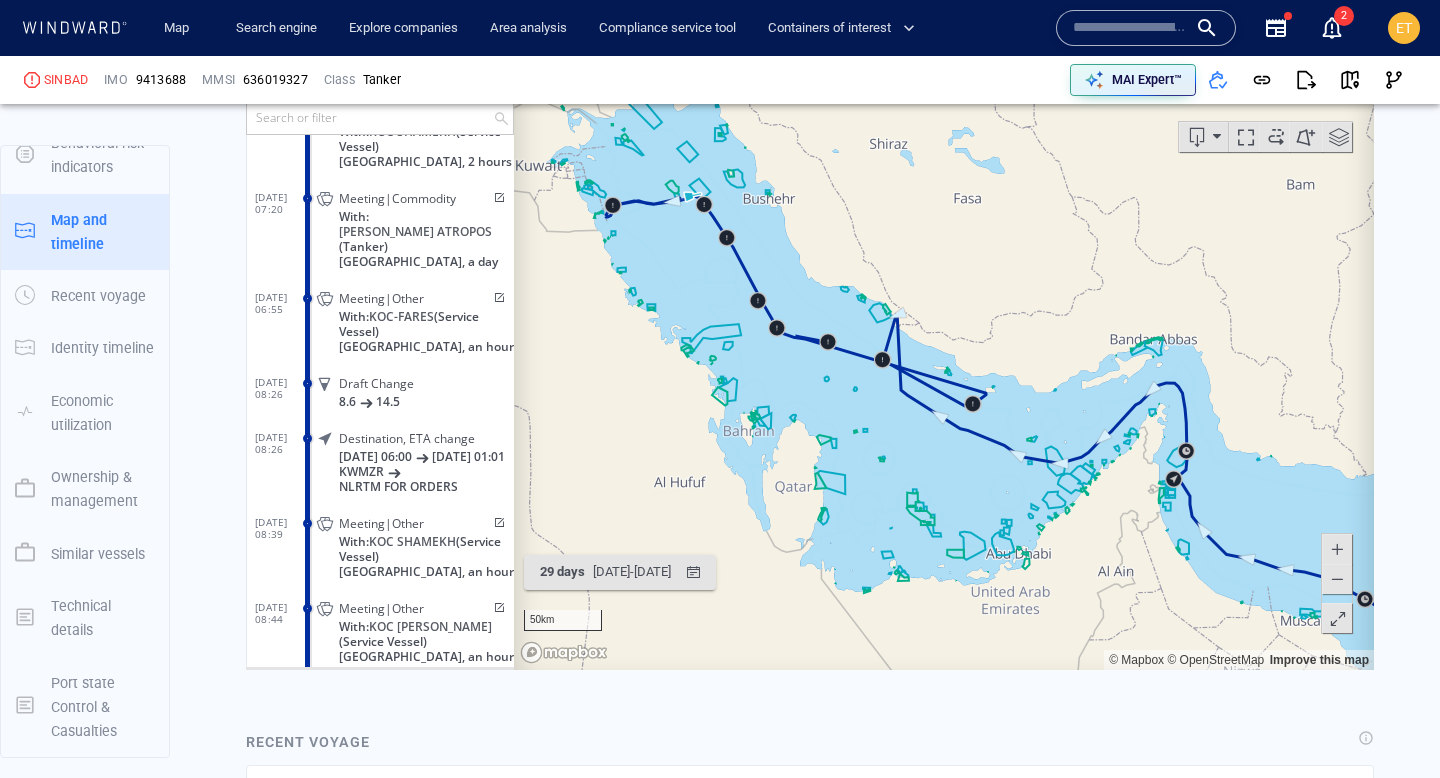 drag, startPoint x: 619, startPoint y: 220, endPoint x: 667, endPoint y: 279, distance: 76.05919 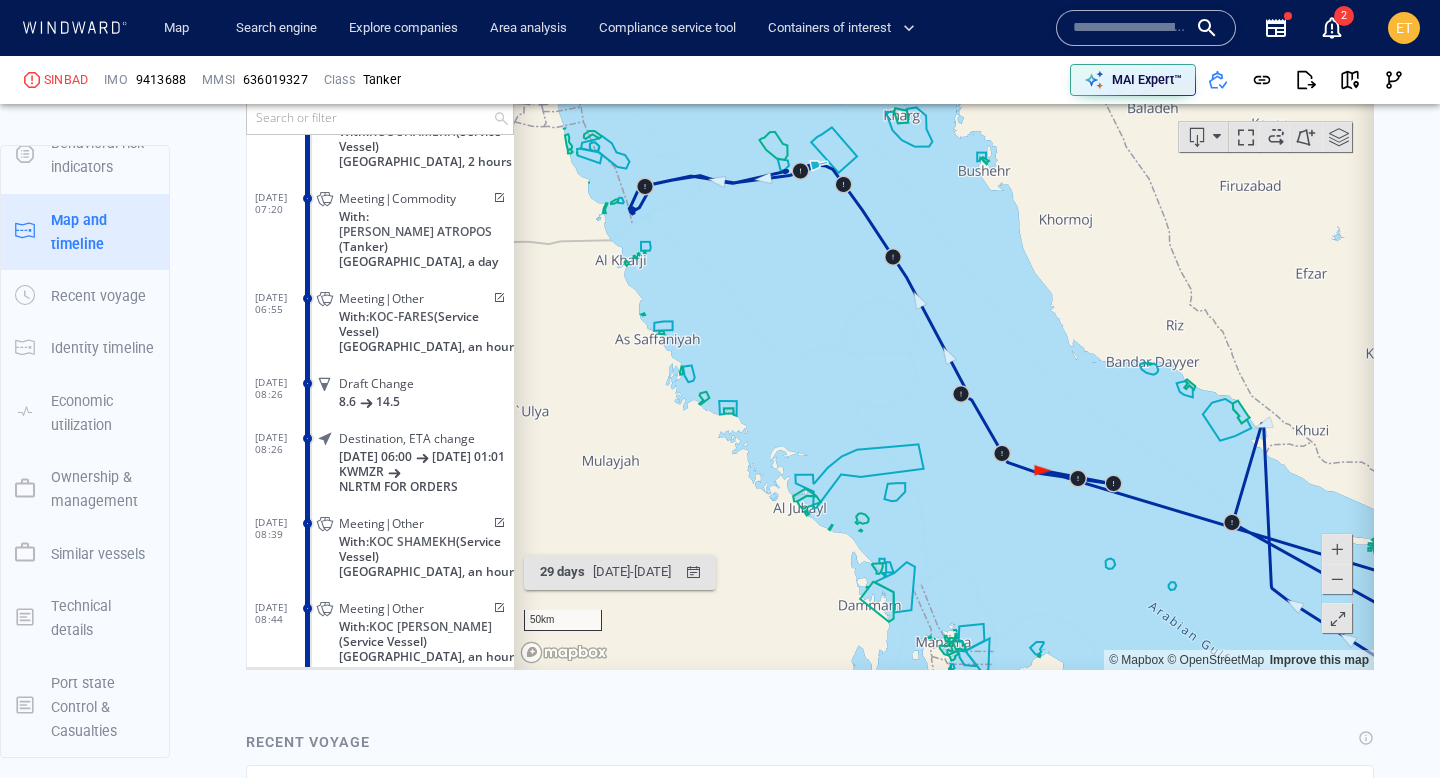 click at bounding box center [944, 359] 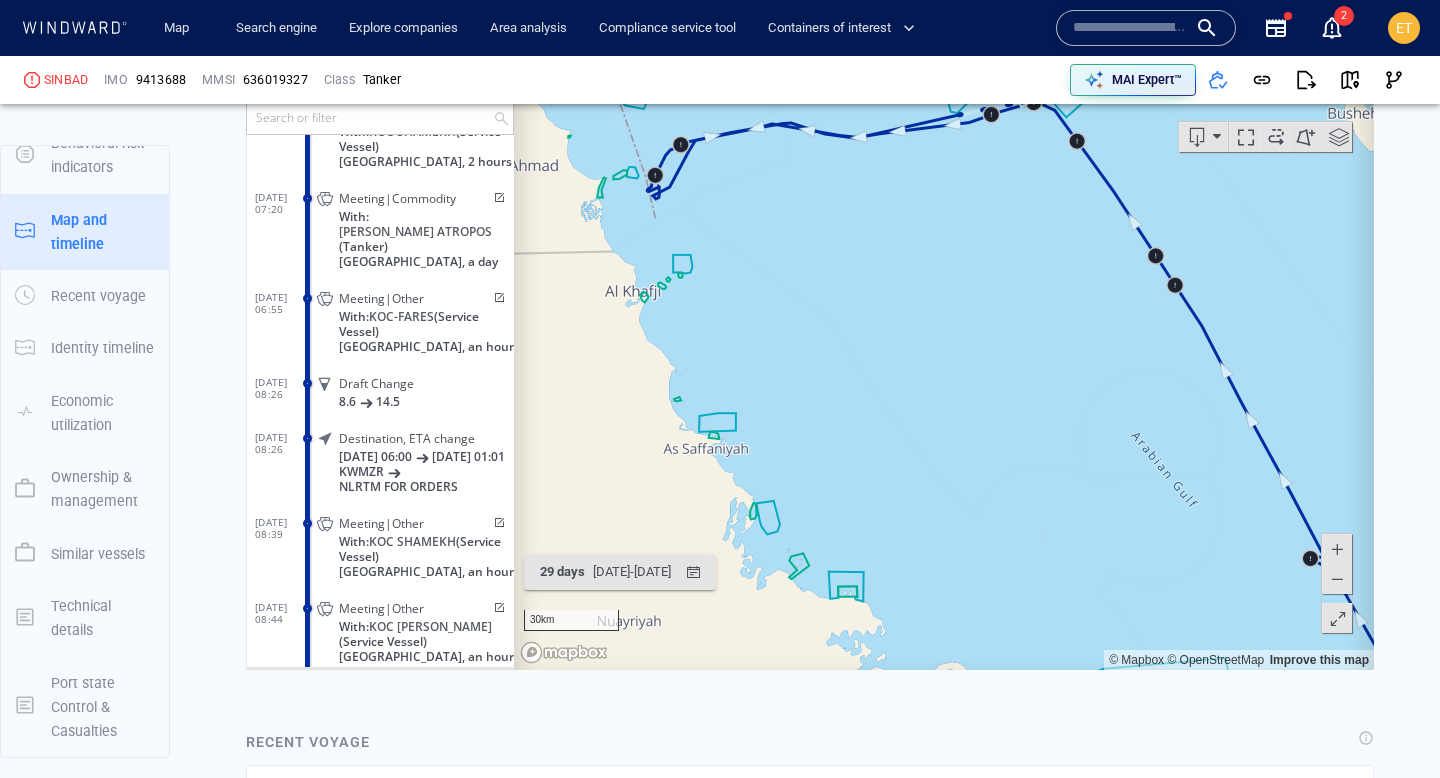 drag, startPoint x: 610, startPoint y: 239, endPoint x: 779, endPoint y: 300, distance: 179.67192 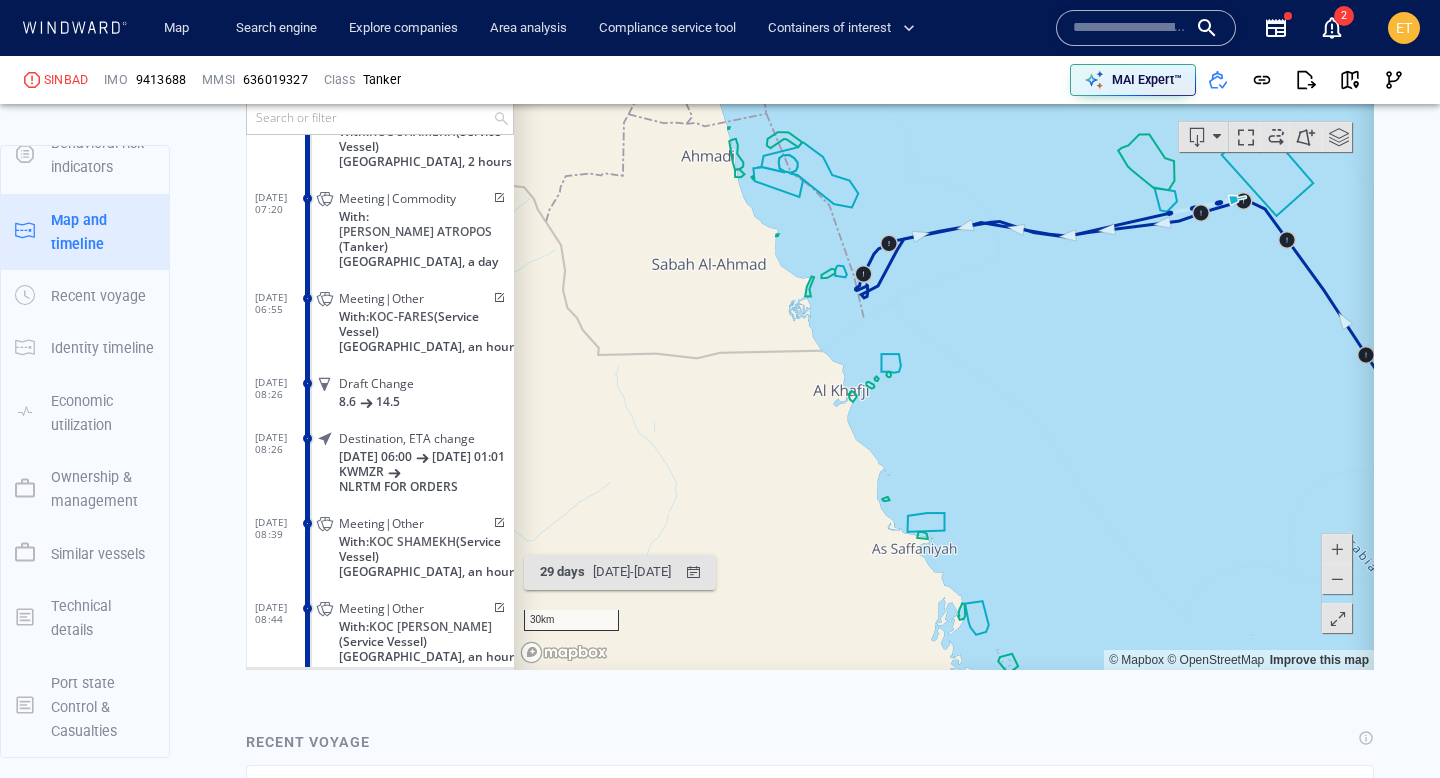 drag, startPoint x: 733, startPoint y: 270, endPoint x: 773, endPoint y: 327, distance: 69.63476 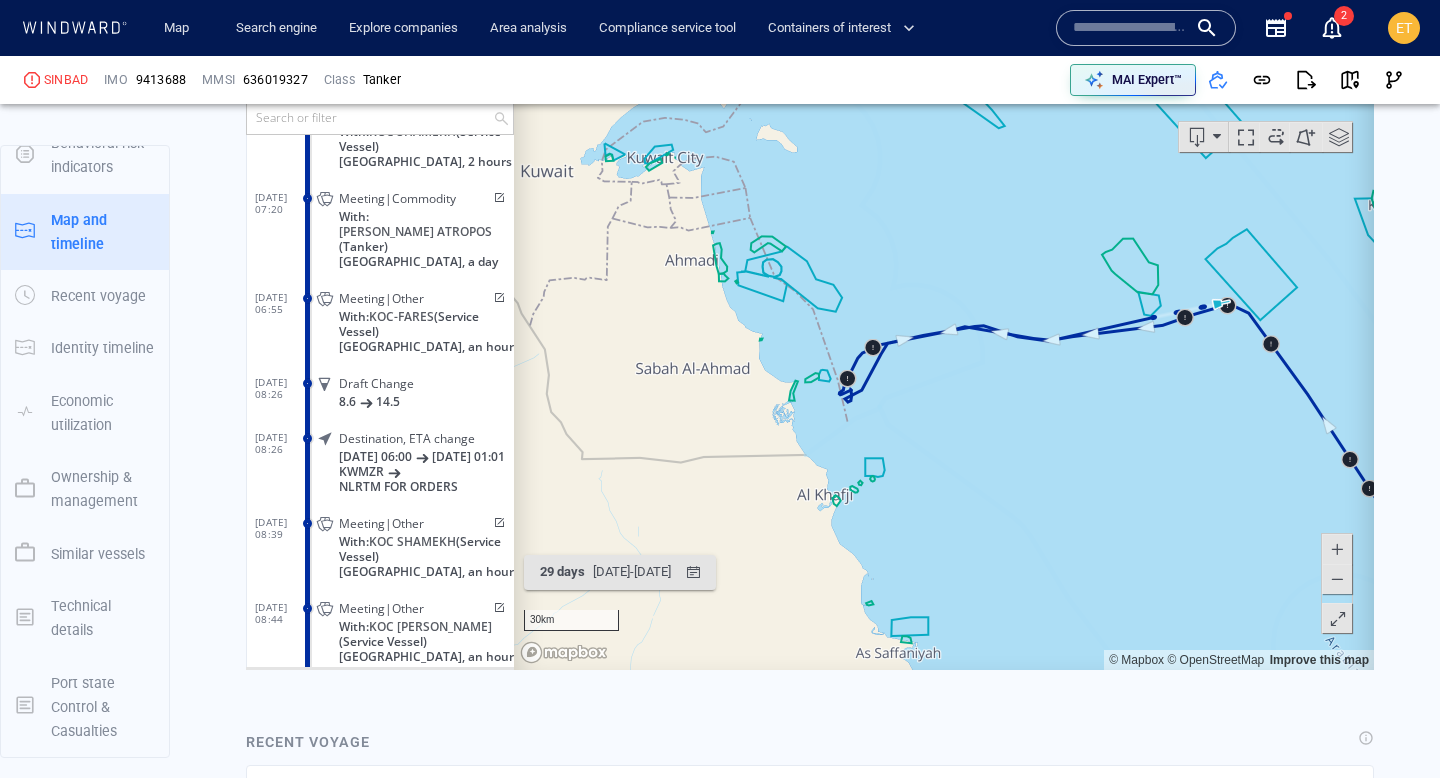 drag, startPoint x: 756, startPoint y: 327, endPoint x: 737, endPoint y: 426, distance: 100.80675 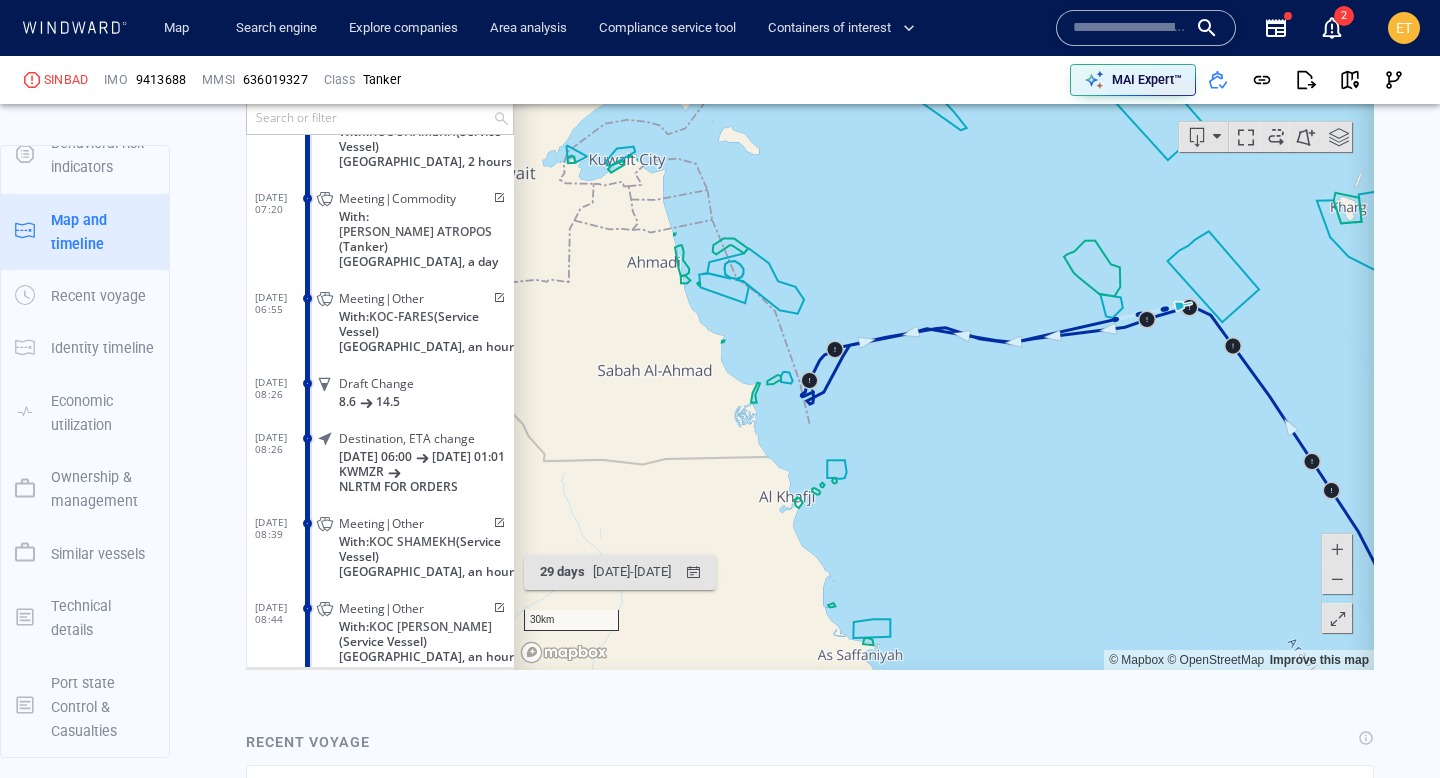 drag, startPoint x: 742, startPoint y: 424, endPoint x: 704, endPoint y: 426, distance: 38.052597 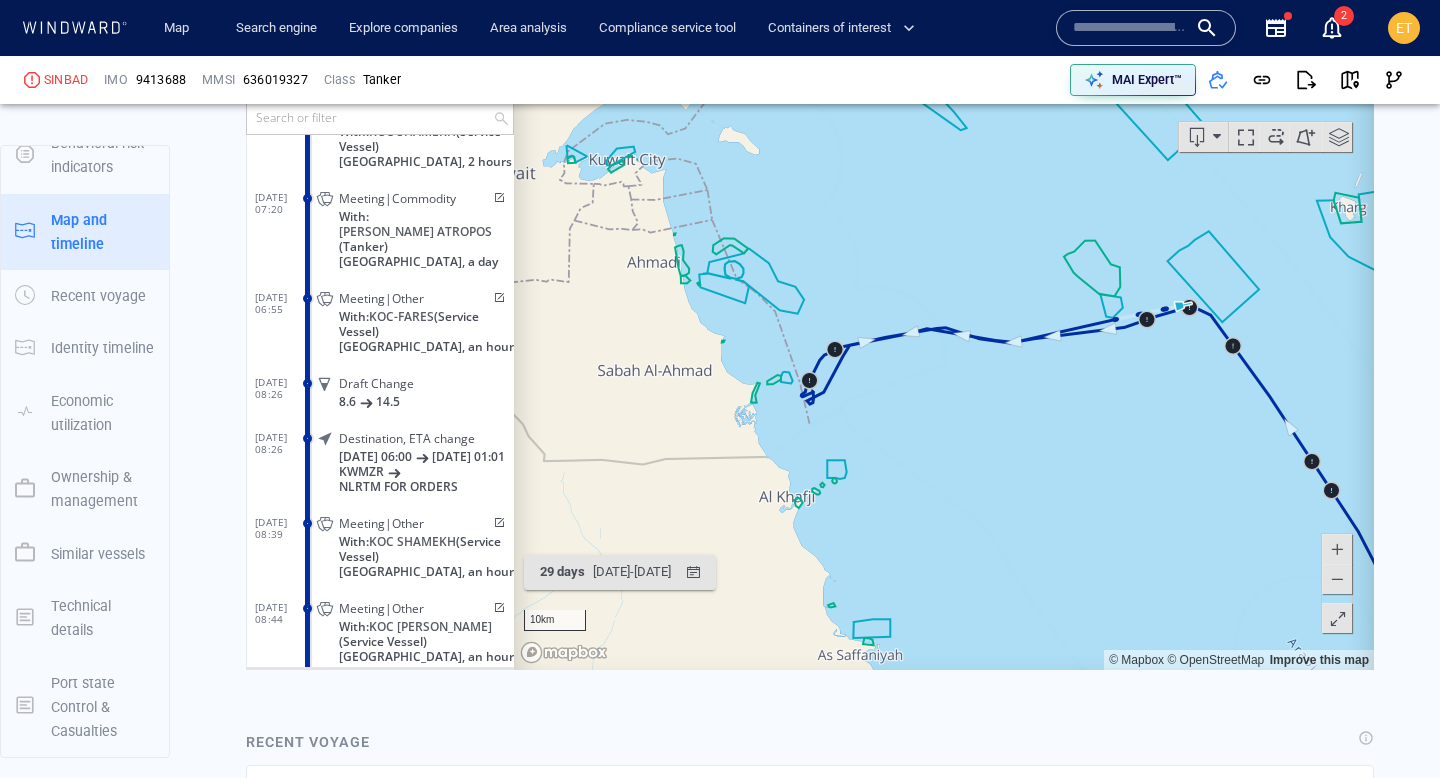 click at bounding box center (944, 359) 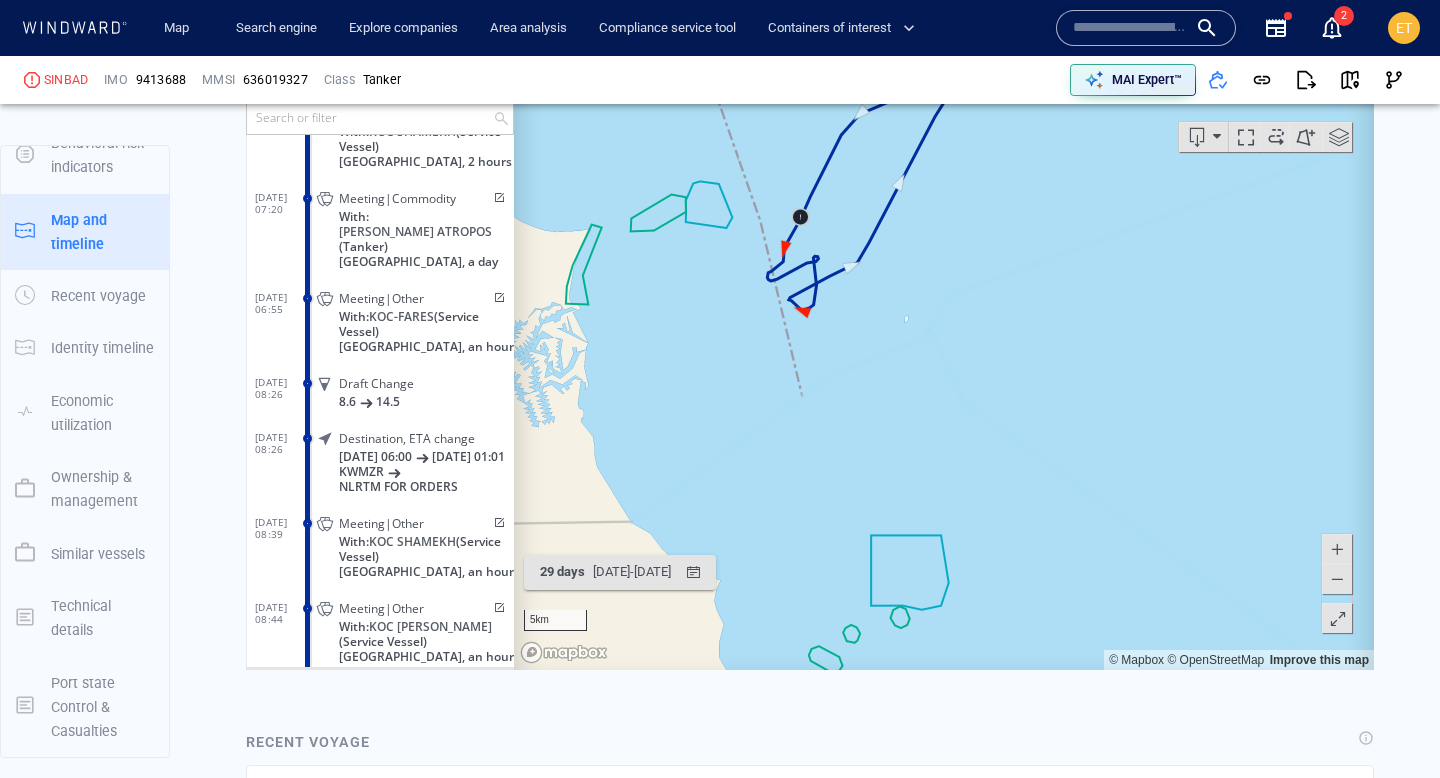 drag, startPoint x: 1011, startPoint y: 286, endPoint x: 1177, endPoint y: 342, distance: 175.19133 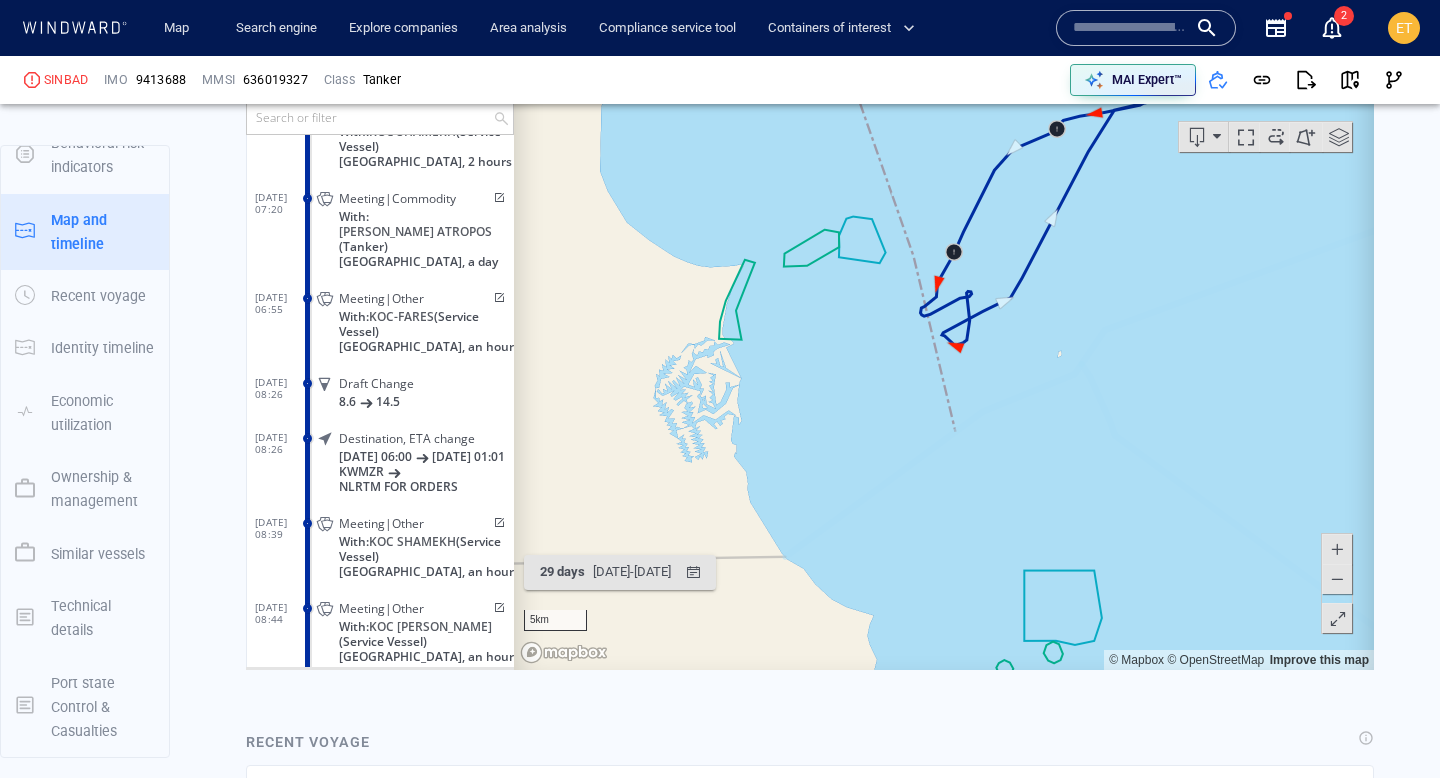 drag, startPoint x: 903, startPoint y: 447, endPoint x: 842, endPoint y: 464, distance: 63.324562 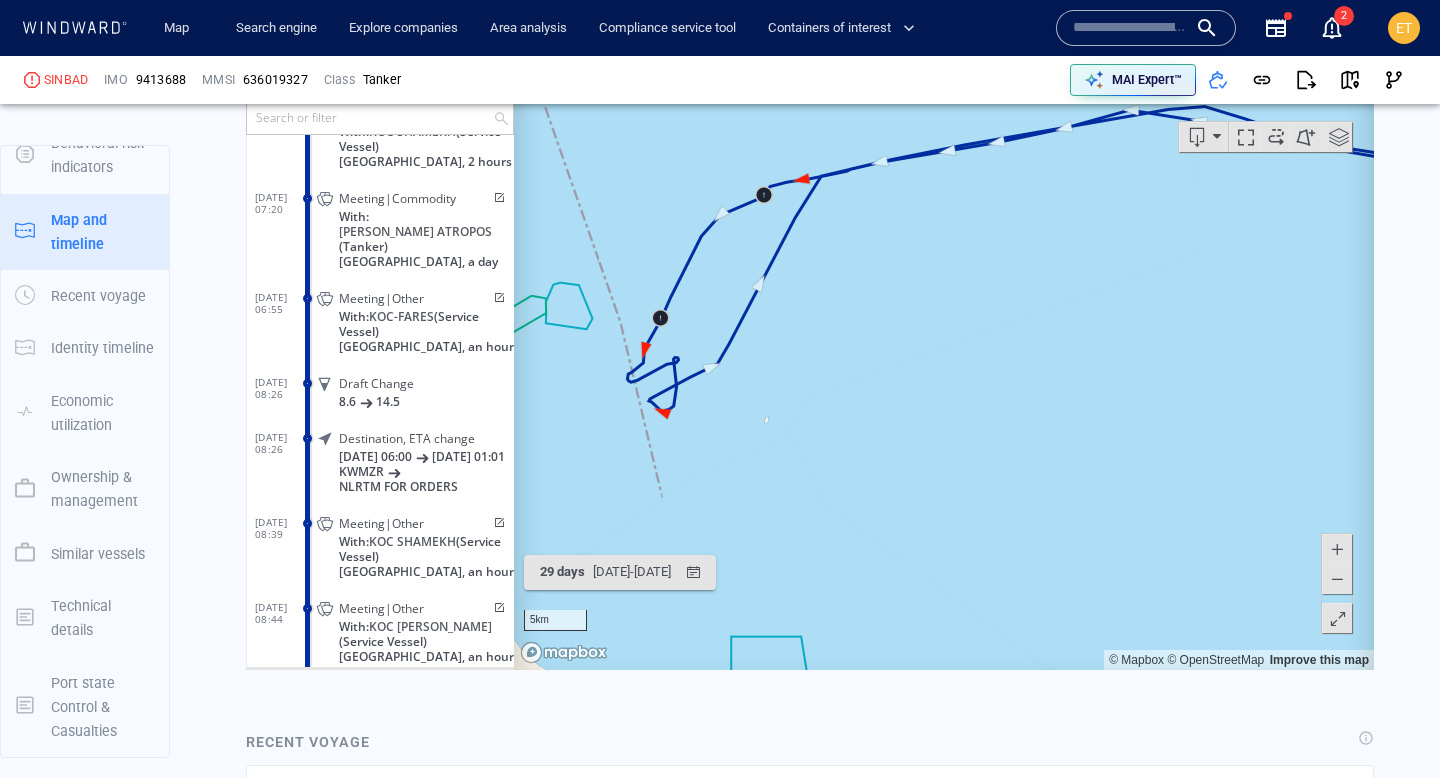 drag, startPoint x: 1298, startPoint y: 354, endPoint x: 1213, endPoint y: 352, distance: 85.02353 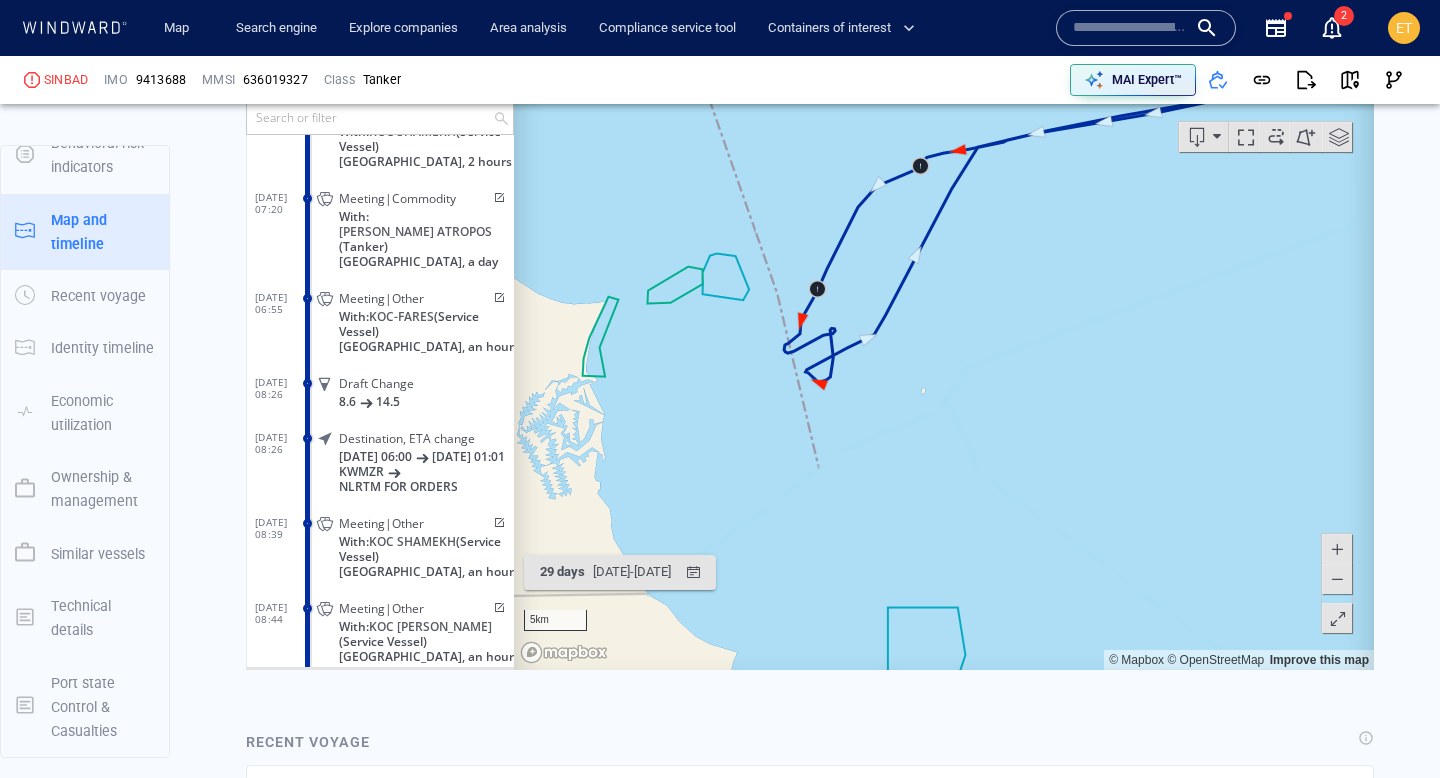 click at bounding box center [1337, 578] 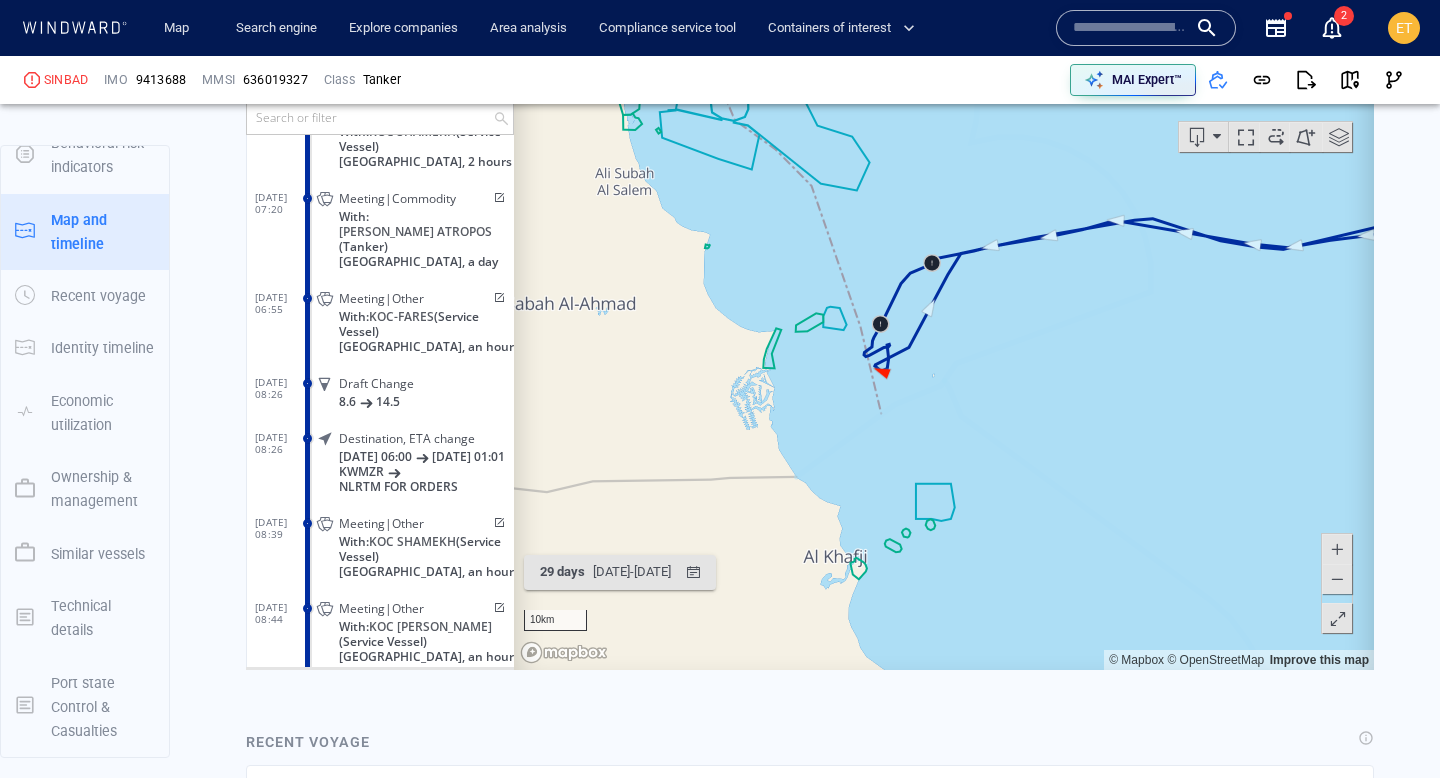 click at bounding box center [1337, 578] 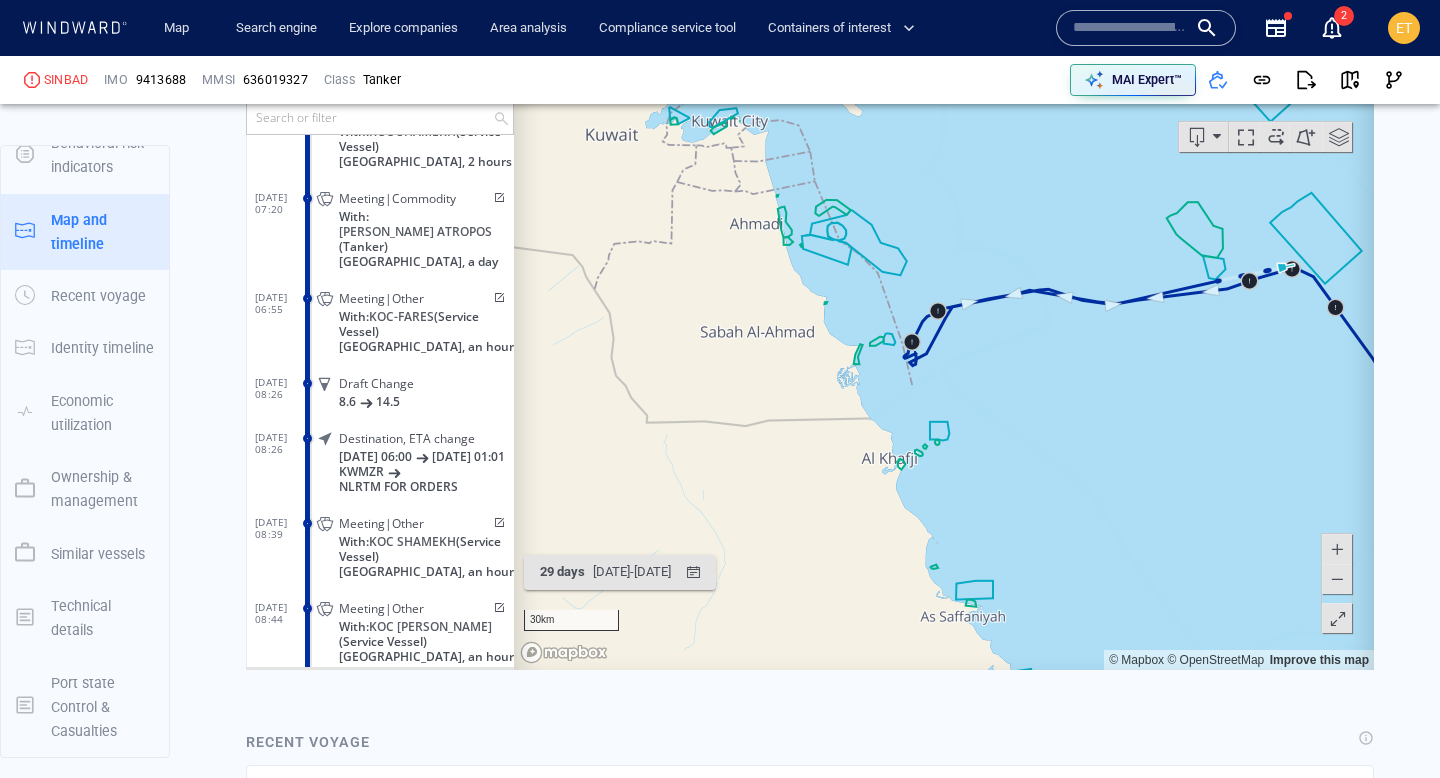 click at bounding box center [944, 359] 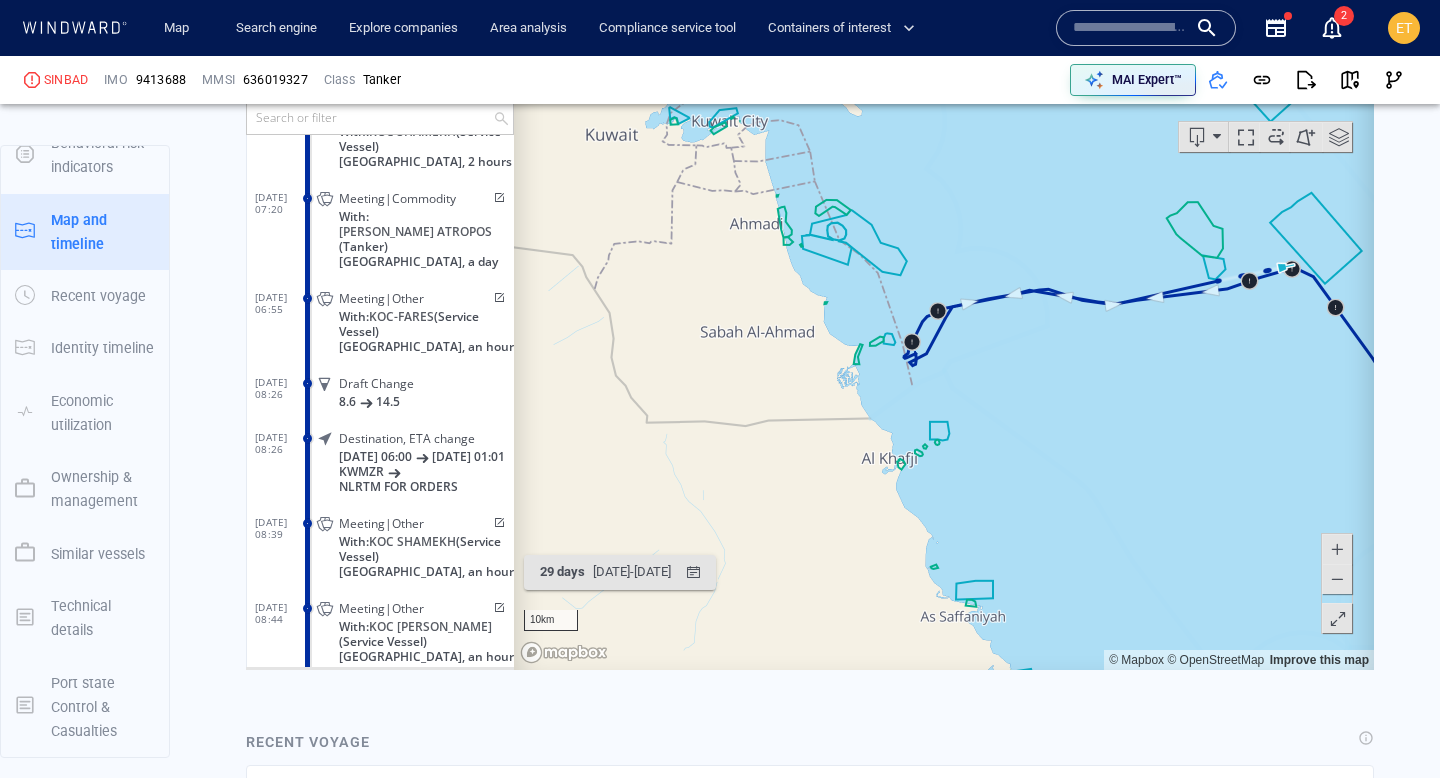 click at bounding box center (944, 359) 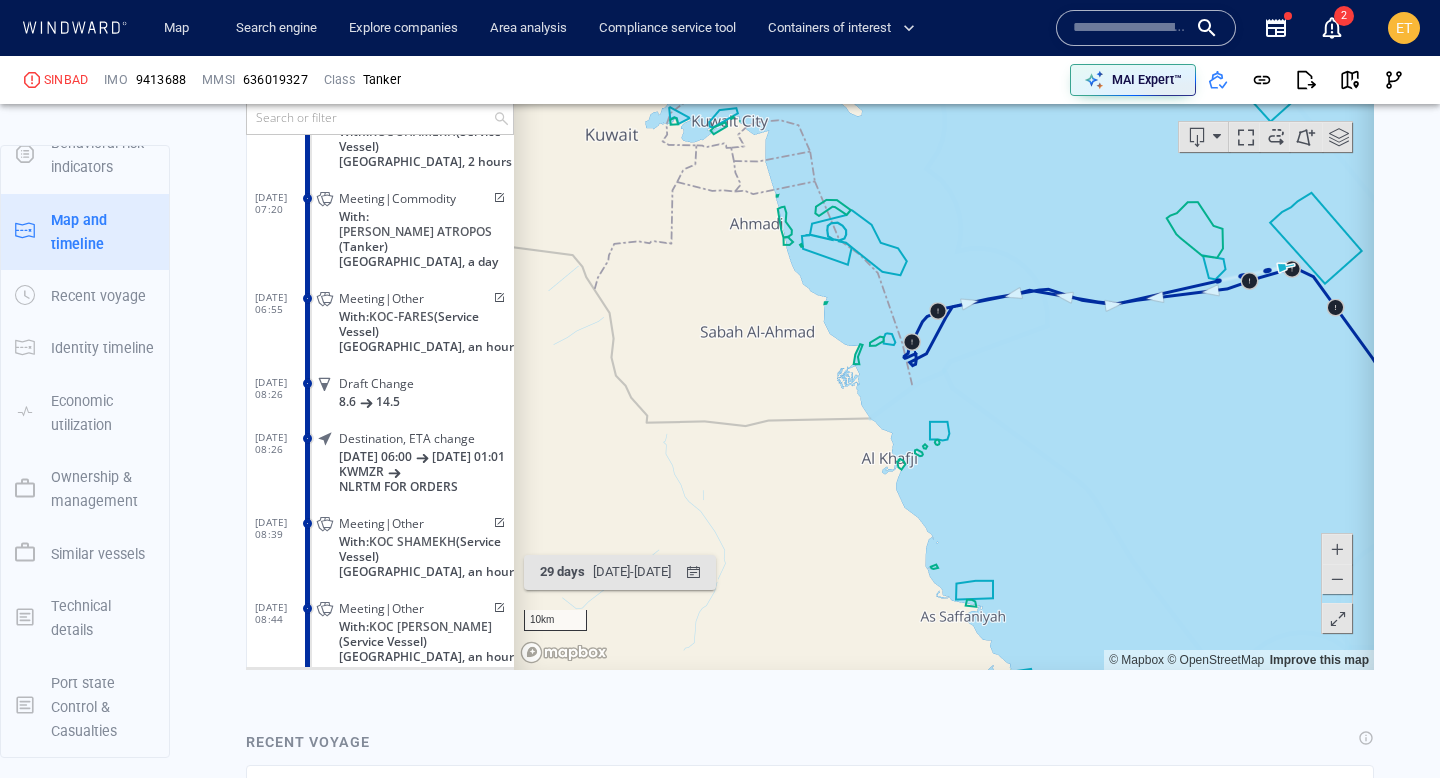 click at bounding box center (944, 359) 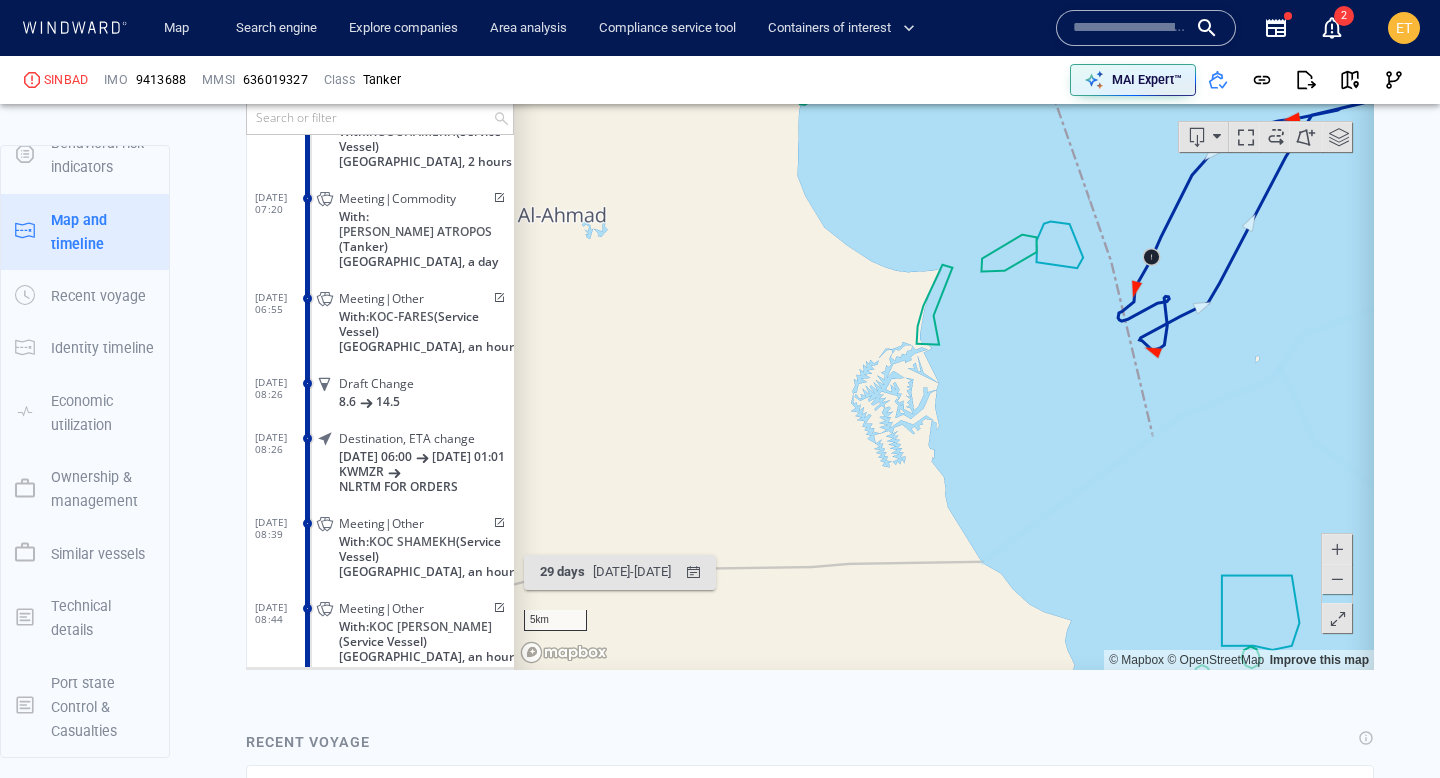 drag, startPoint x: 1000, startPoint y: 305, endPoint x: 874, endPoint y: 354, distance: 135.19246 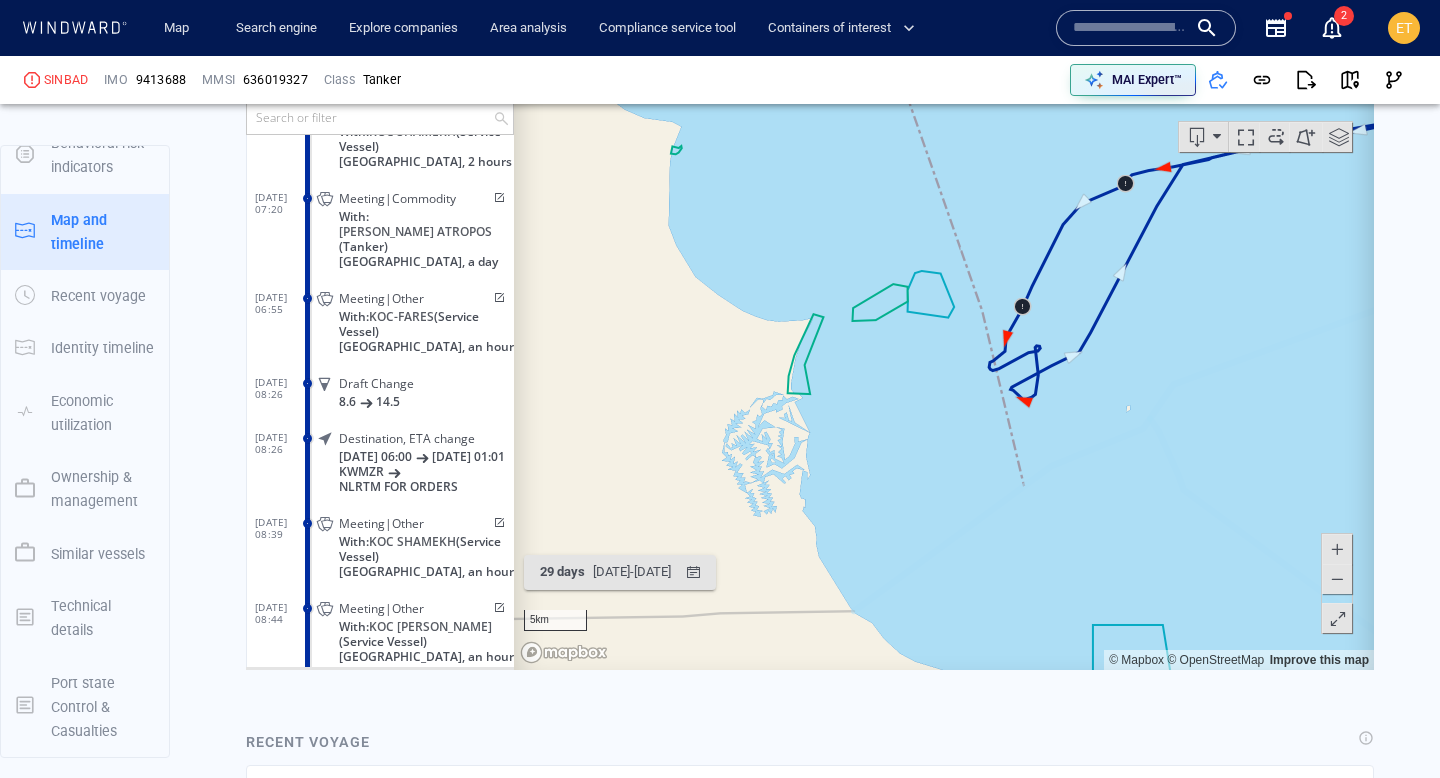 drag, startPoint x: 913, startPoint y: 337, endPoint x: 778, endPoint y: 339, distance: 135.01482 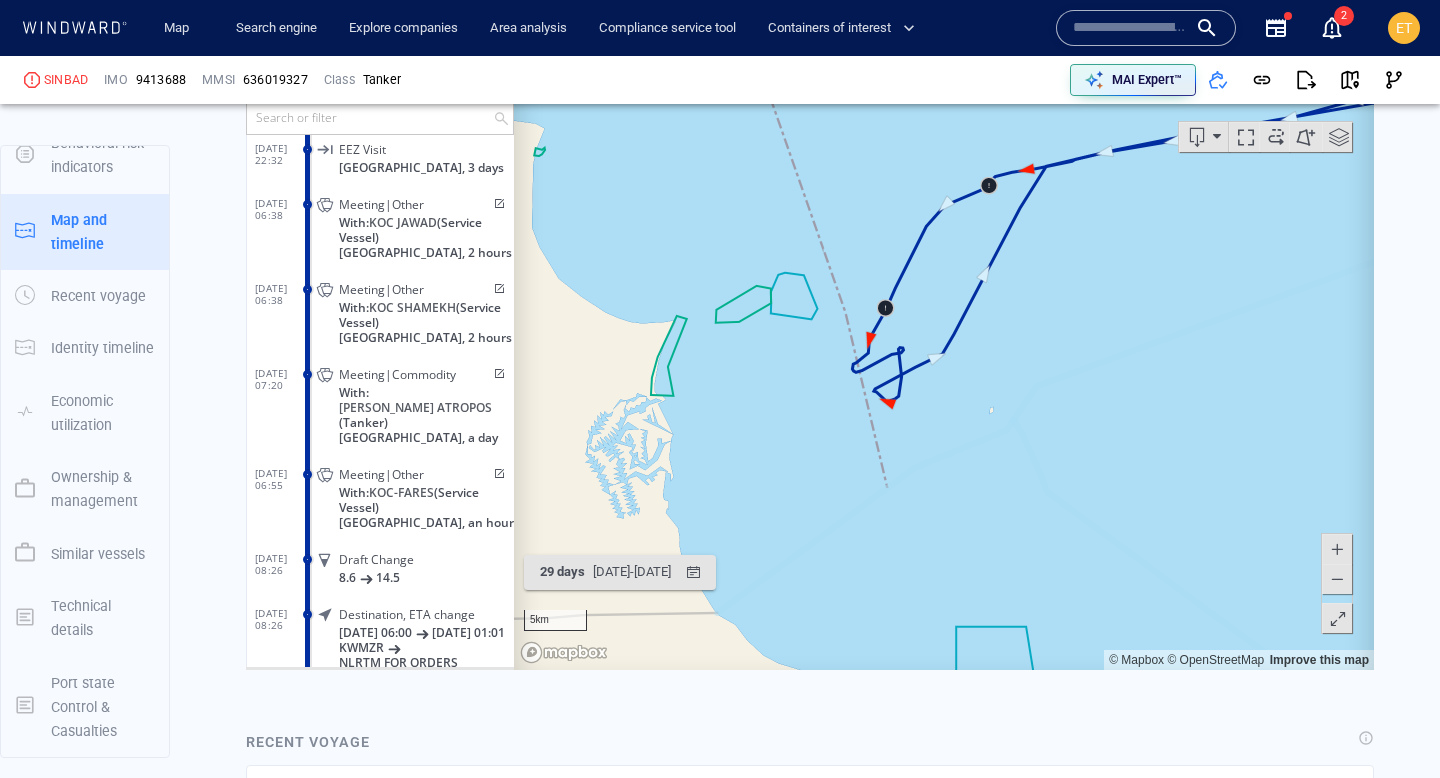 scroll, scrollTop: 296124, scrollLeft: 0, axis: vertical 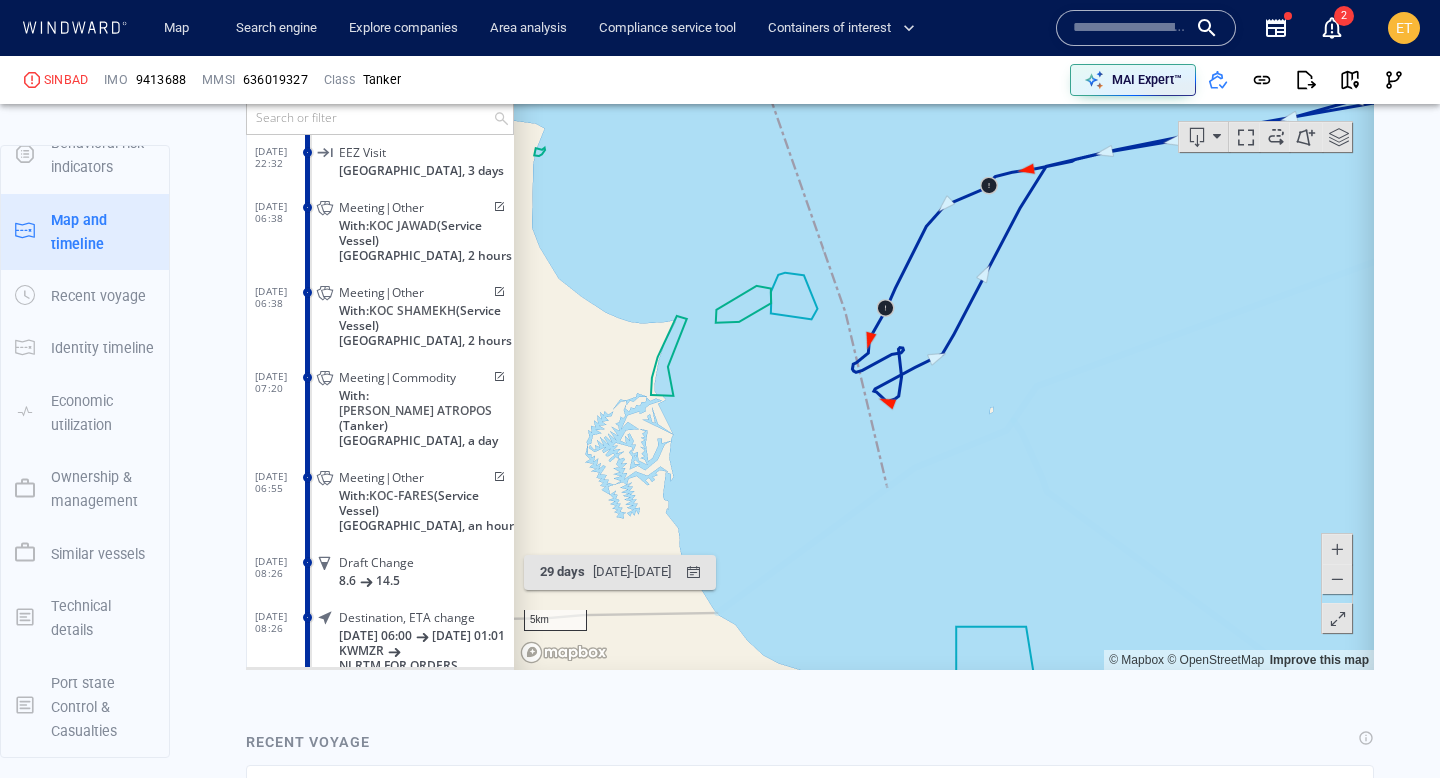 click at bounding box center [1337, 578] 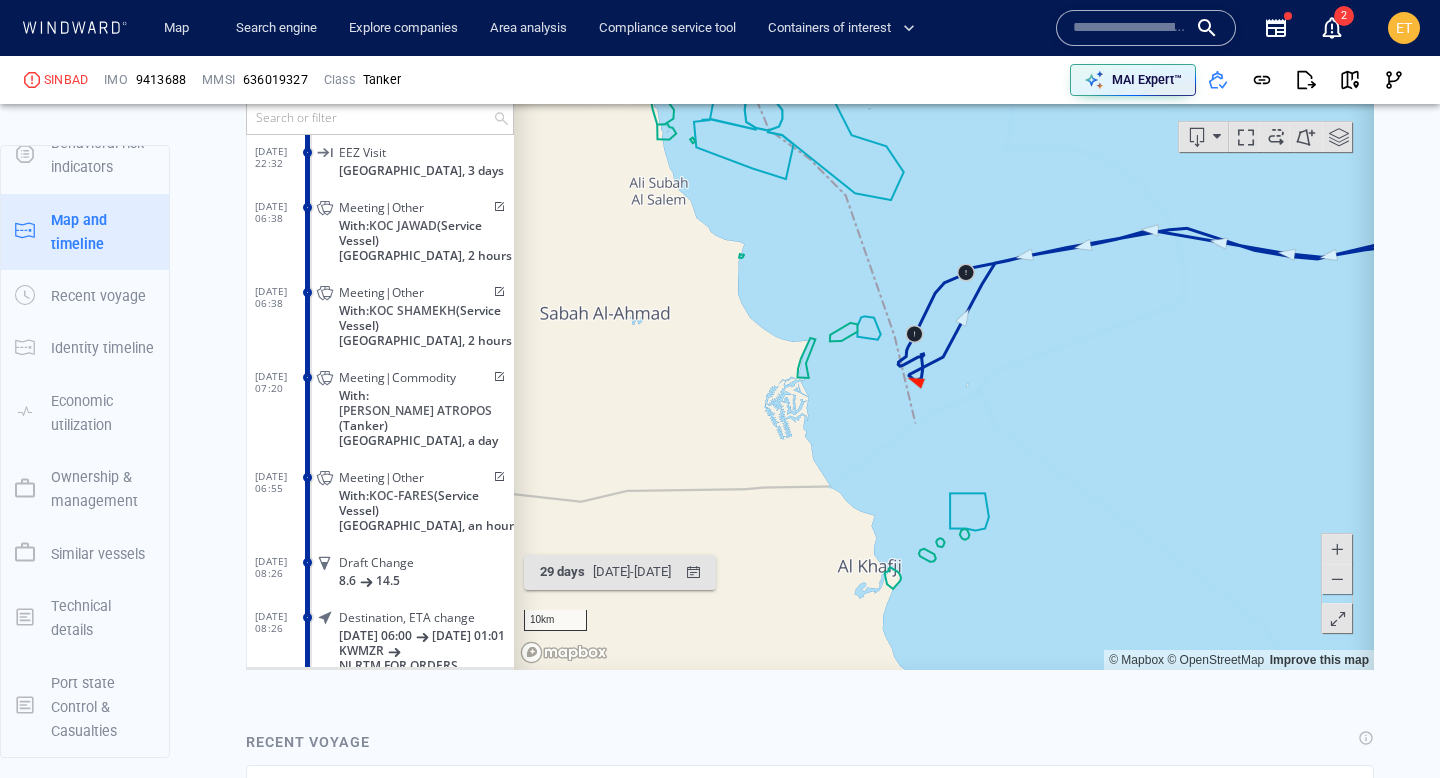 click at bounding box center (1337, 578) 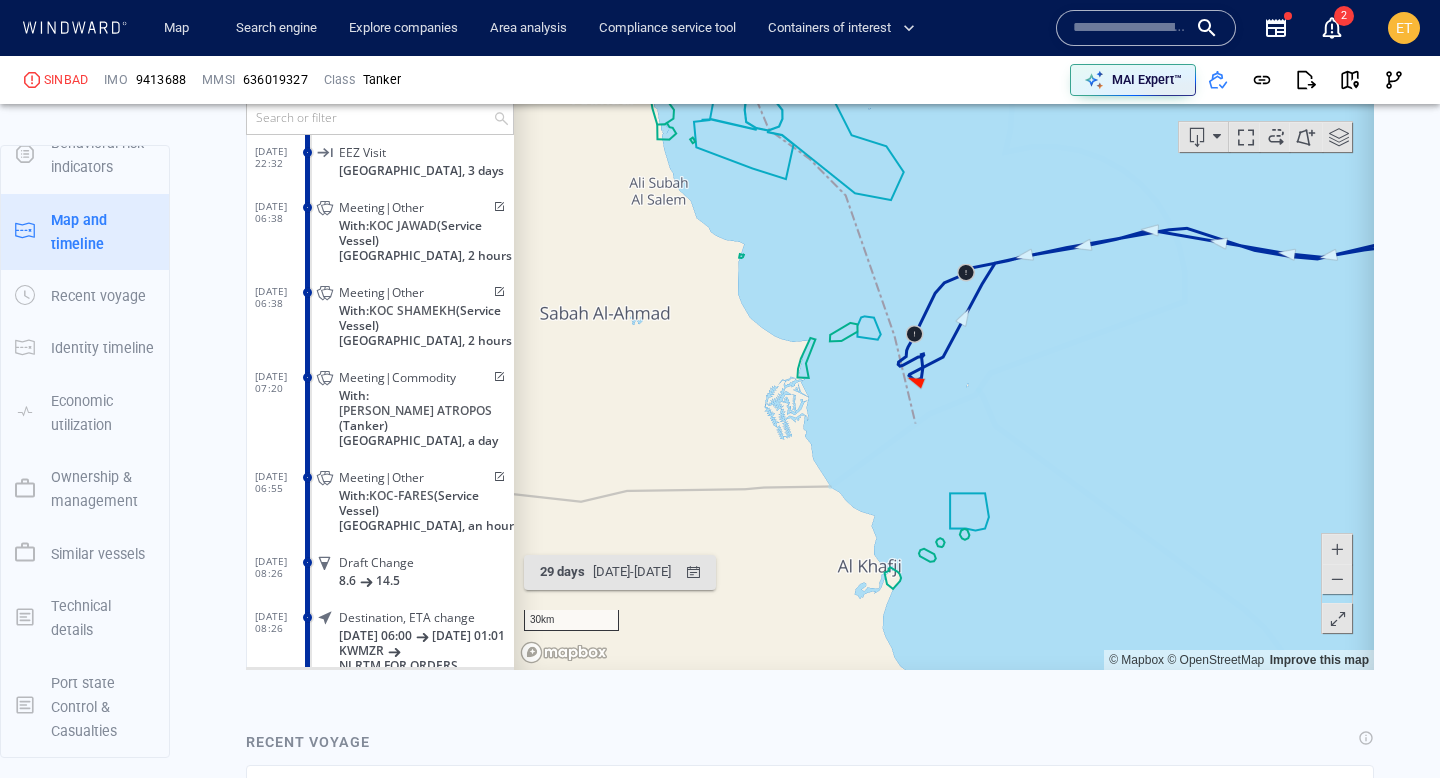 click at bounding box center (1337, 578) 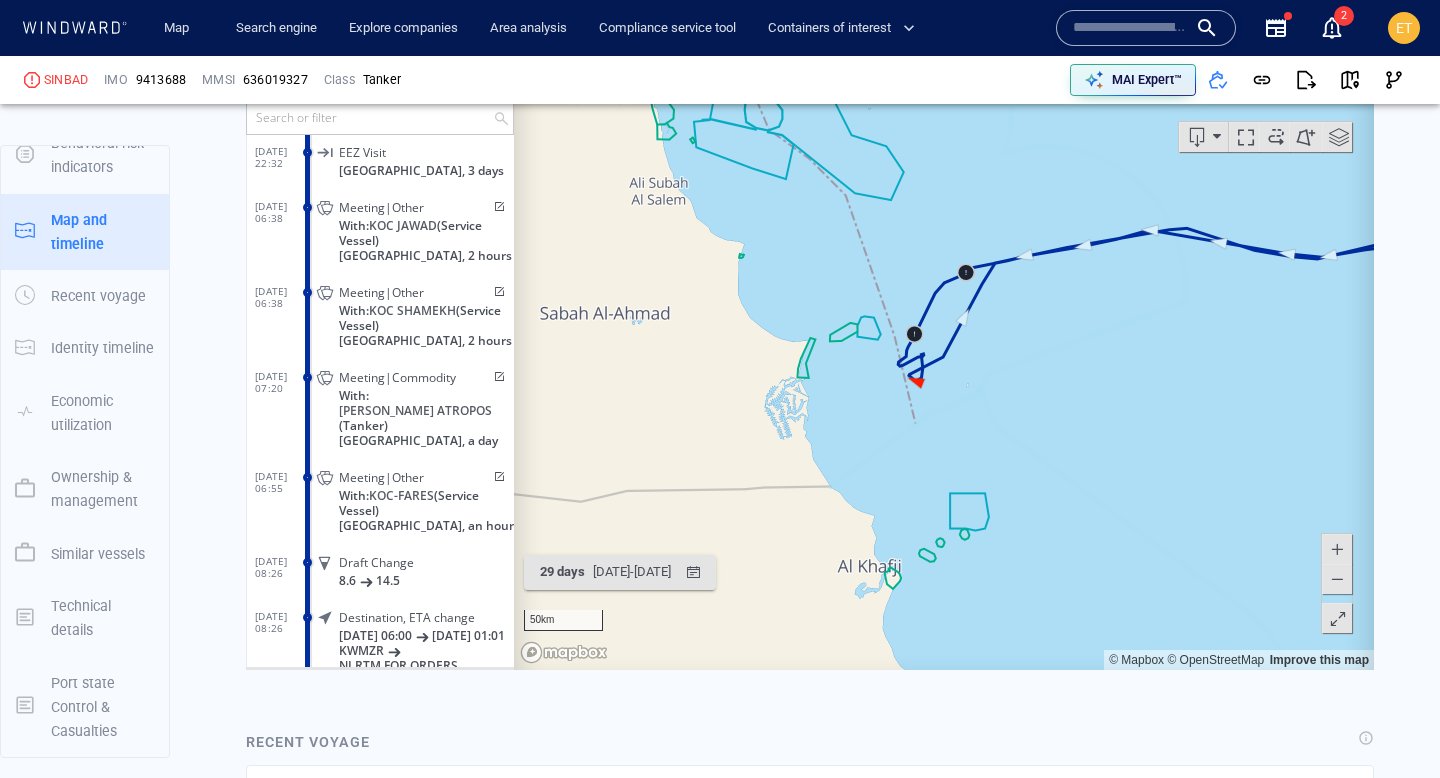click at bounding box center (1337, 578) 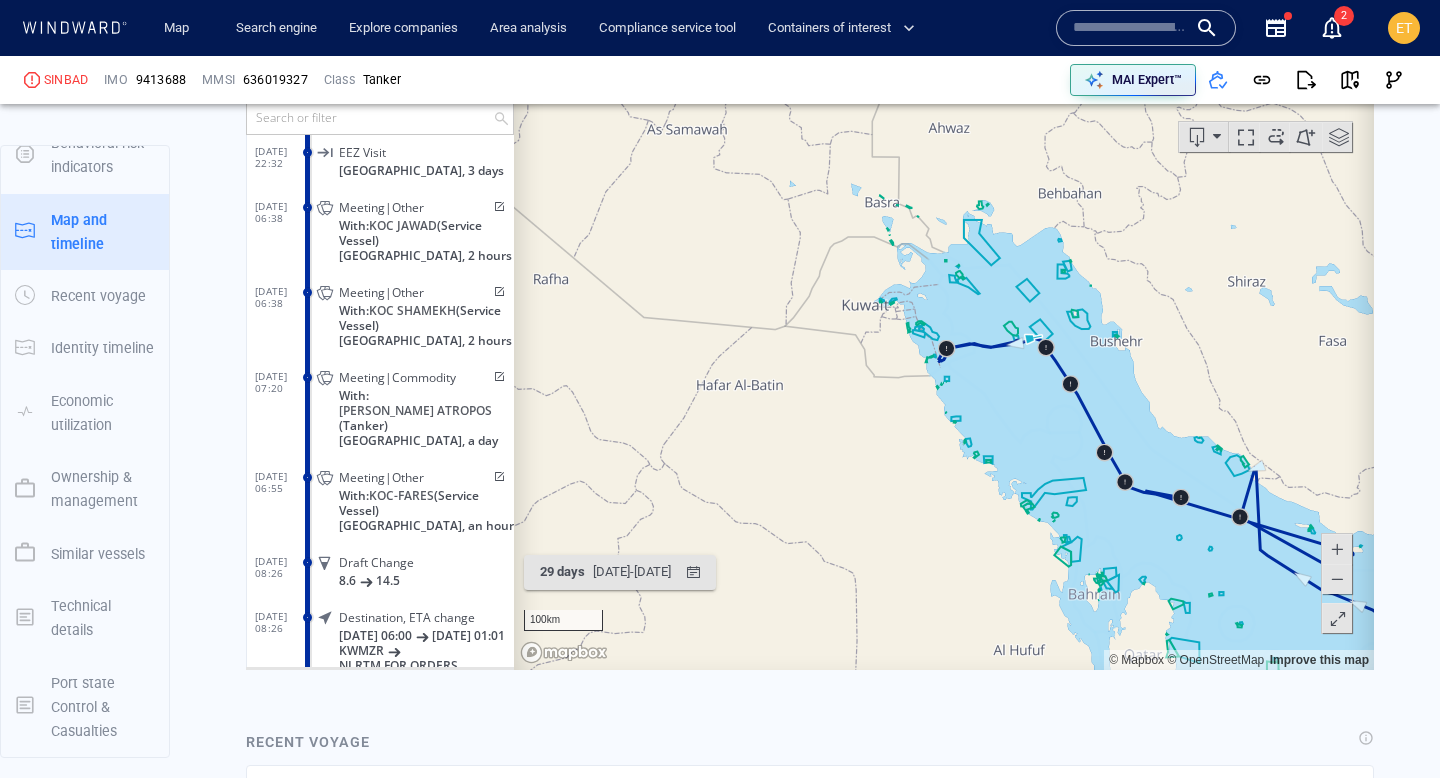 click at bounding box center [1337, 548] 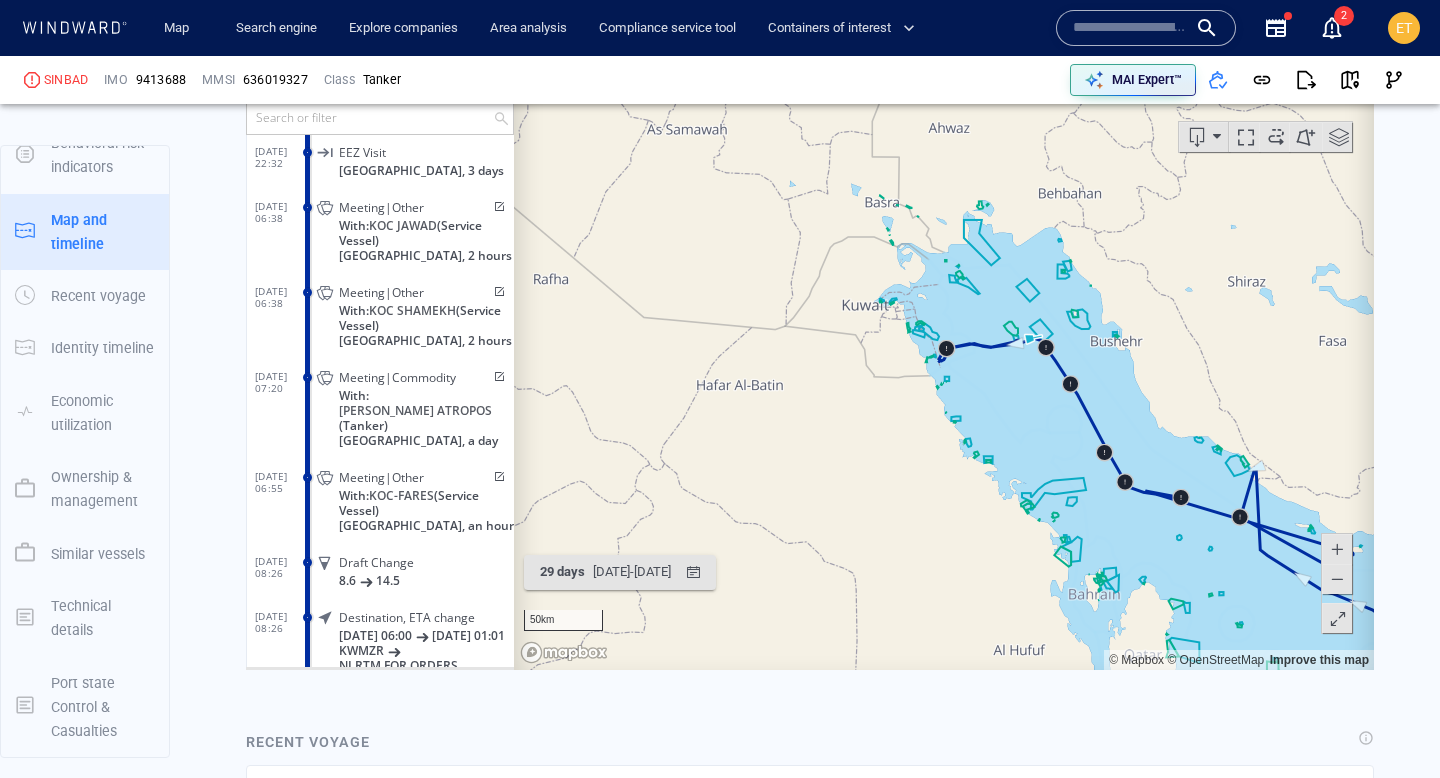 click at bounding box center (1337, 548) 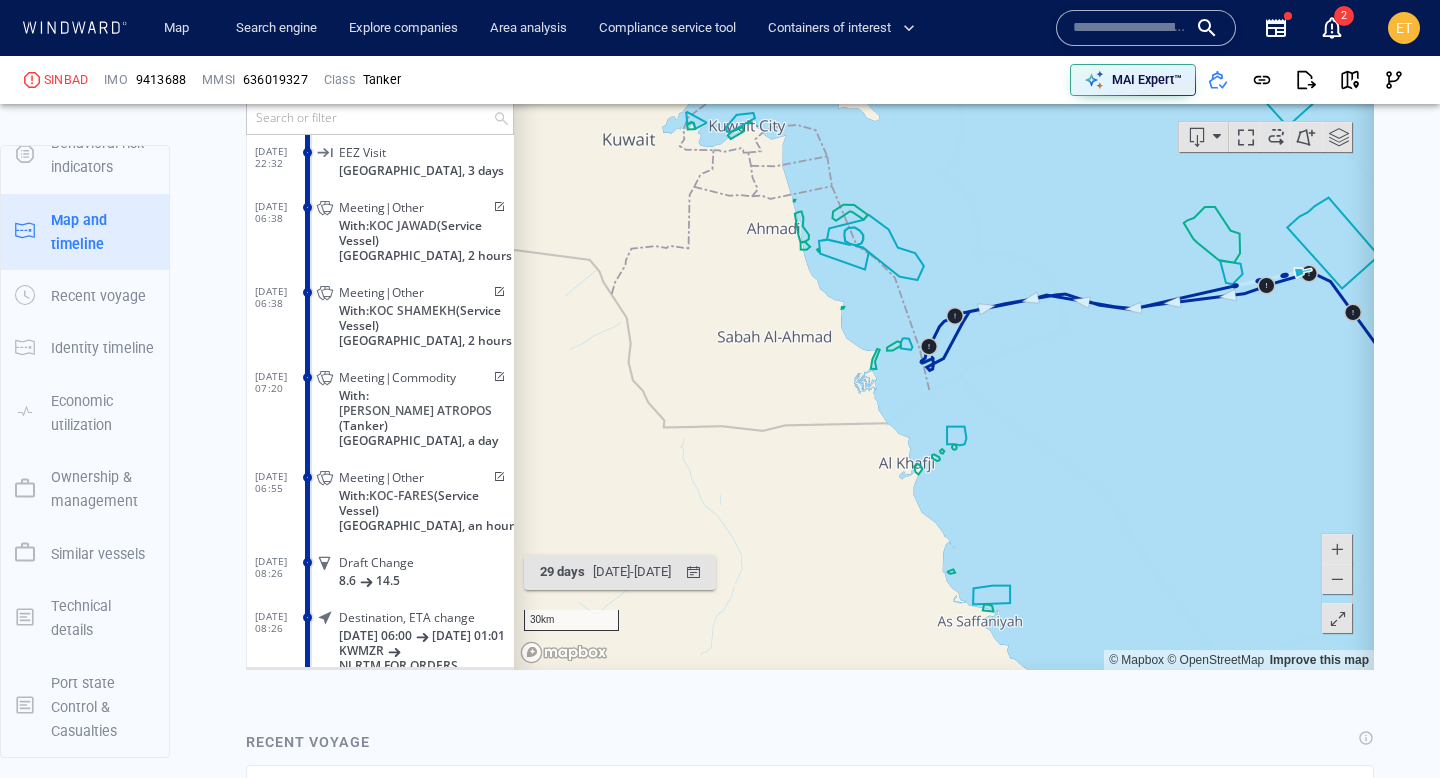 click at bounding box center (1337, 548) 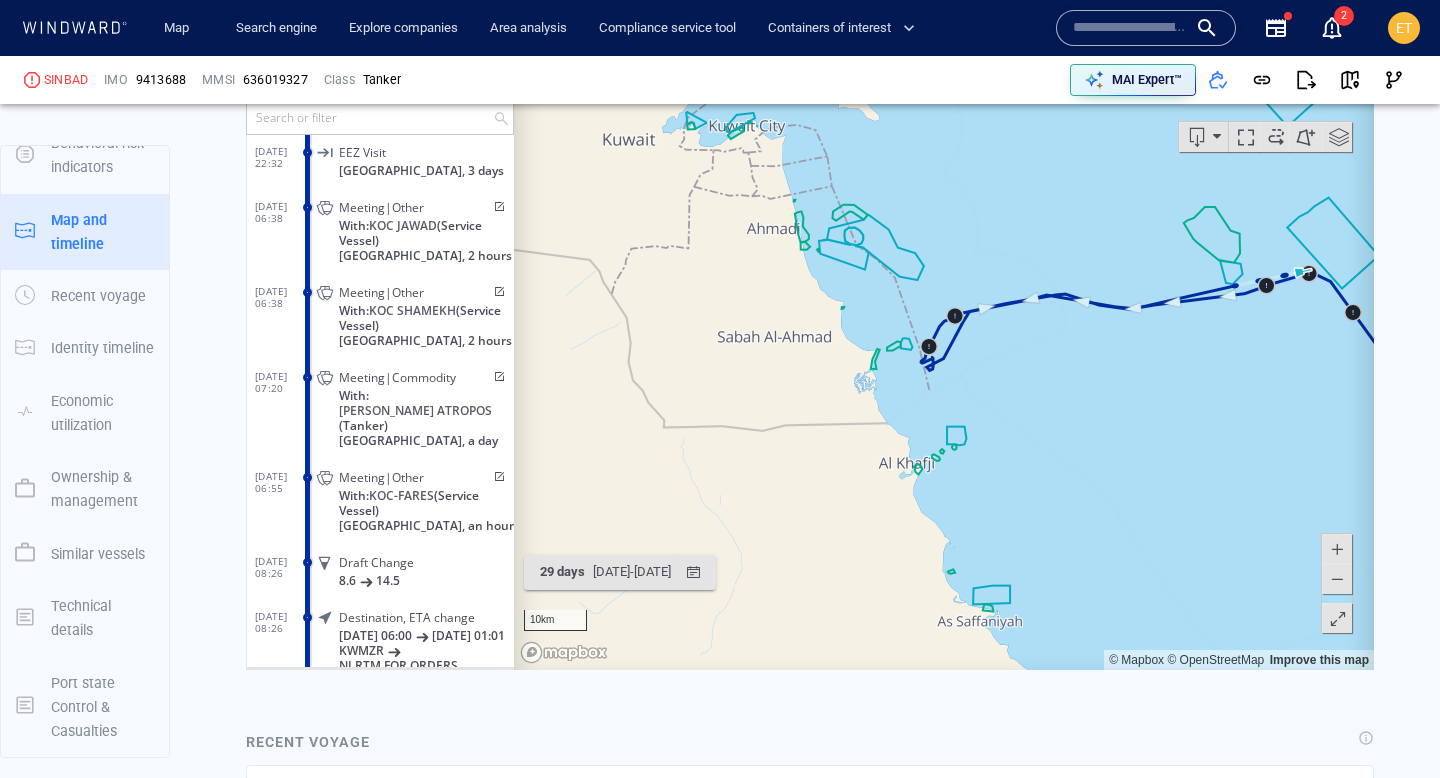 click at bounding box center [1337, 548] 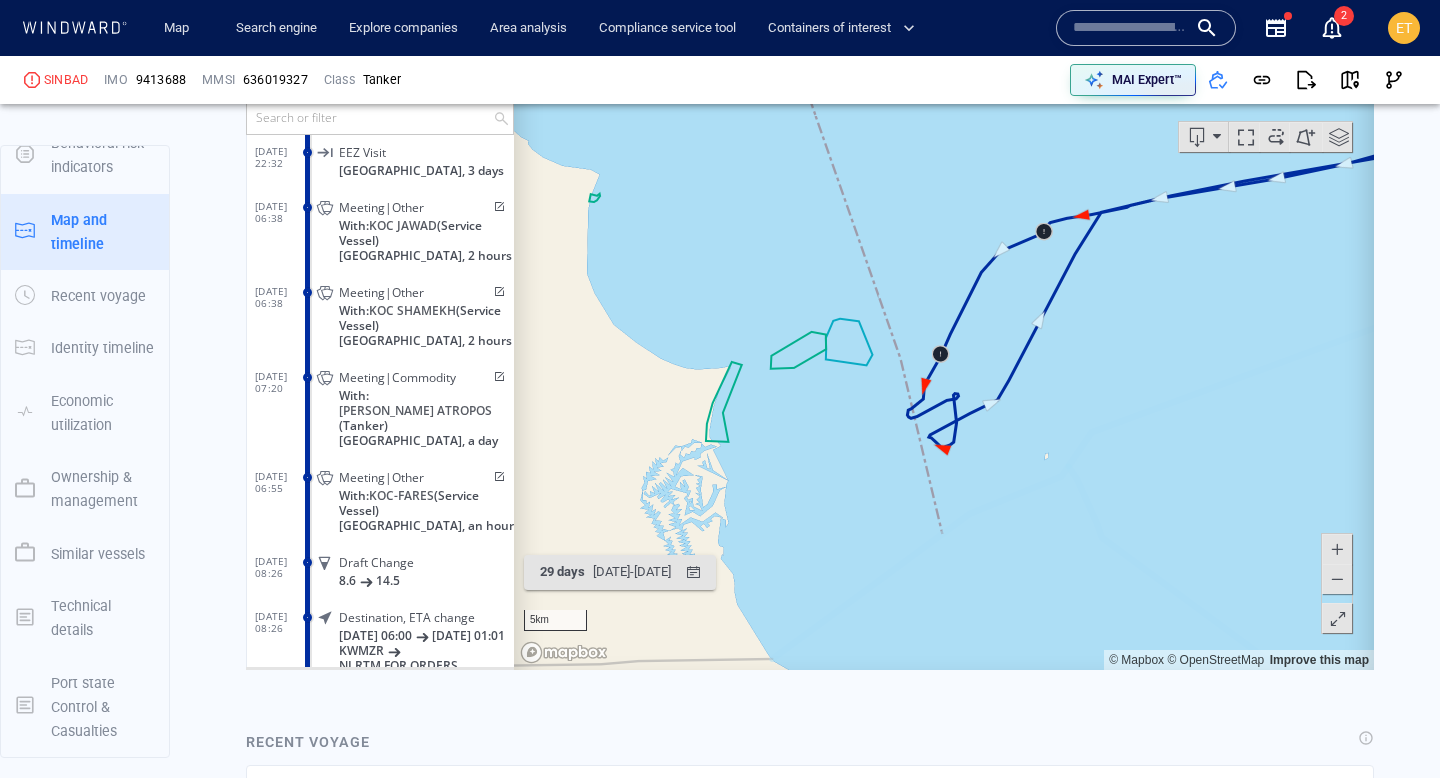 drag, startPoint x: 993, startPoint y: 446, endPoint x: 1049, endPoint y: 495, distance: 74.41102 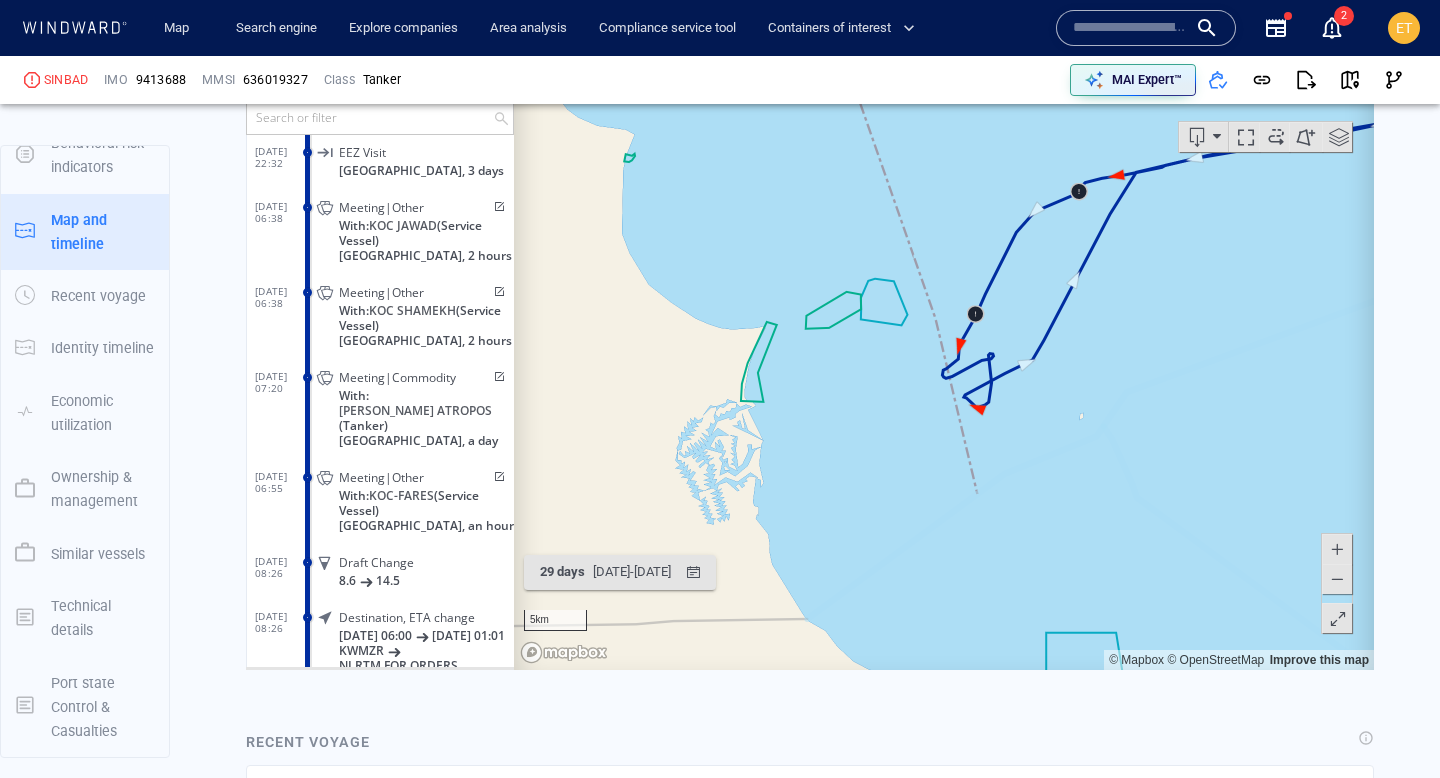 drag, startPoint x: 1049, startPoint y: 495, endPoint x: 1083, endPoint y: 453, distance: 54.037025 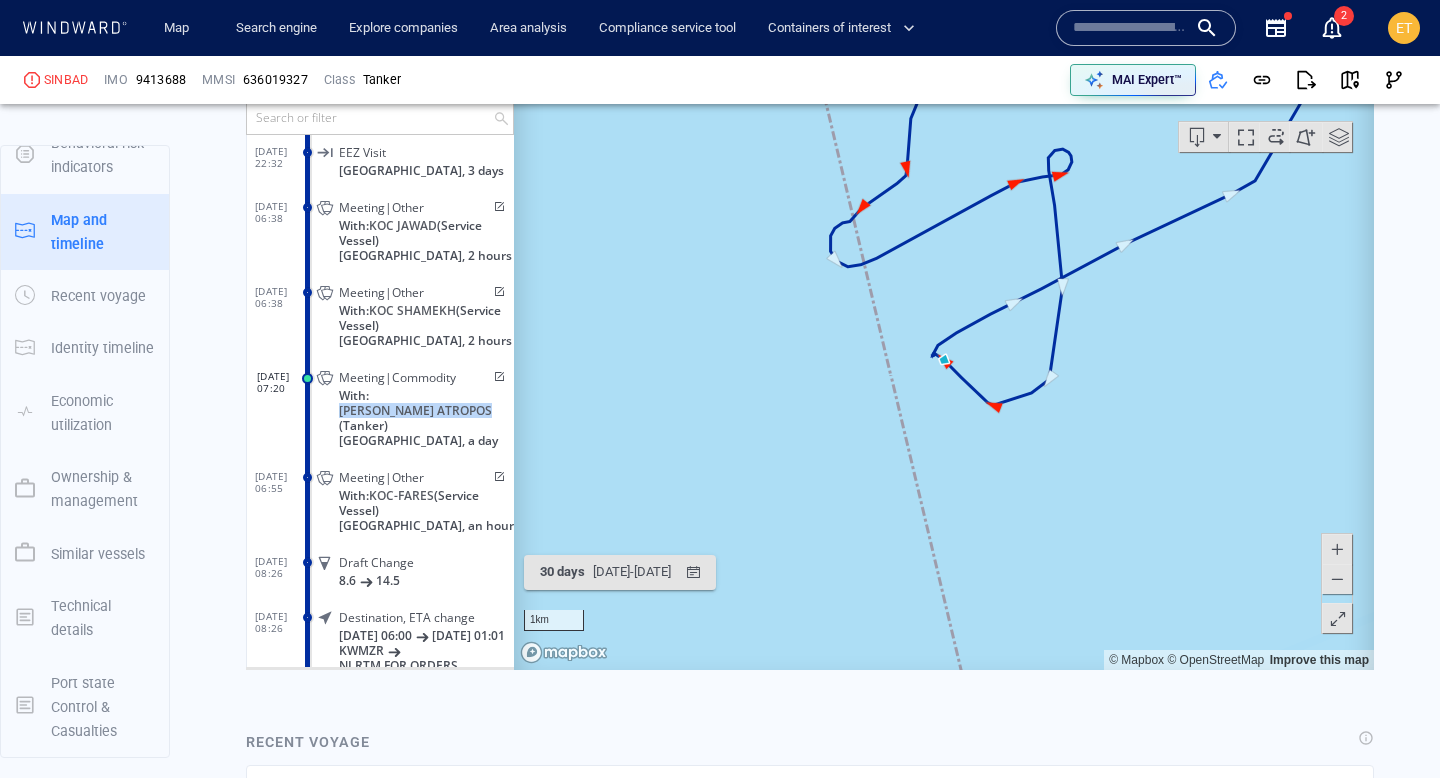 drag, startPoint x: 470, startPoint y: 414, endPoint x: 375, endPoint y: 417, distance: 95.047356 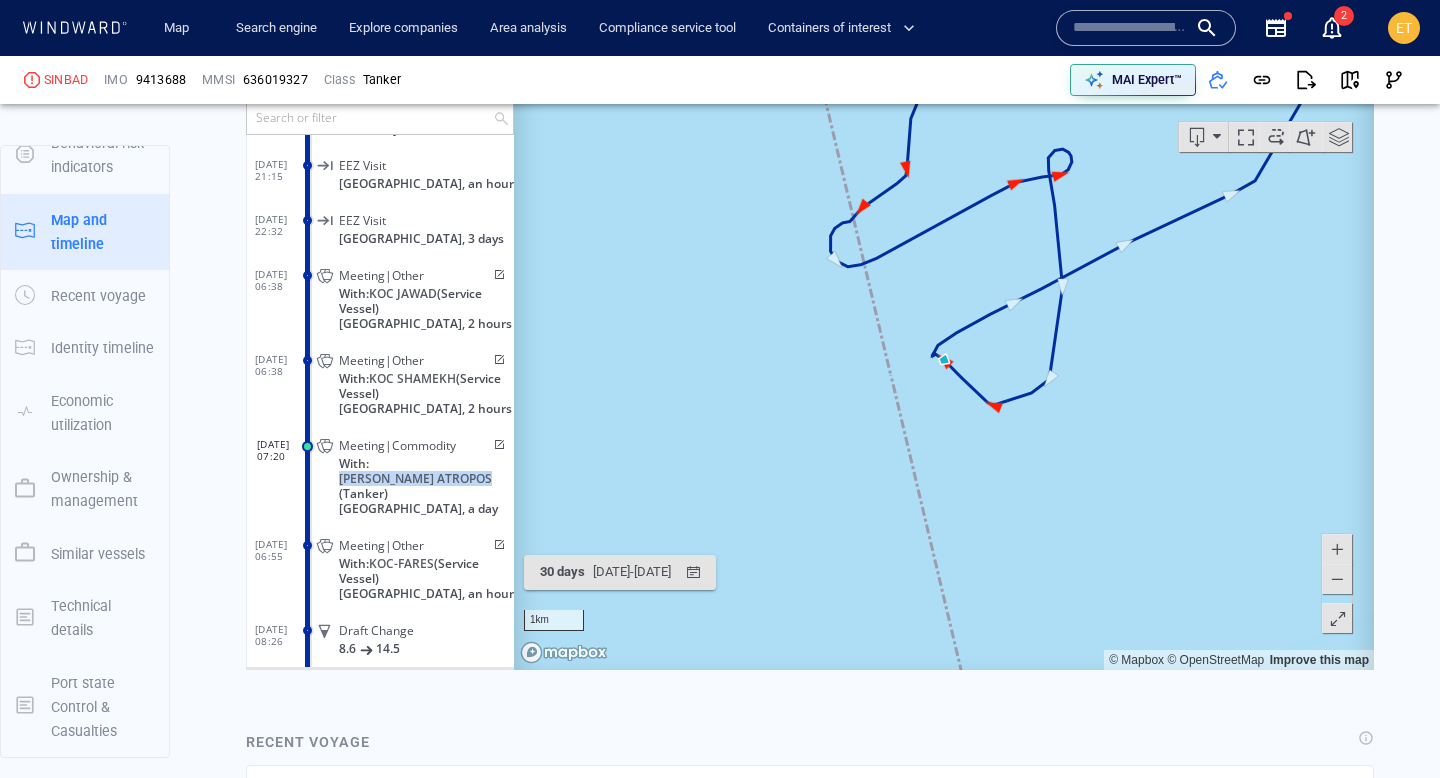 scroll, scrollTop: 296059, scrollLeft: 0, axis: vertical 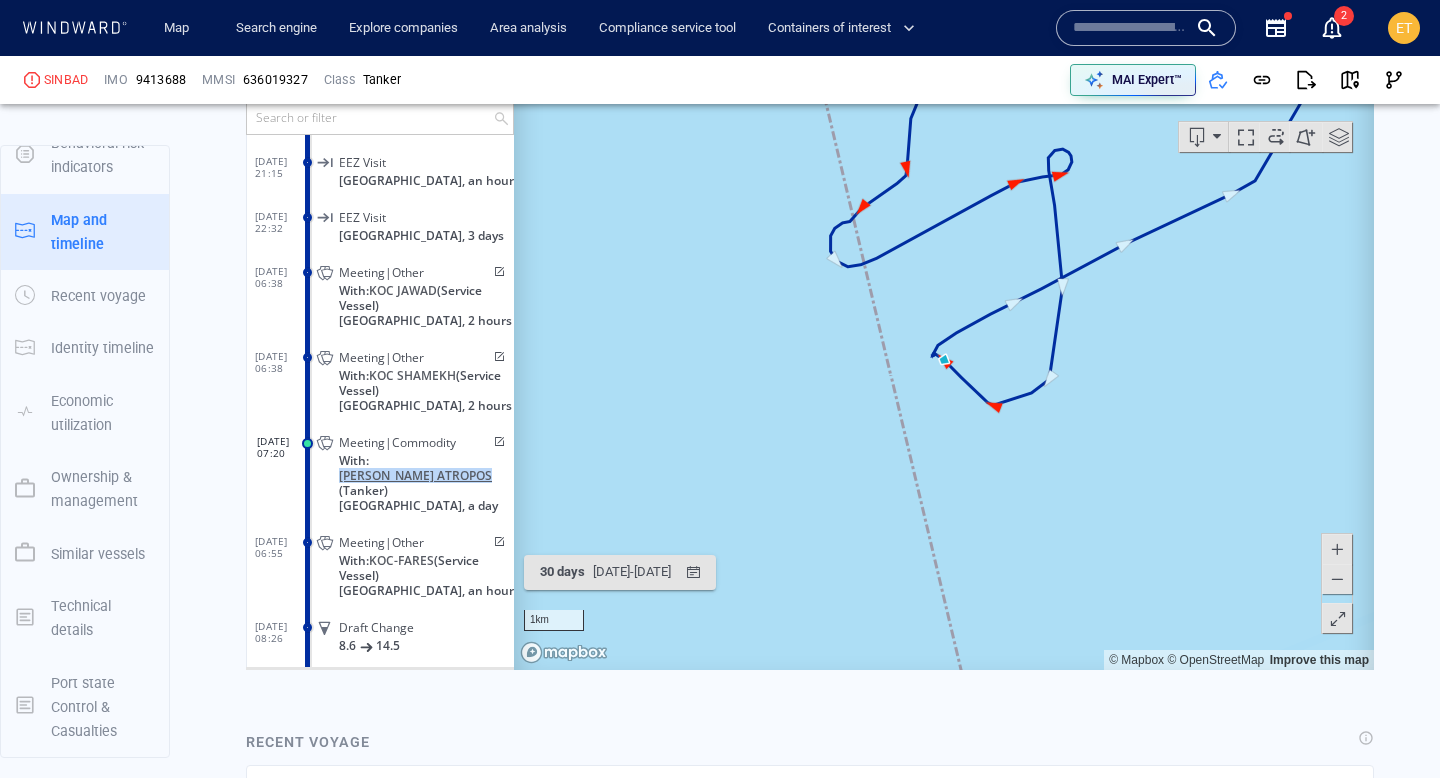 click on "NAVE ATROPOS" 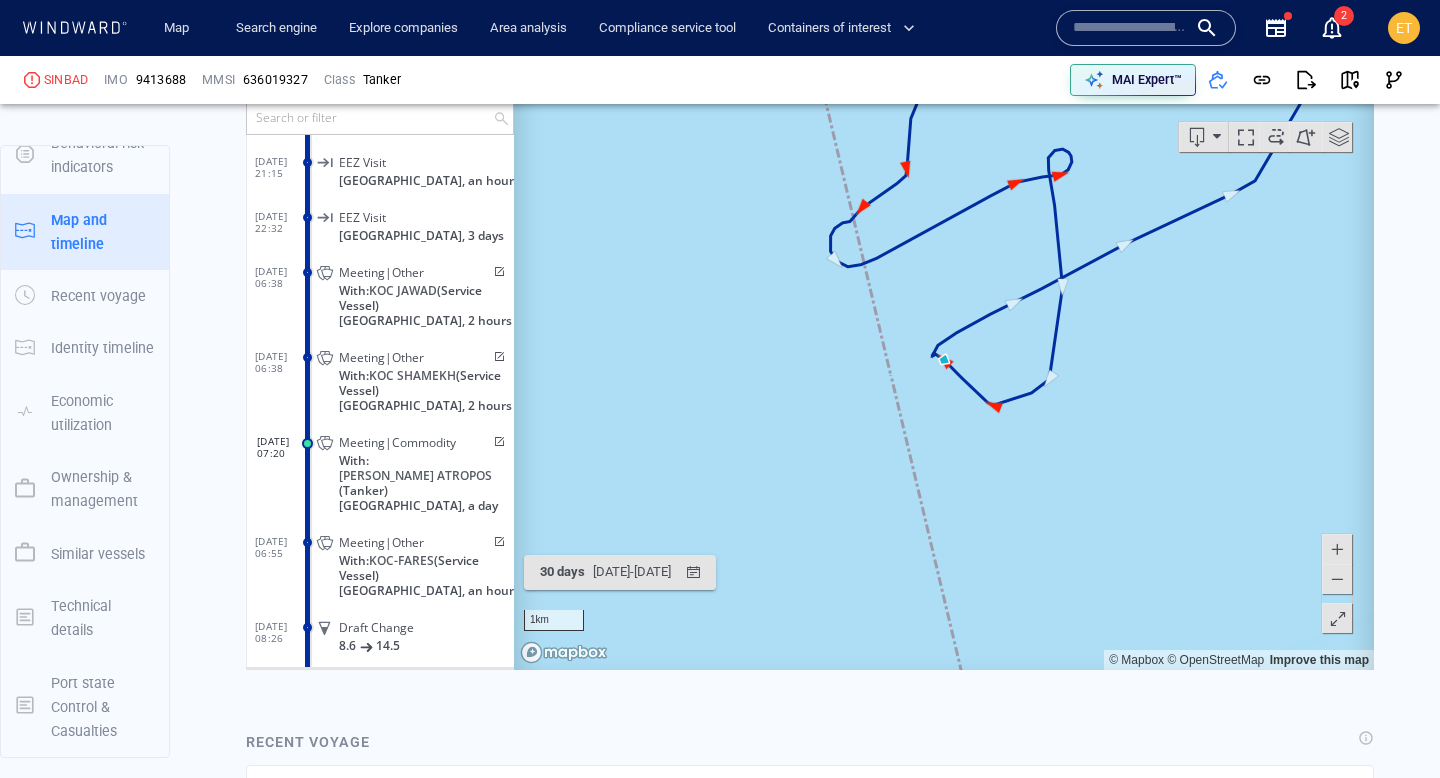 click at bounding box center (1337, 578) 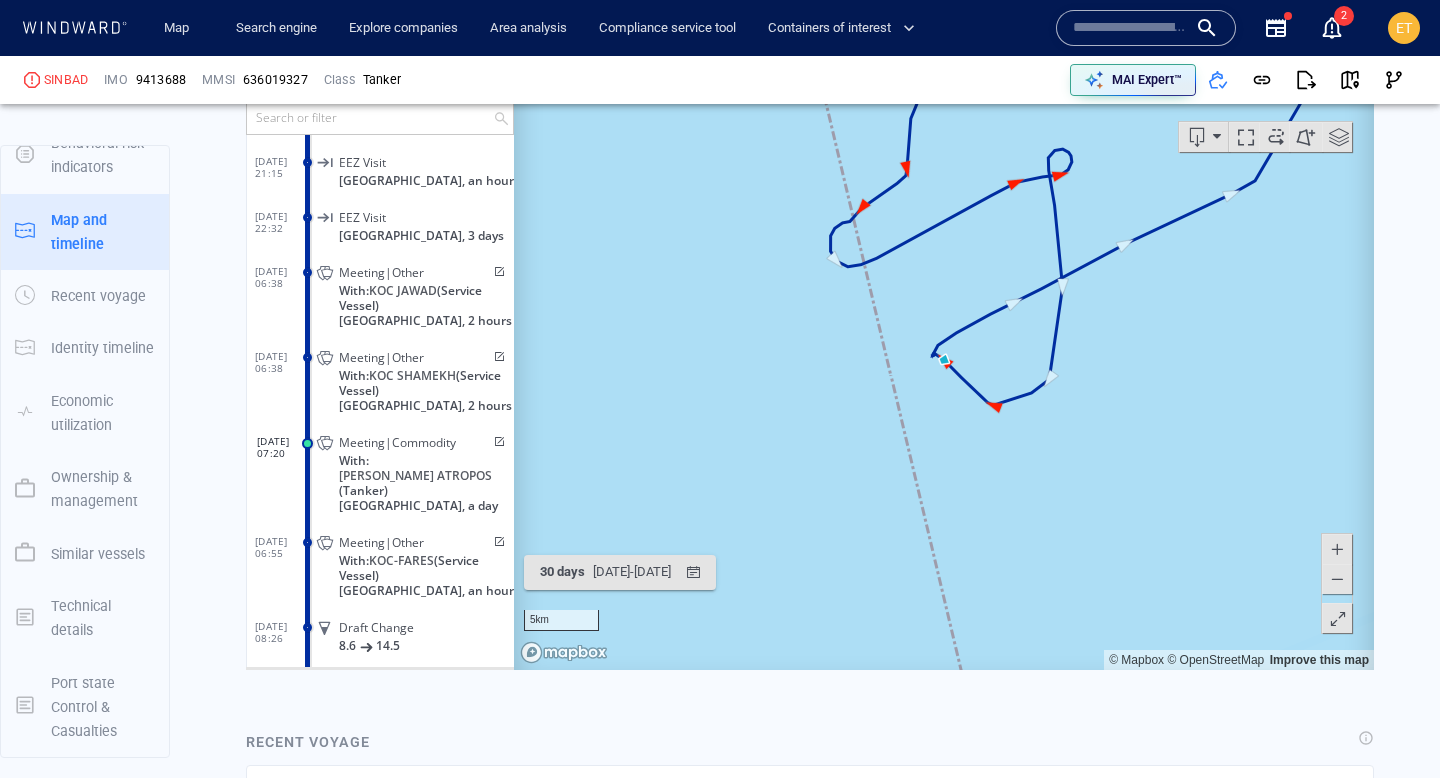 click at bounding box center [1337, 578] 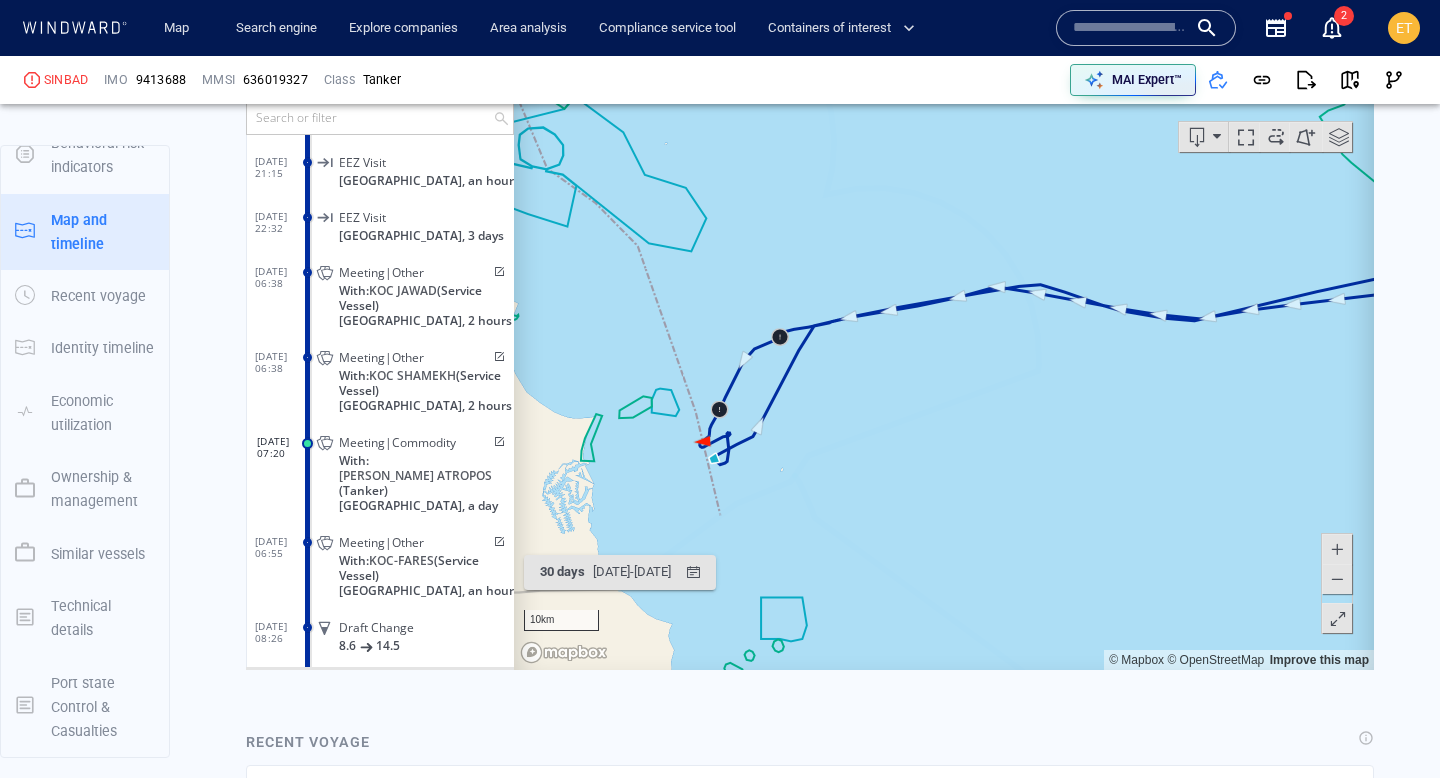 drag, startPoint x: 1218, startPoint y: 479, endPoint x: 988, endPoint y: 578, distance: 250.40167 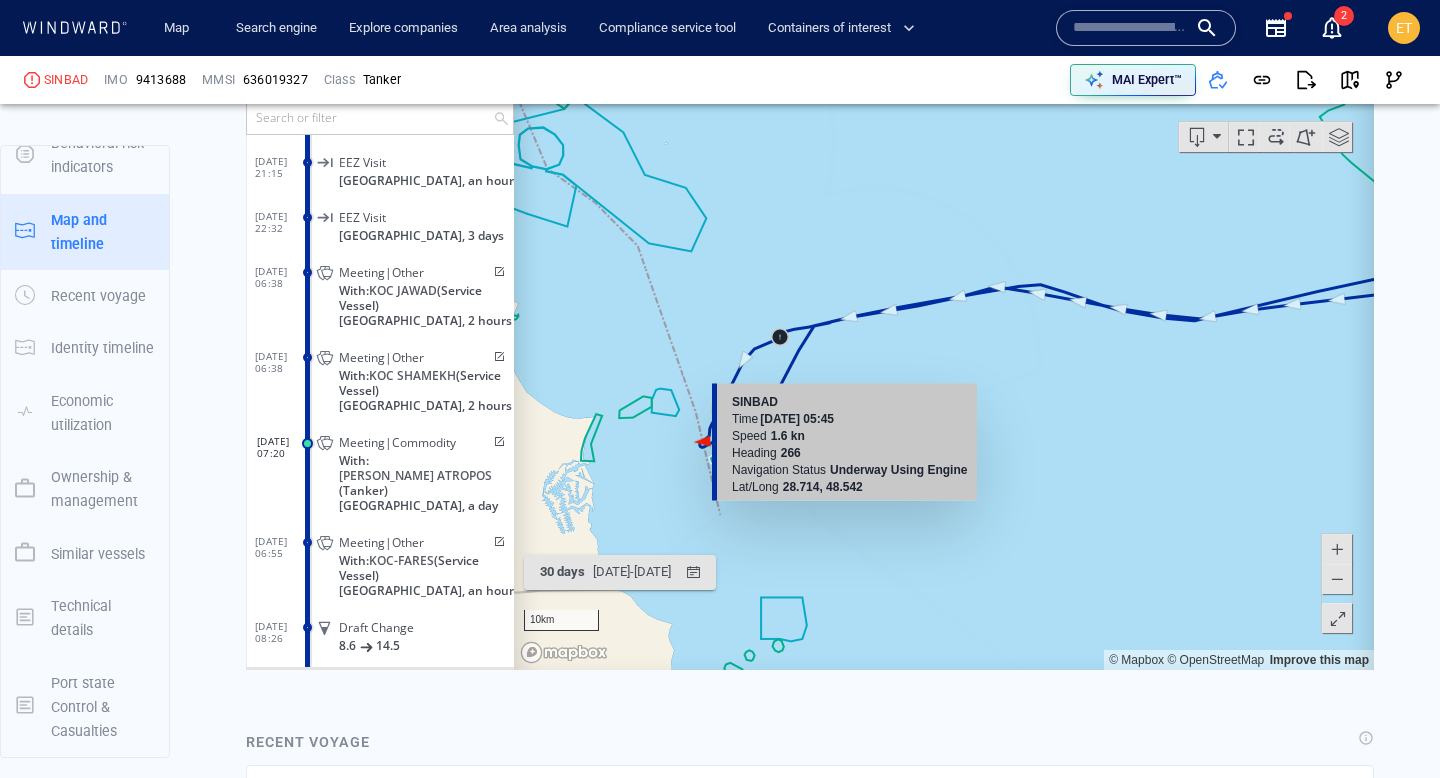 click at bounding box center [944, 359] 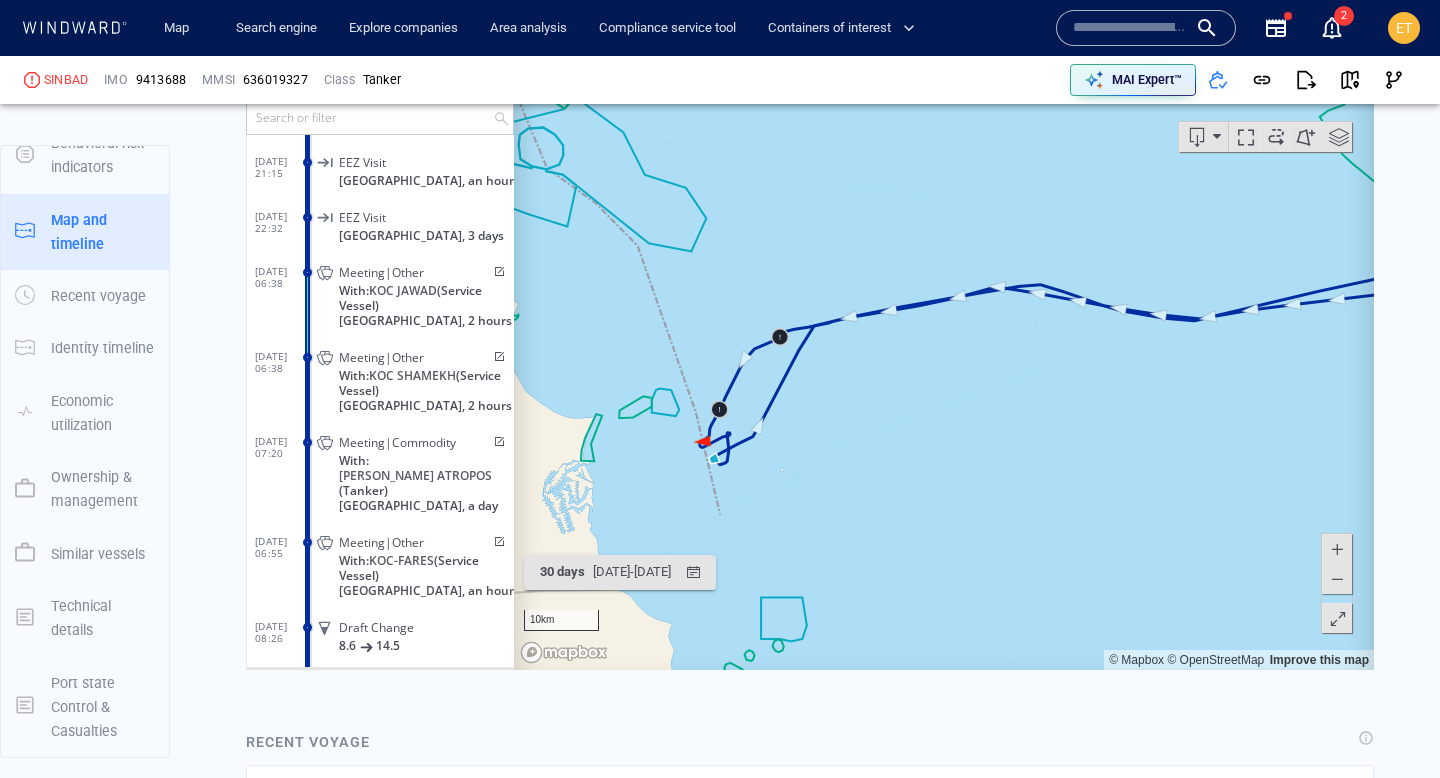 scroll, scrollTop: 296175, scrollLeft: 0, axis: vertical 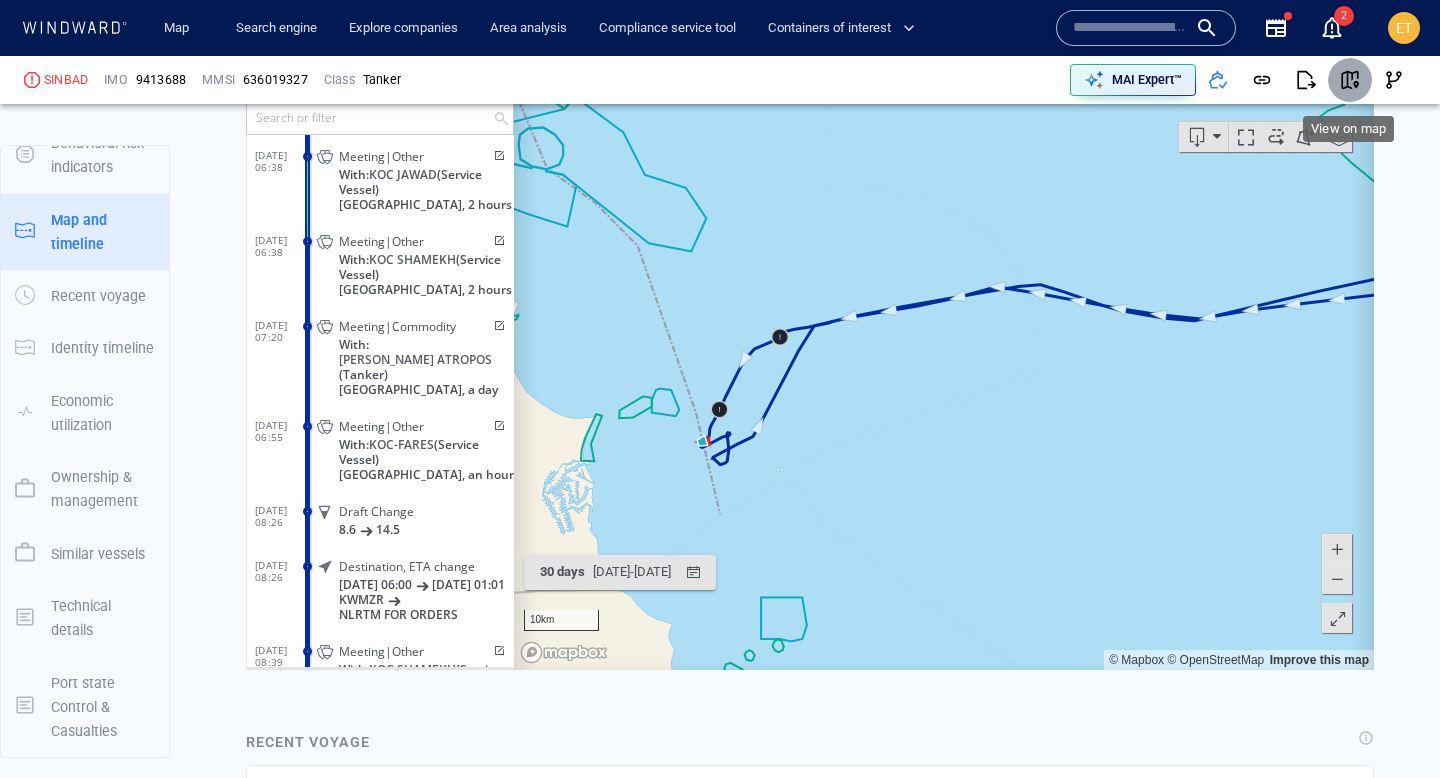 click at bounding box center (1350, 80) 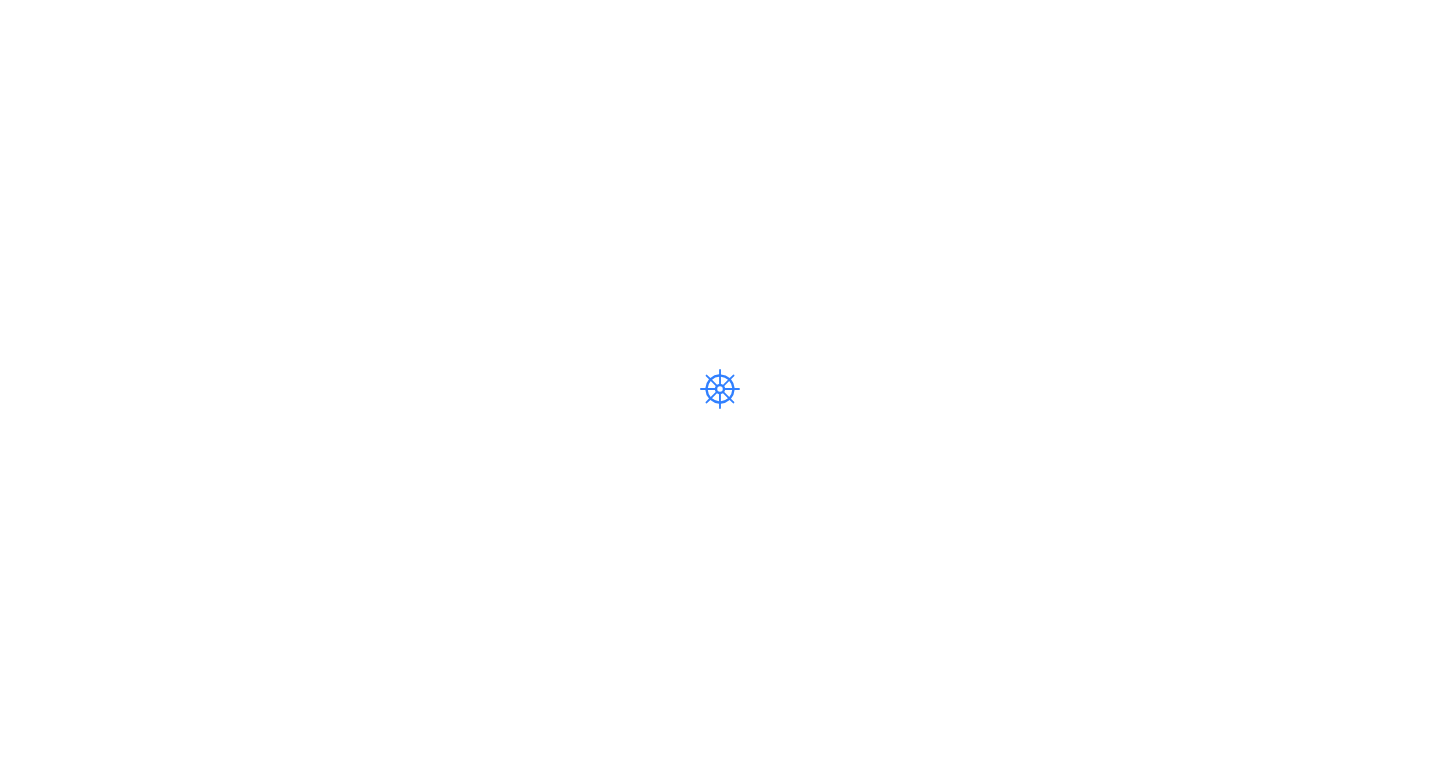 scroll, scrollTop: 0, scrollLeft: 0, axis: both 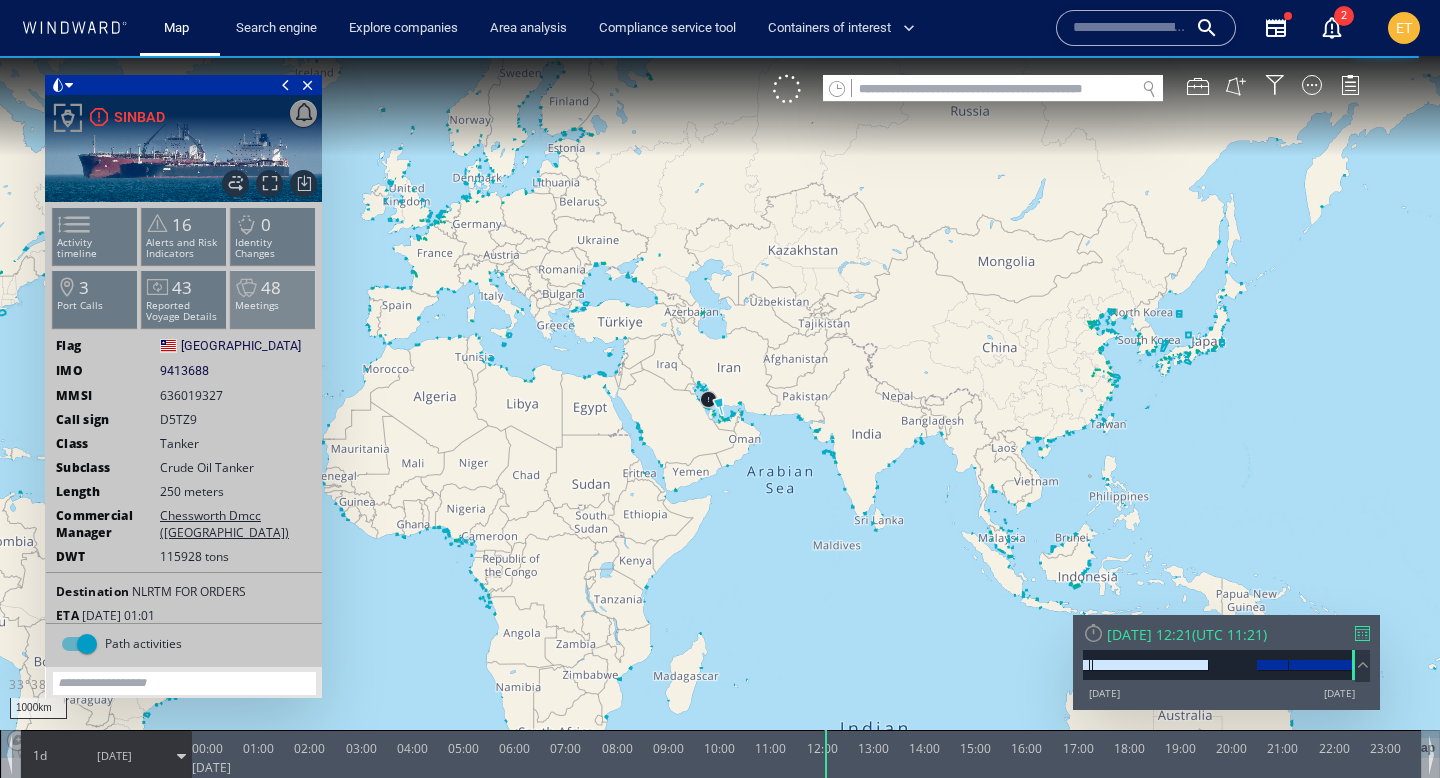 click on "48" at bounding box center (271, 287) 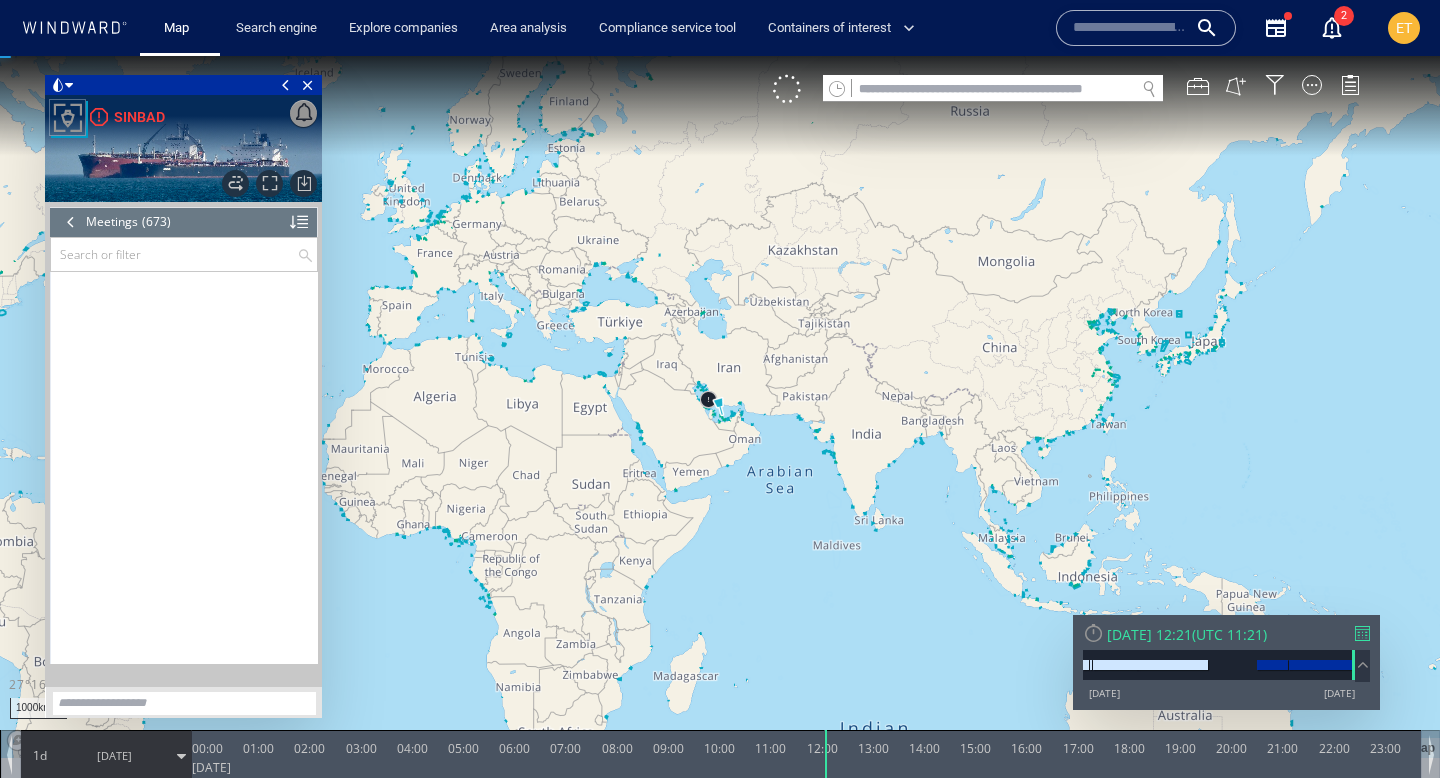 scroll, scrollTop: 36623, scrollLeft: 0, axis: vertical 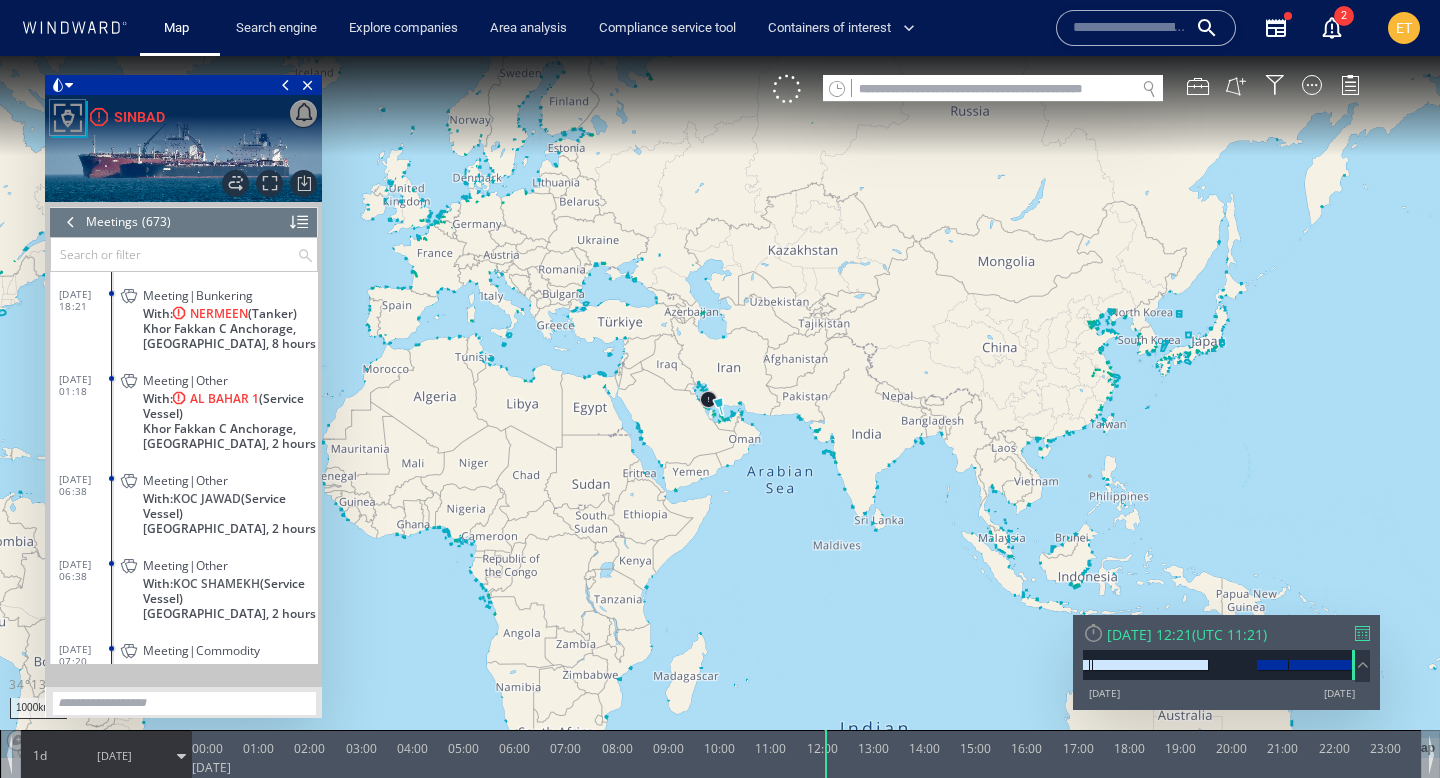 click at bounding box center (174, 254) 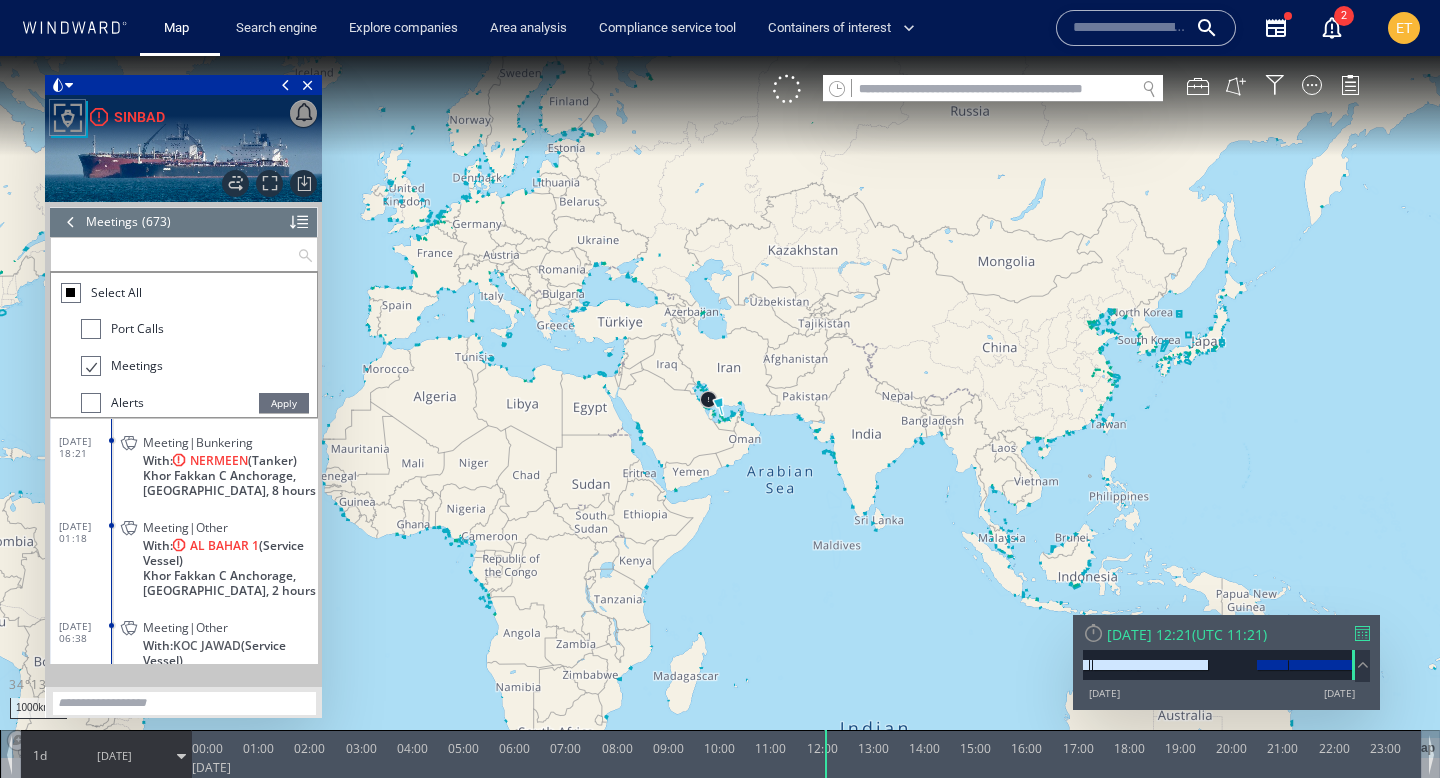 paste on "**********" 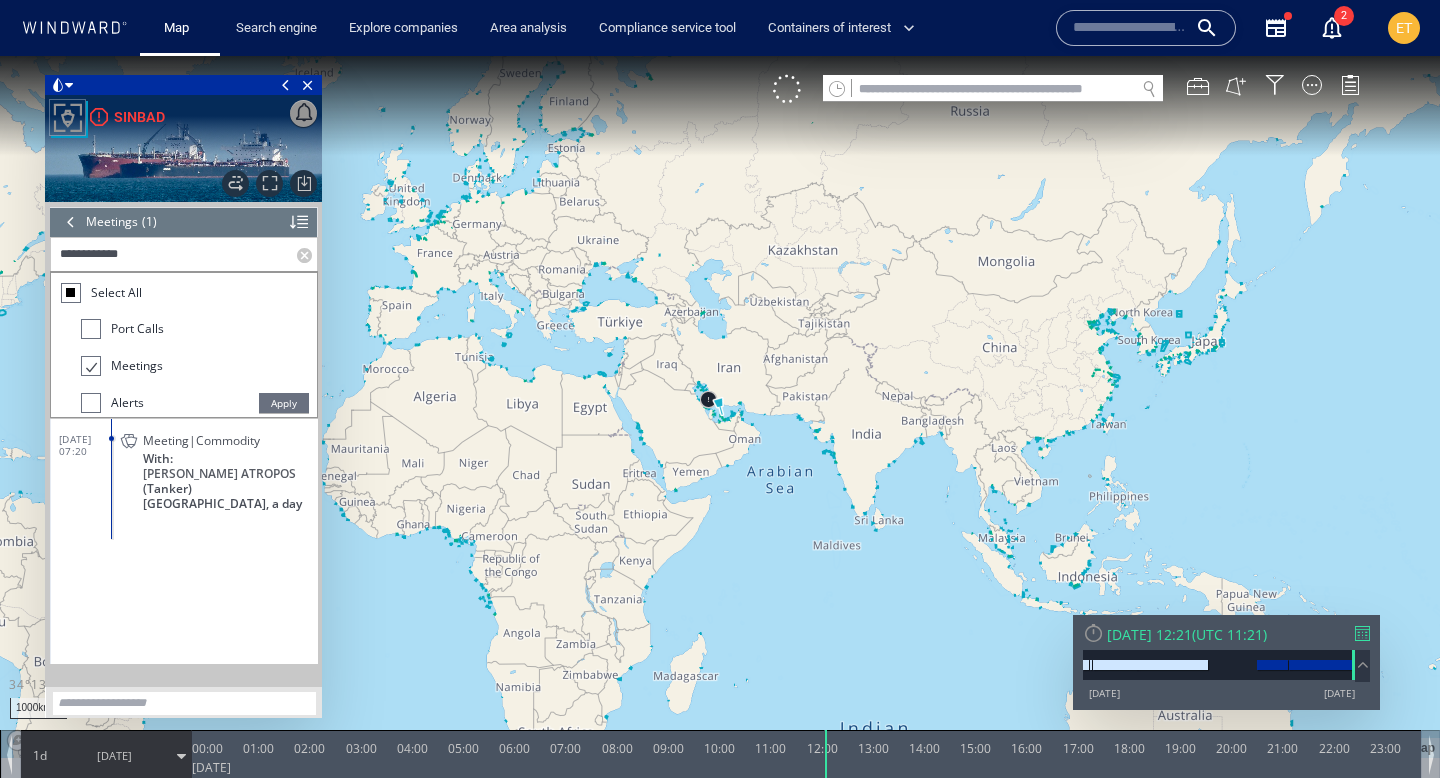 scroll, scrollTop: 0, scrollLeft: 0, axis: both 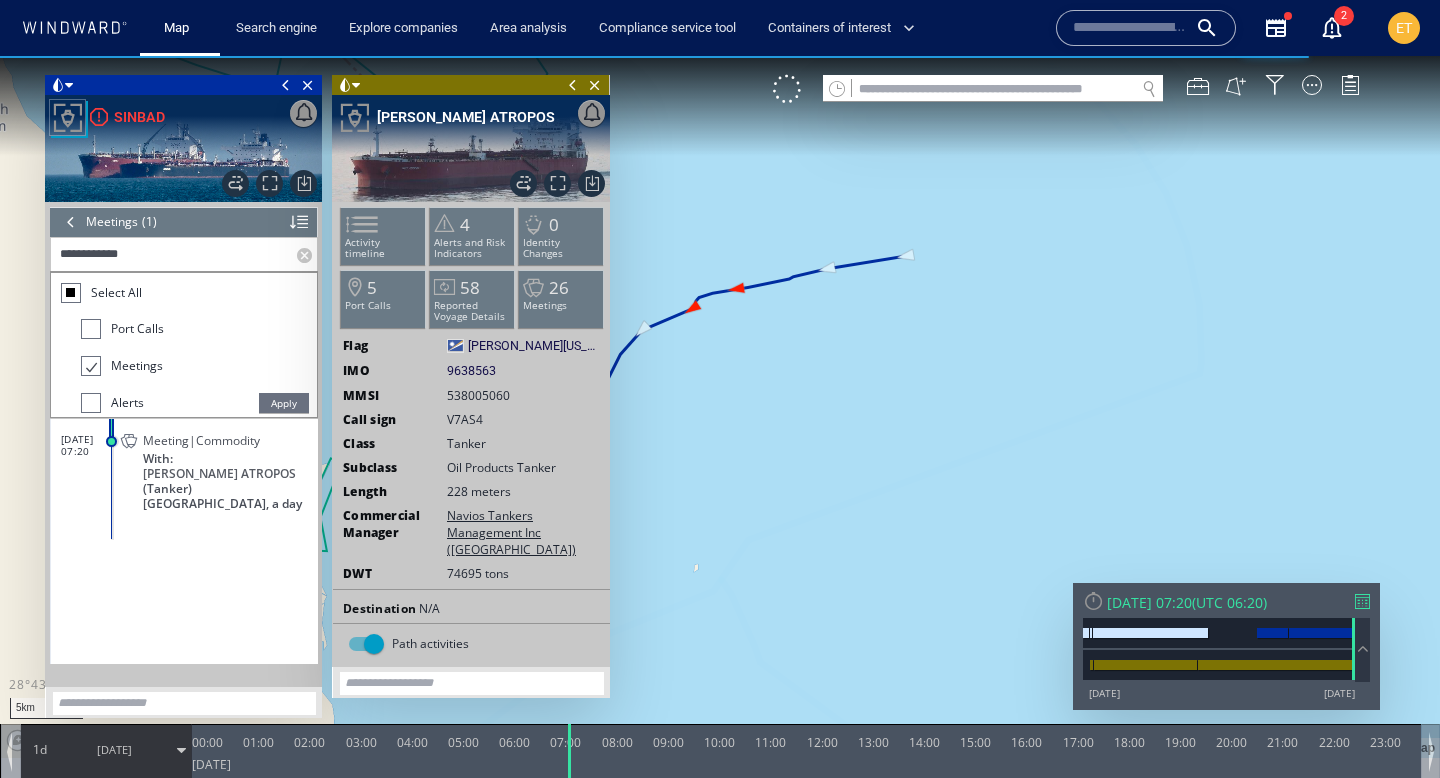 drag, startPoint x: 727, startPoint y: 482, endPoint x: 1019, endPoint y: 344, distance: 322.9675 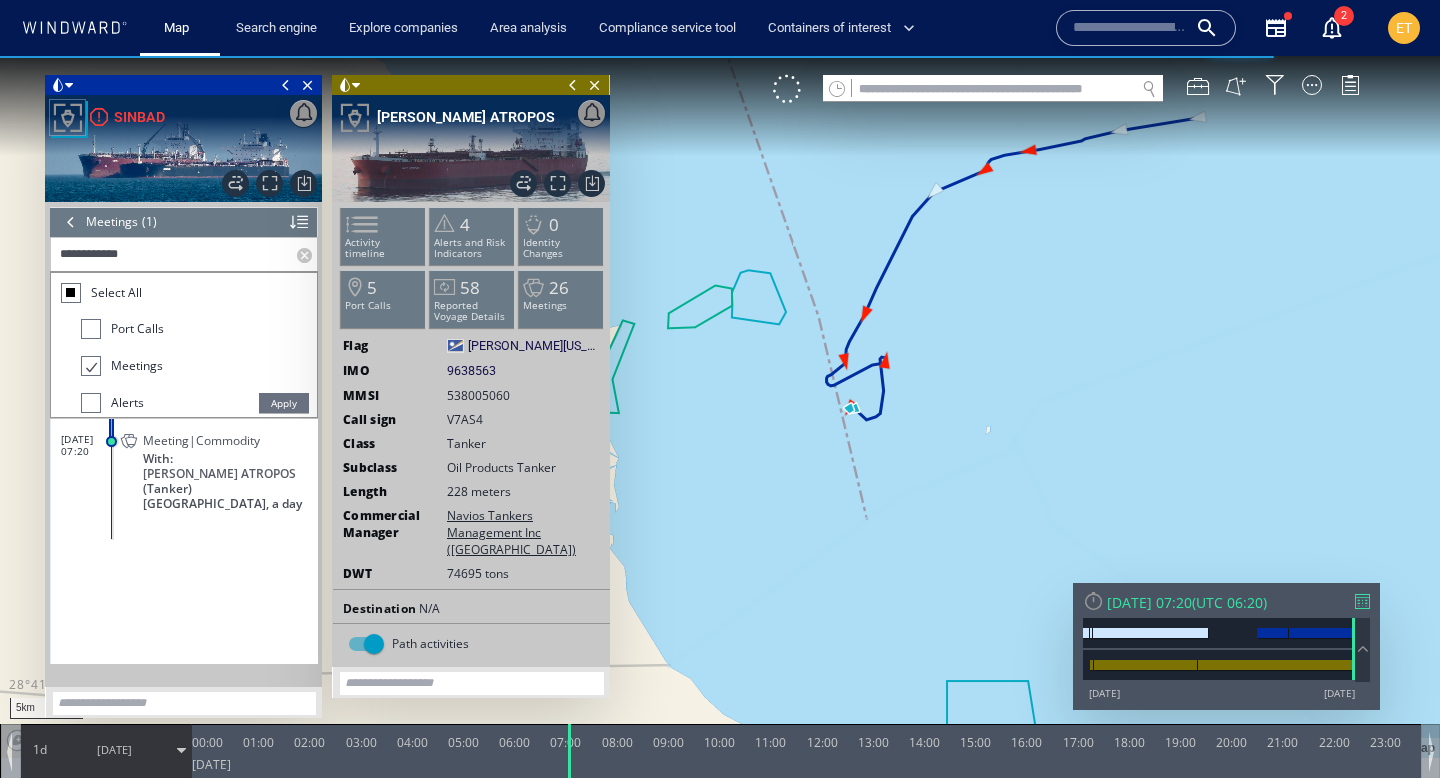 drag, startPoint x: 938, startPoint y: 403, endPoint x: 957, endPoint y: 381, distance: 29.068884 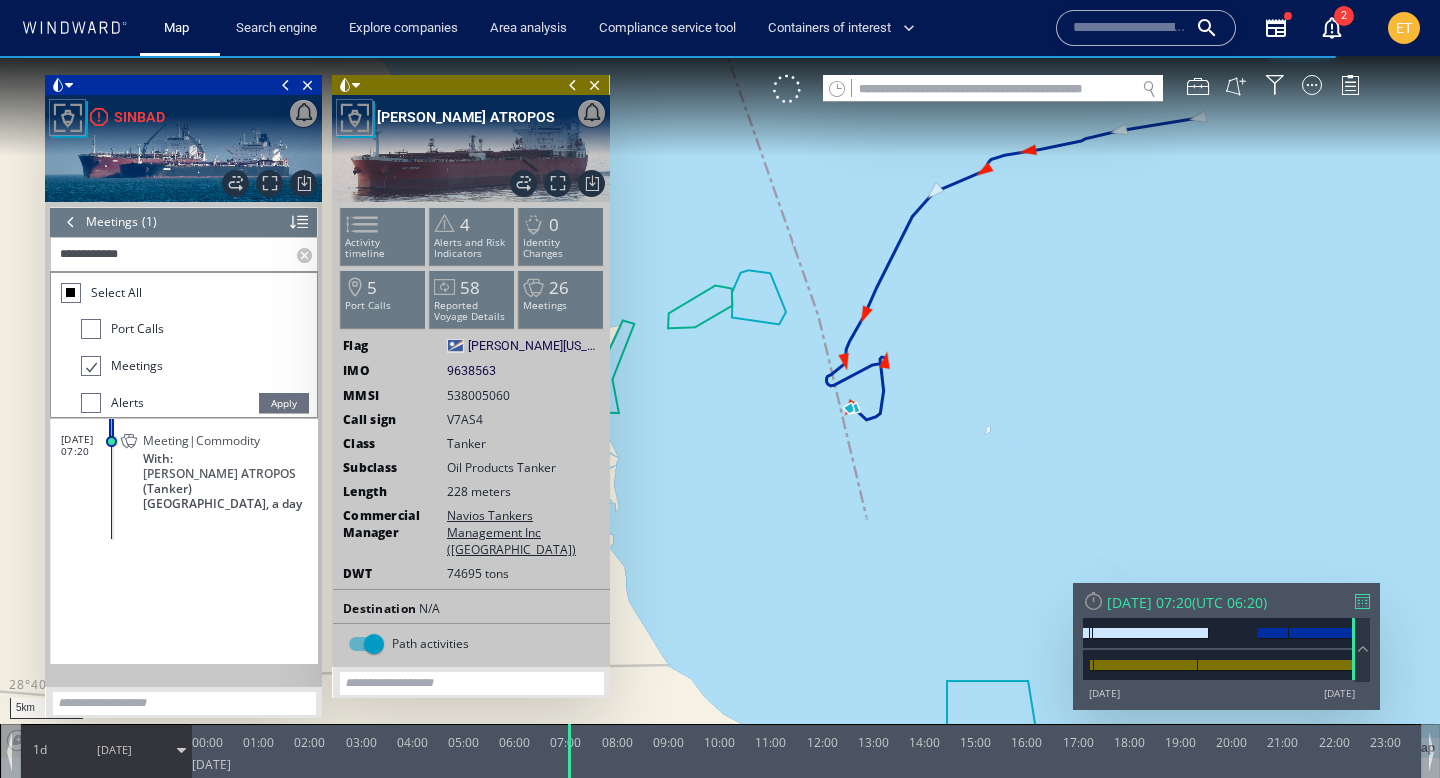 click at bounding box center (720, 407) 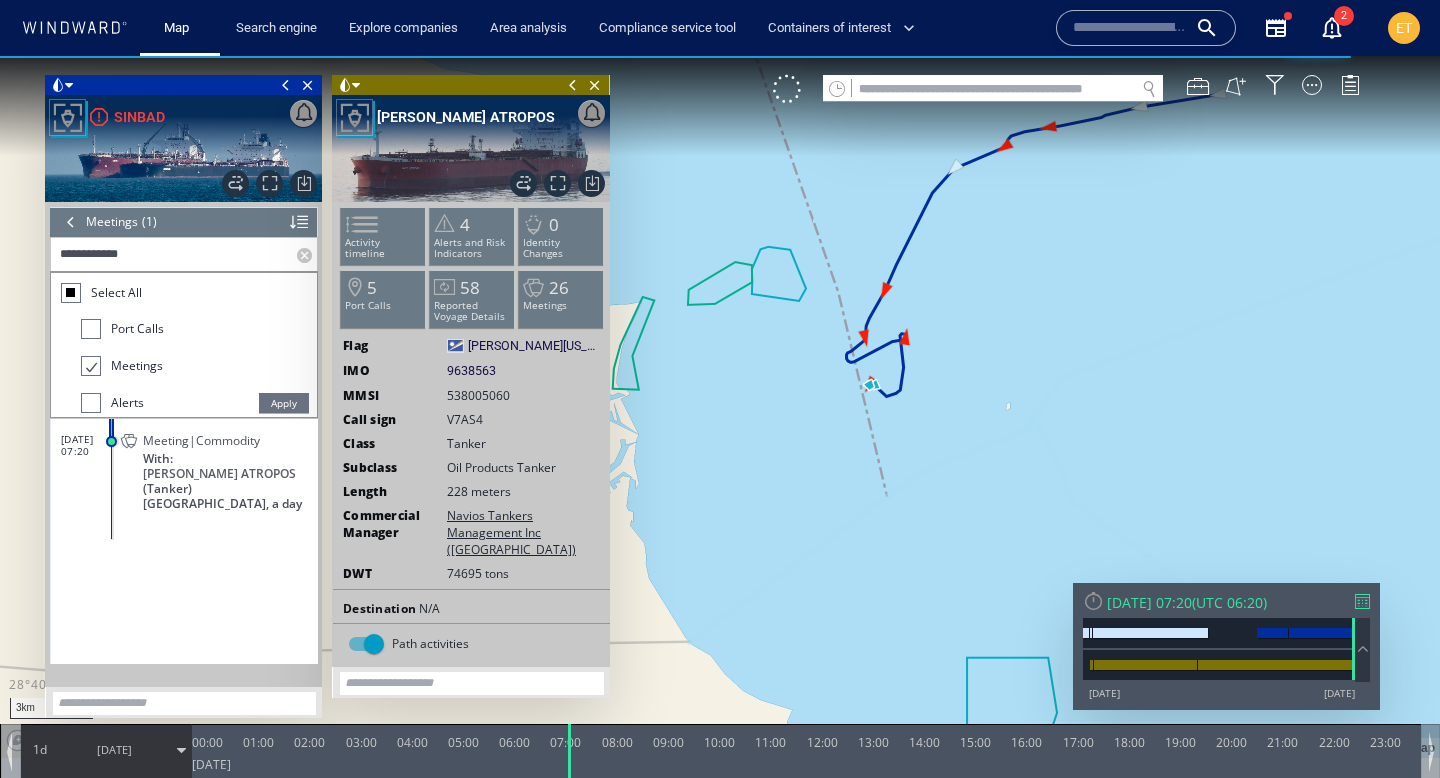 click at bounding box center [720, 407] 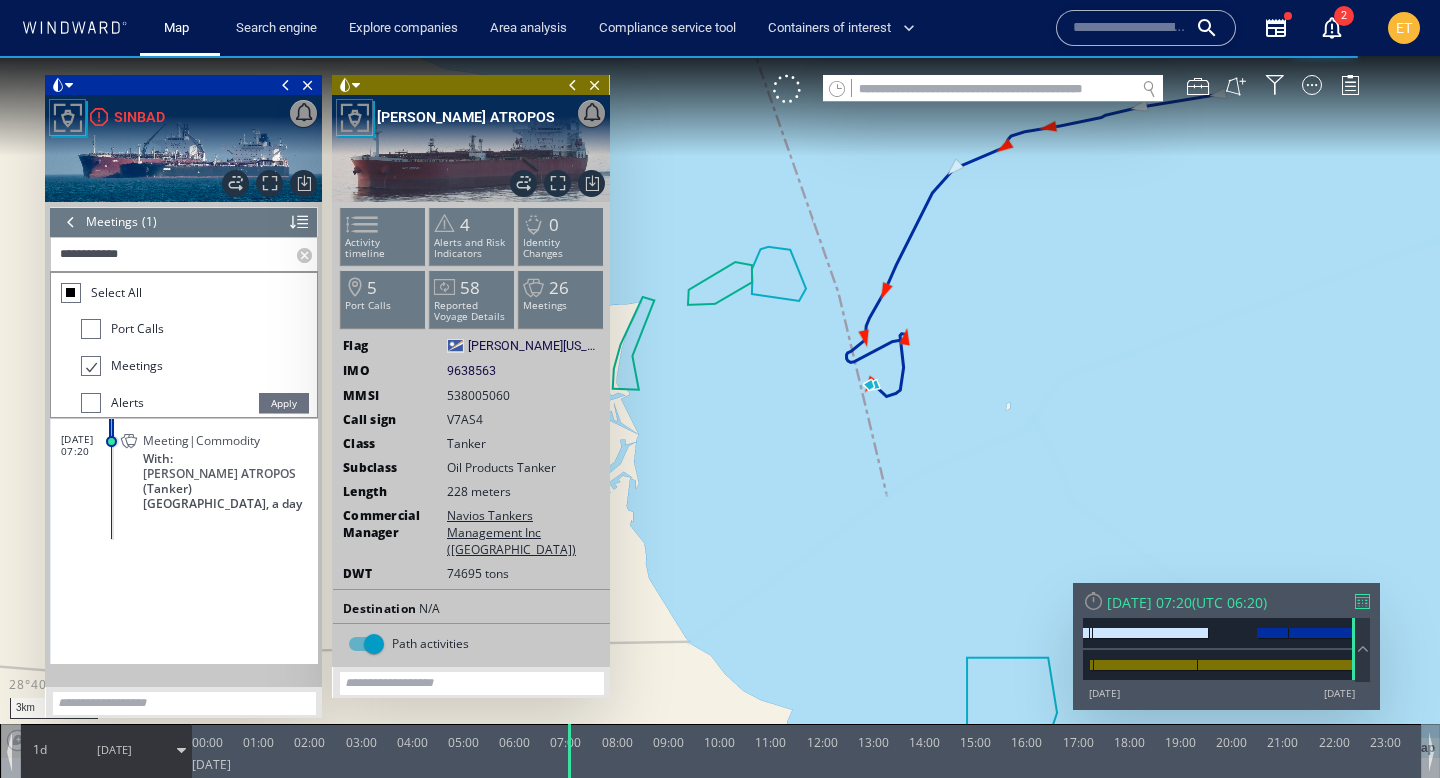 click at bounding box center [720, 407] 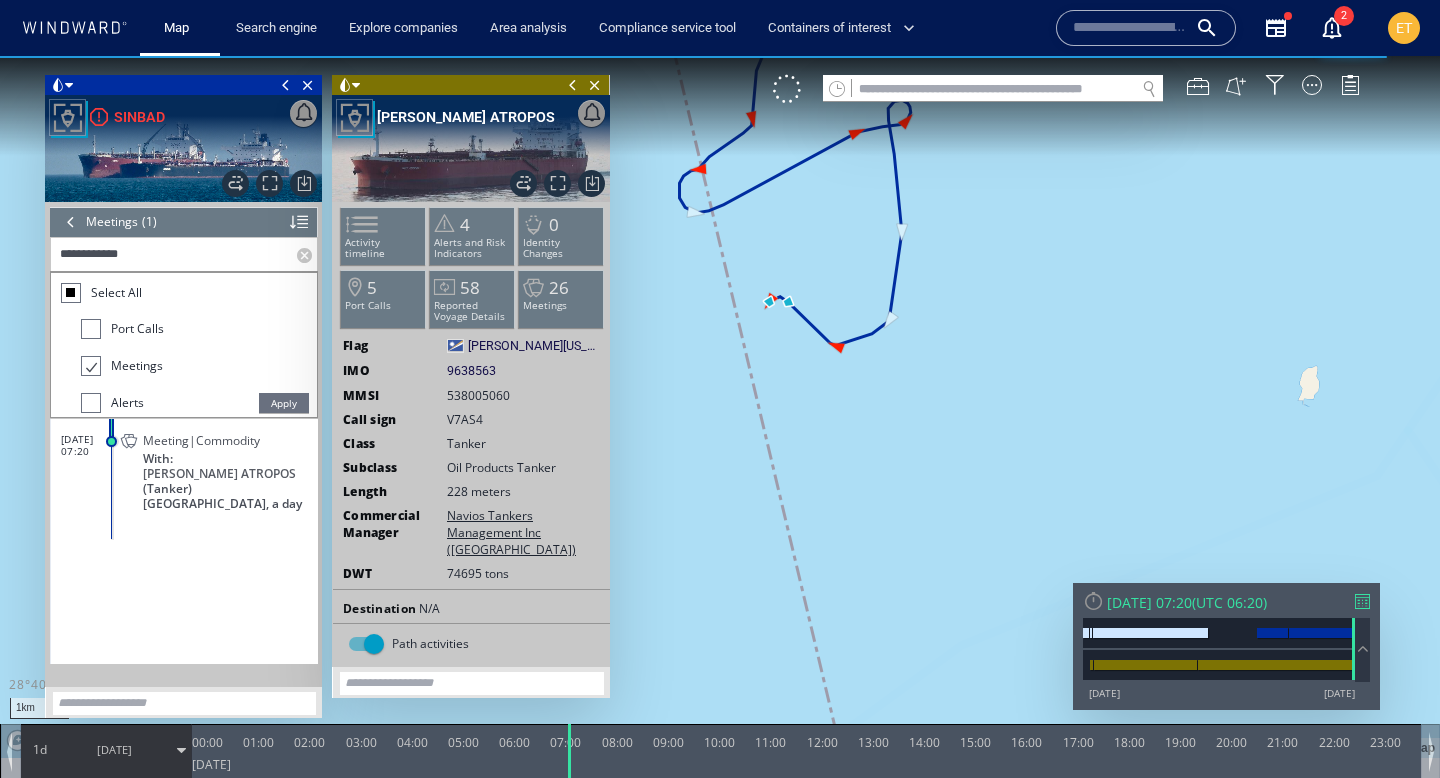 drag, startPoint x: 814, startPoint y: 378, endPoint x: 856, endPoint y: 401, distance: 47.88528 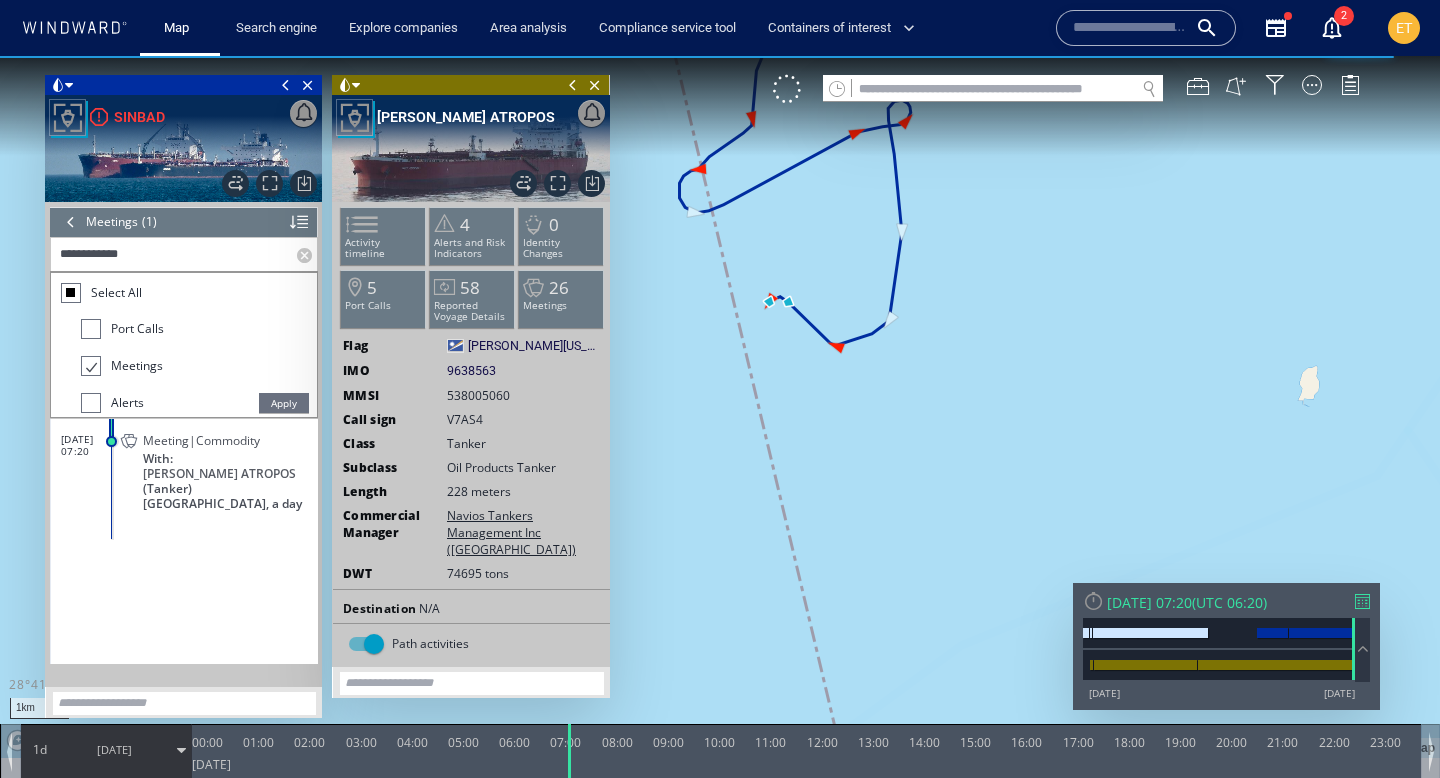 click at bounding box center (720, 407) 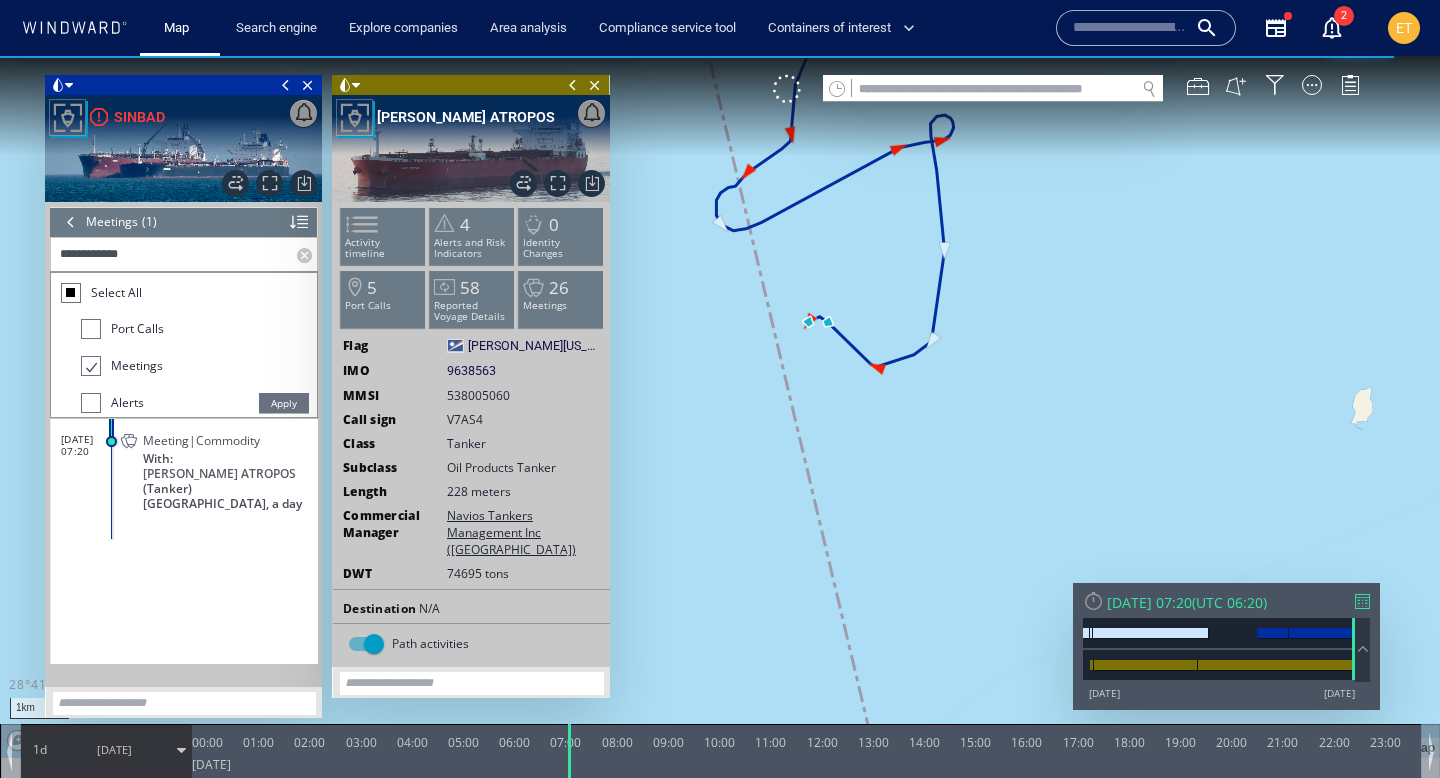 click at bounding box center (720, 407) 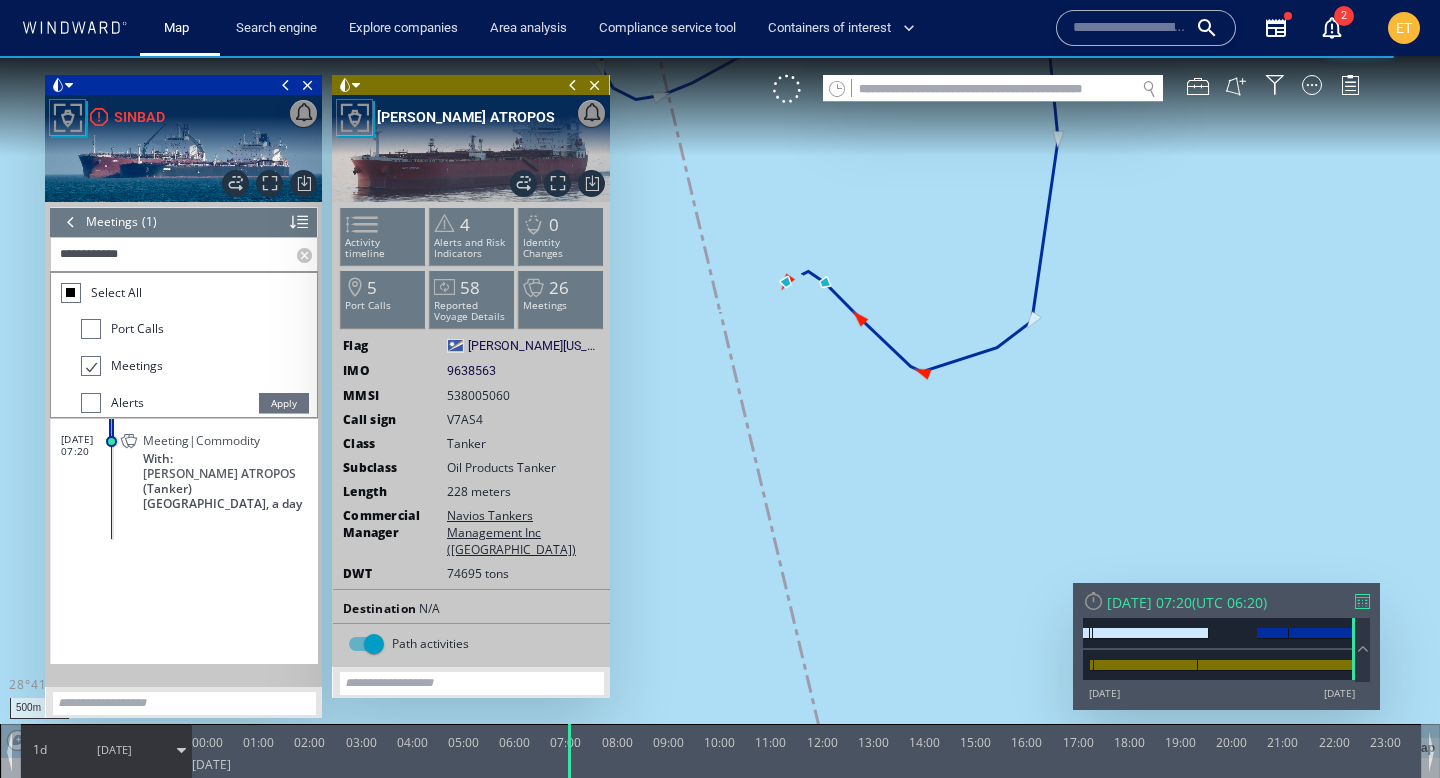 drag, startPoint x: 812, startPoint y: 338, endPoint x: 817, endPoint y: 355, distance: 17.720045 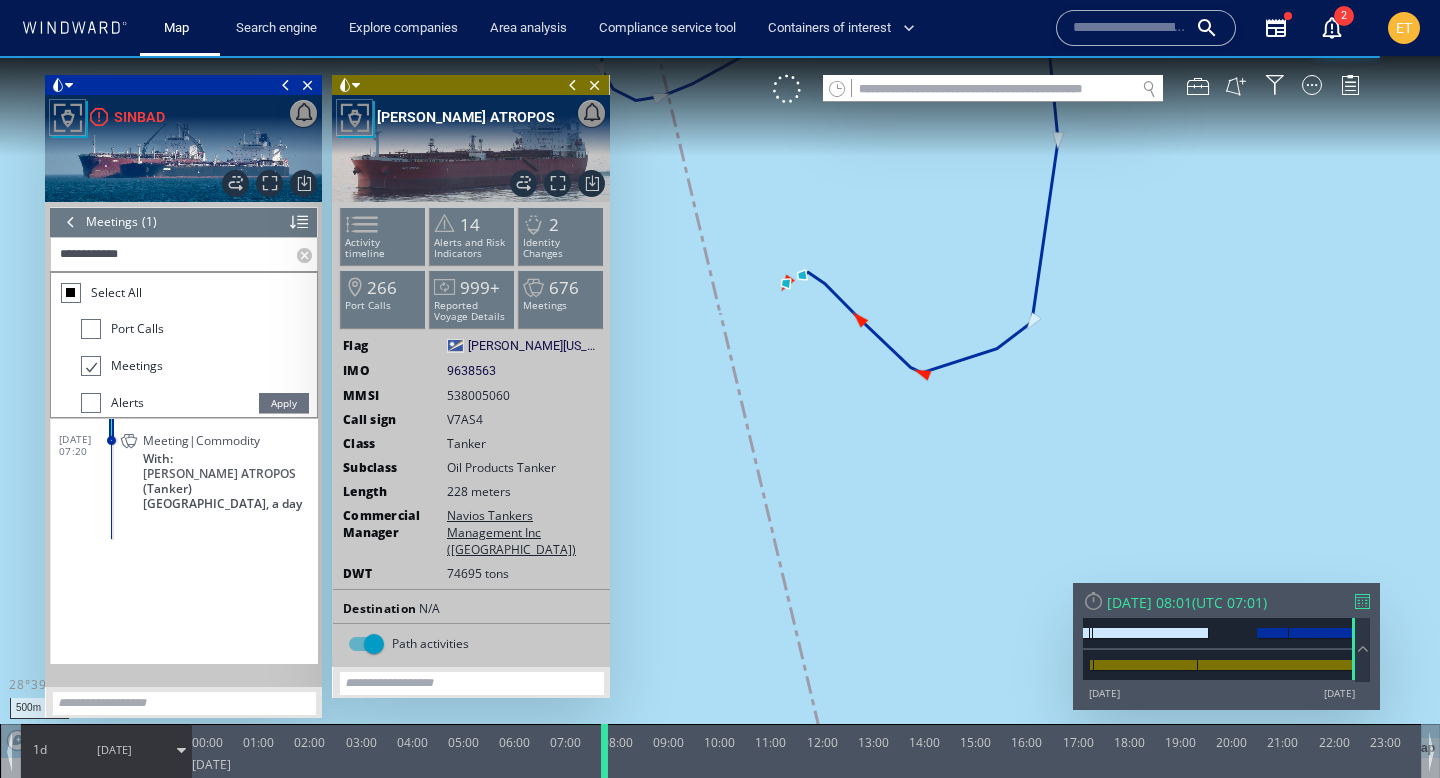 drag, startPoint x: 572, startPoint y: 739, endPoint x: 607, endPoint y: 740, distance: 35.014282 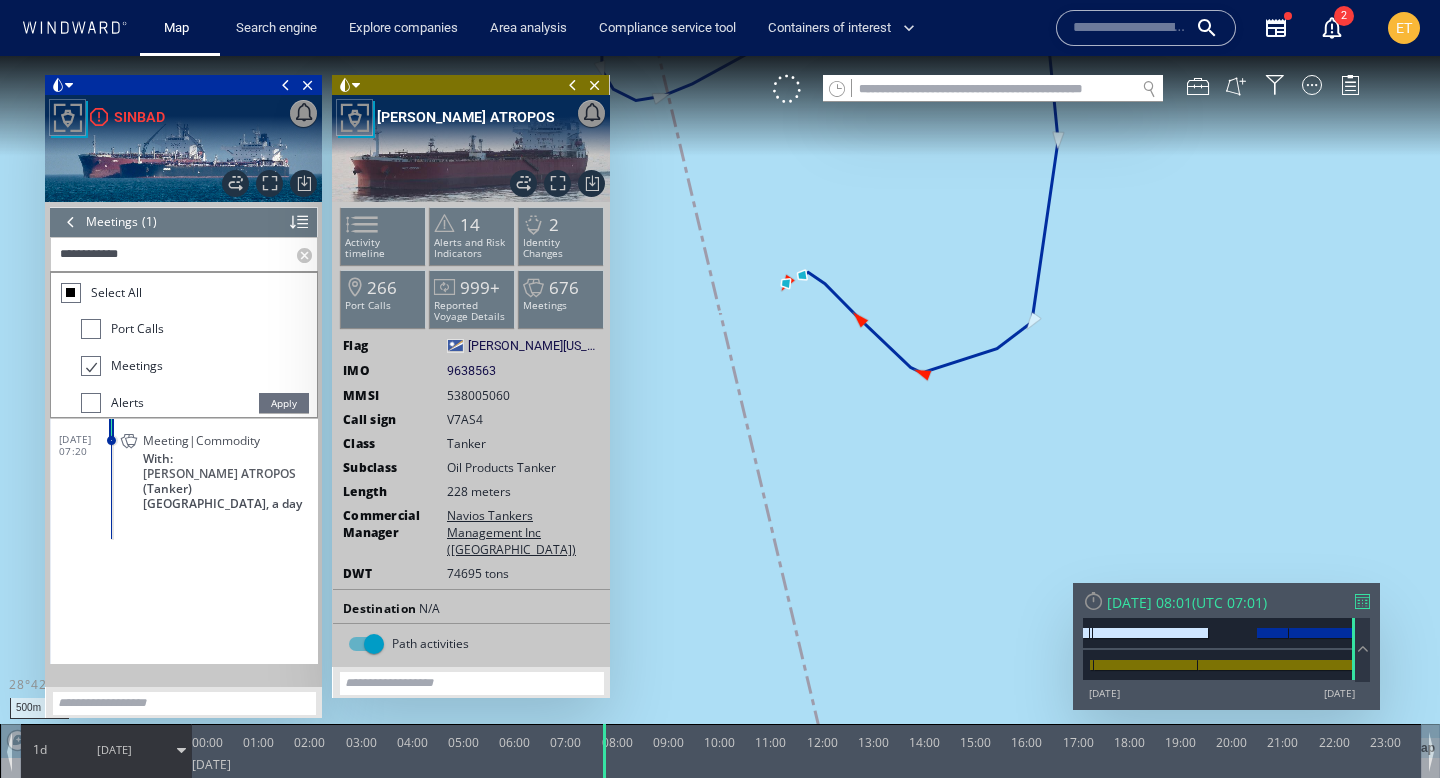 click at bounding box center (286, 85) 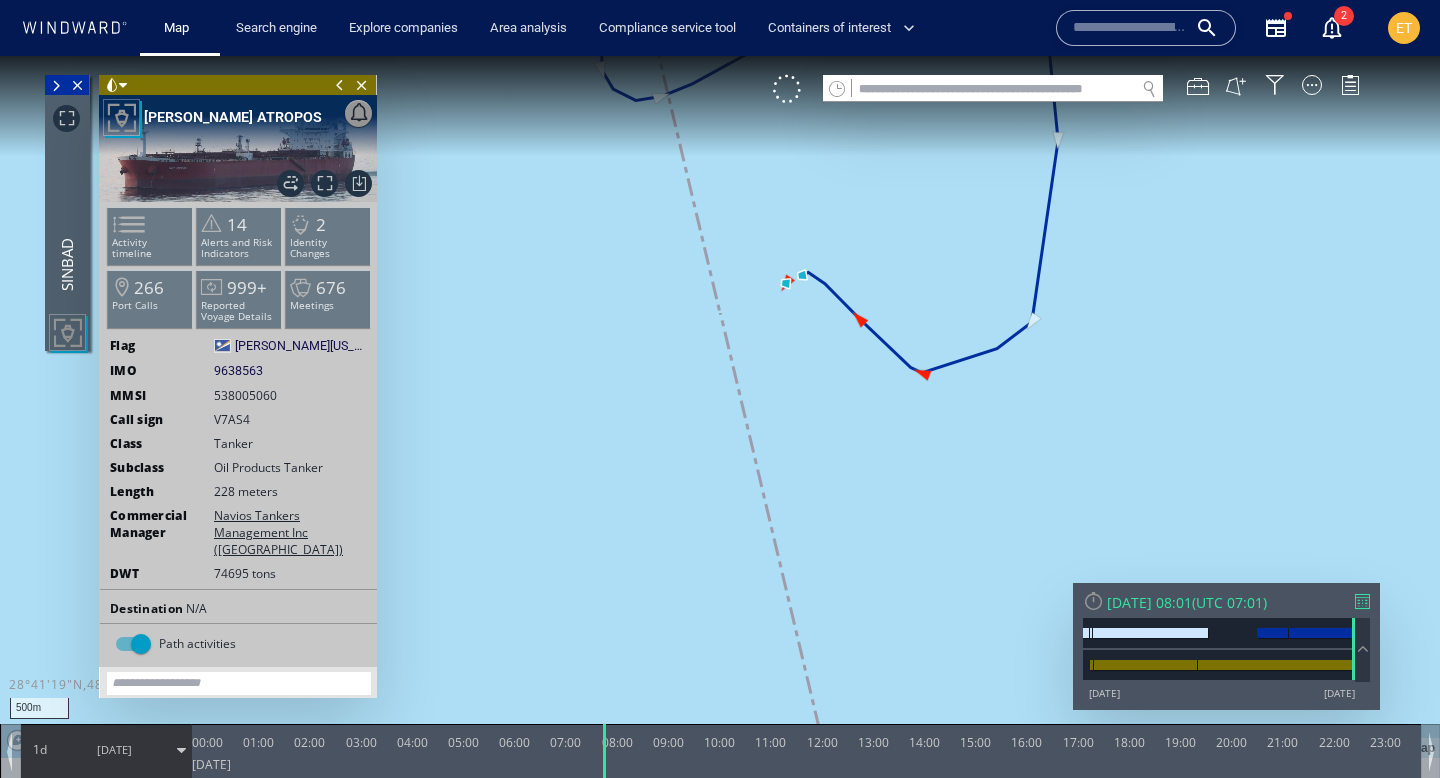 click at bounding box center [720, 407] 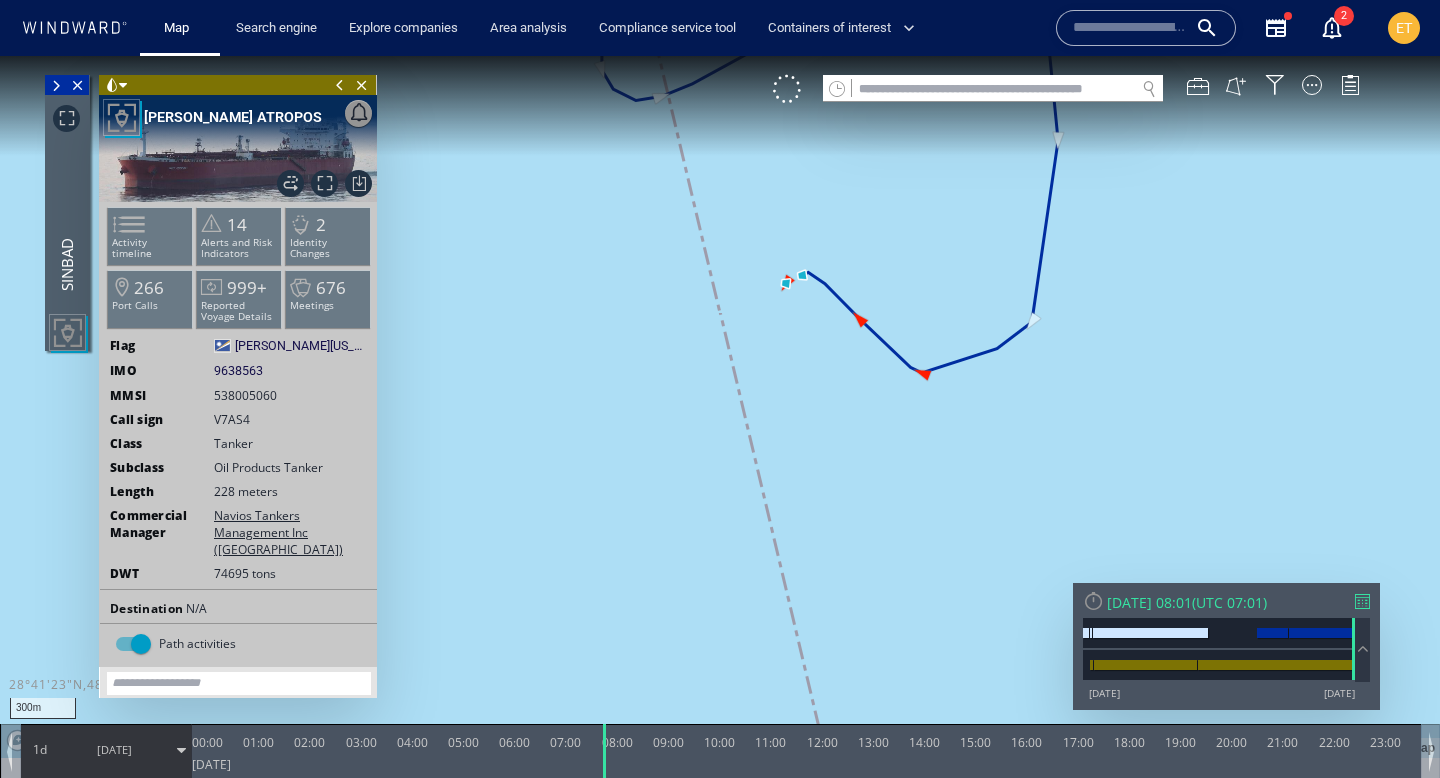 click at bounding box center (720, 407) 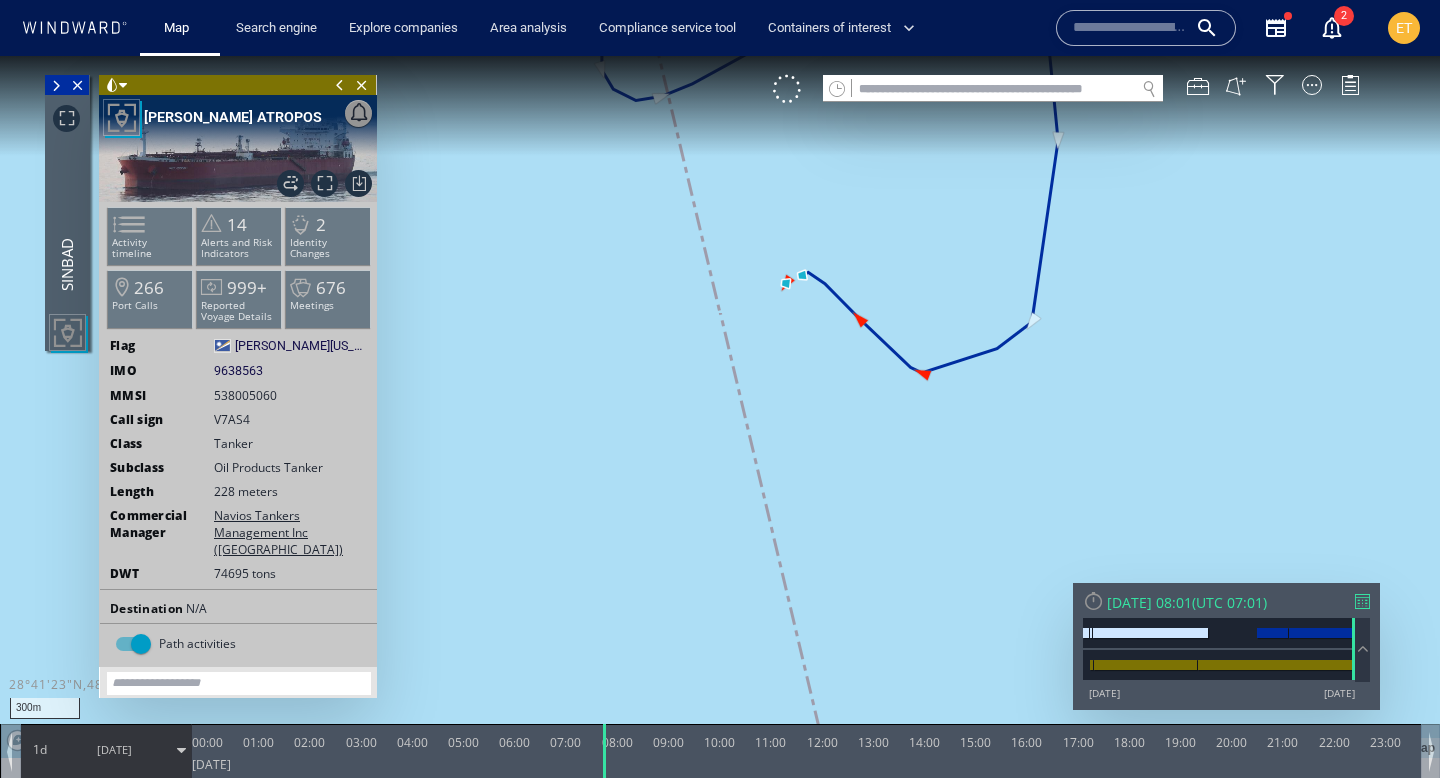 click at bounding box center [720, 407] 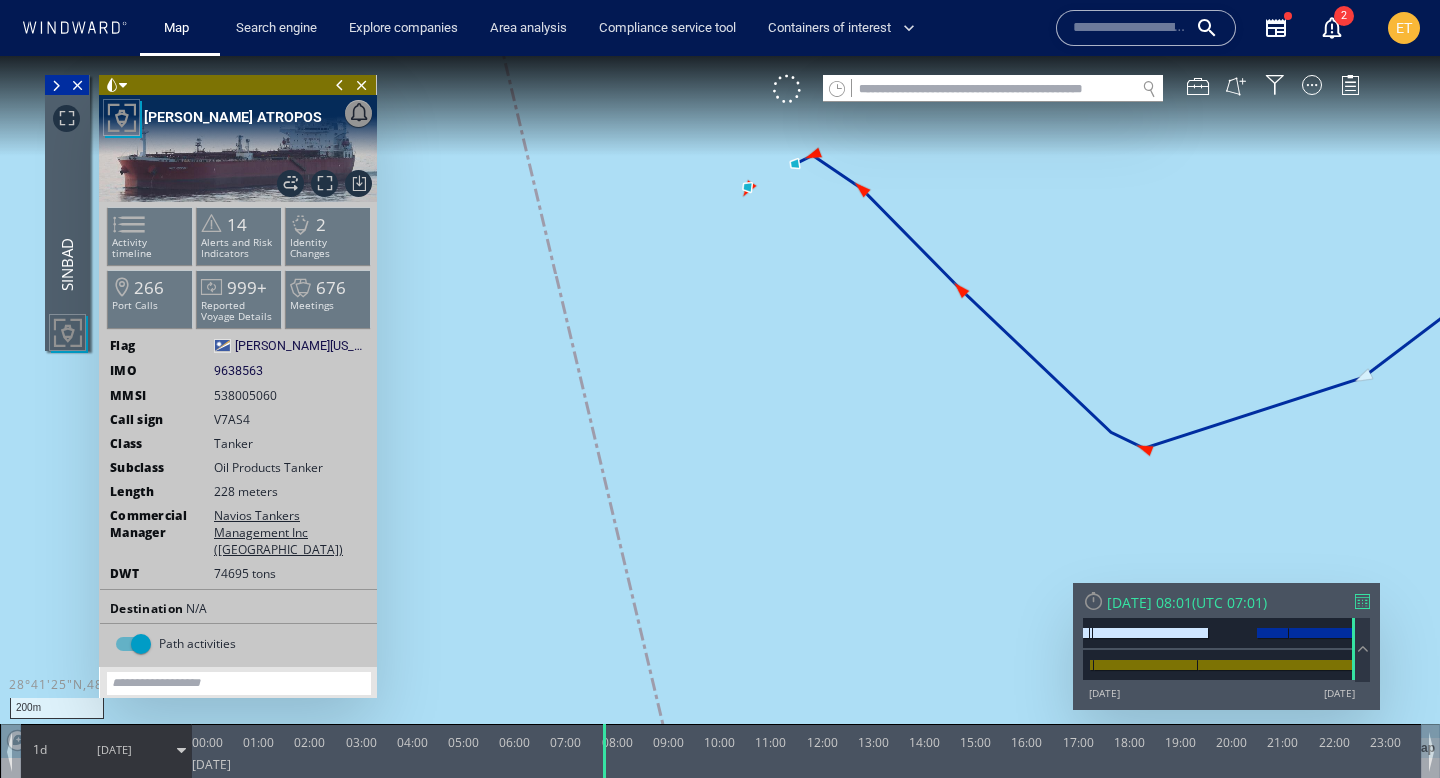 drag, startPoint x: 798, startPoint y: 283, endPoint x: 809, endPoint y: 416, distance: 133.45412 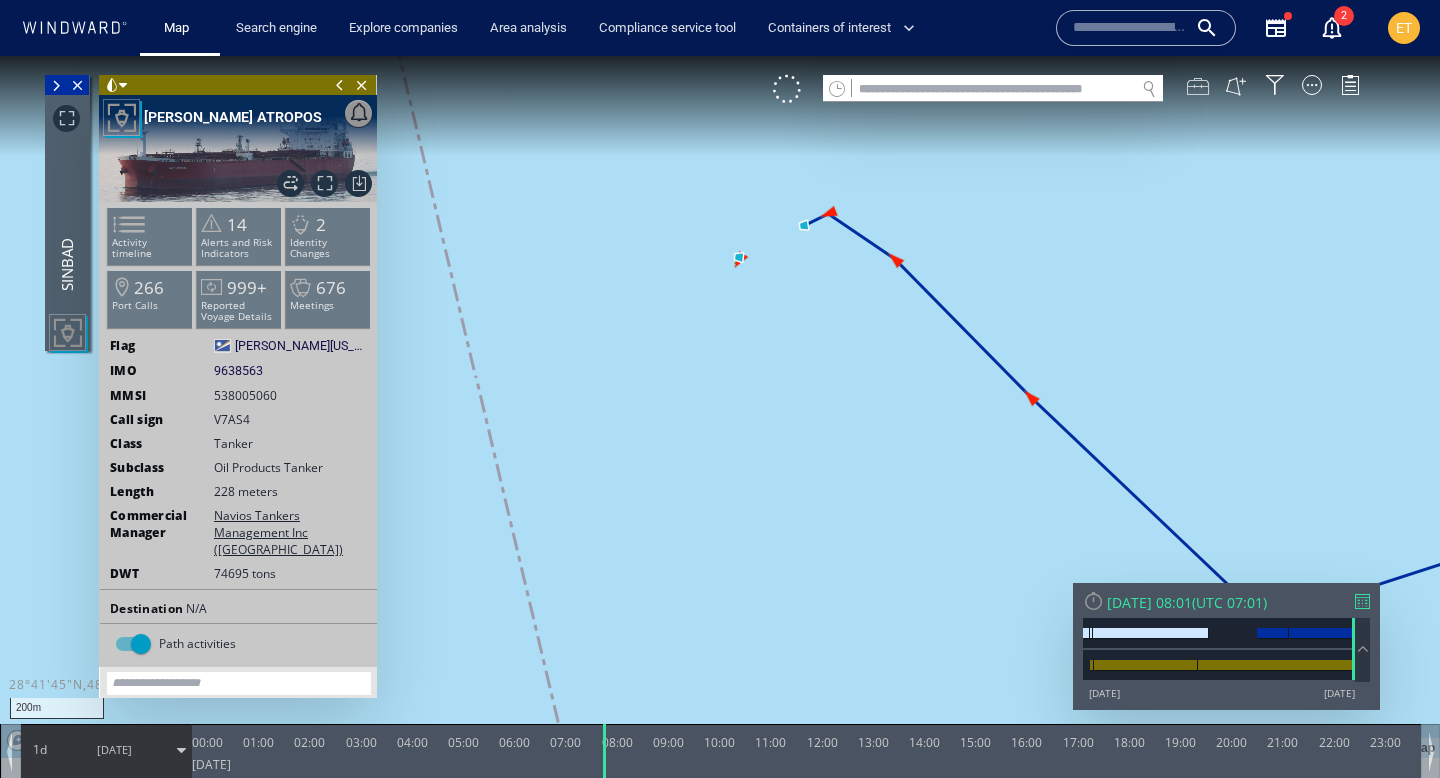 click 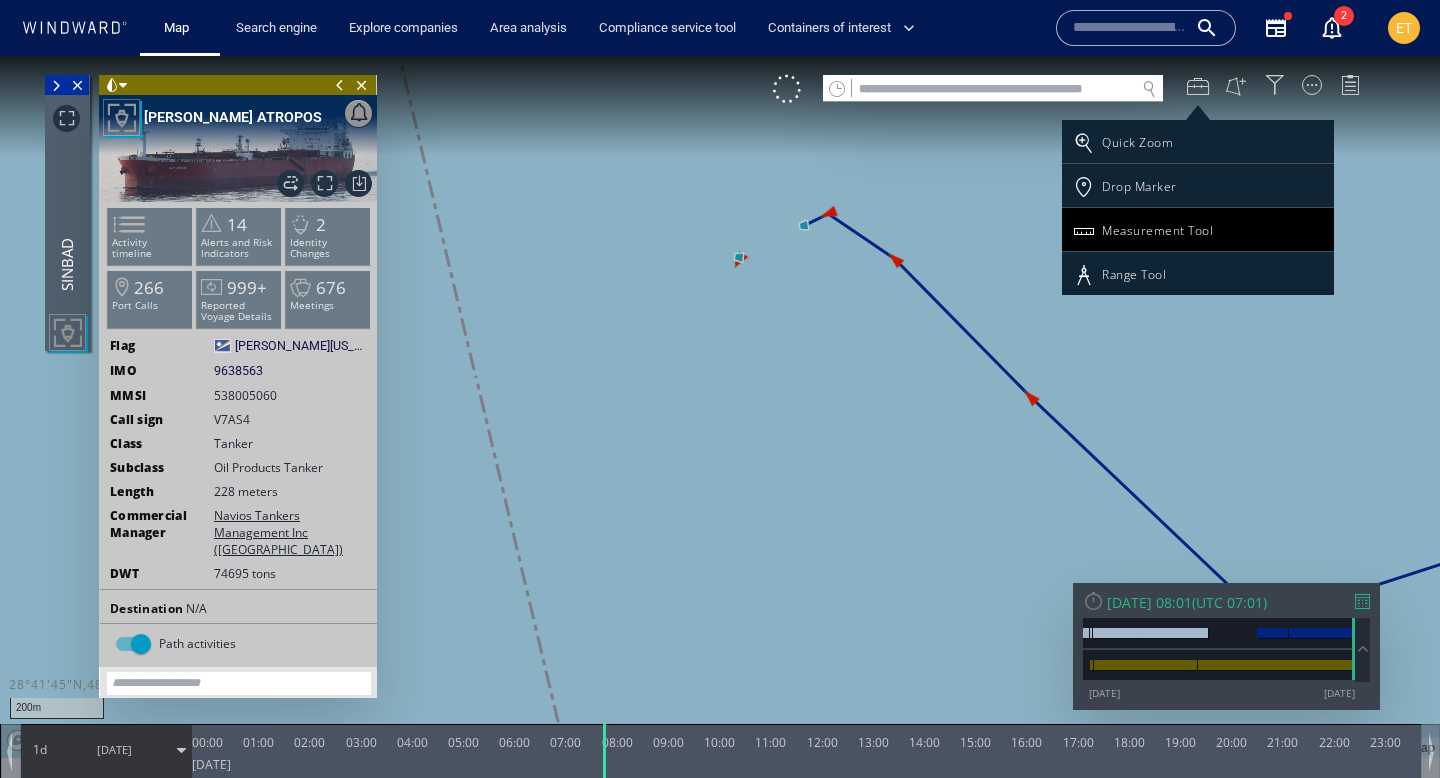 click on "Measurement Tool" 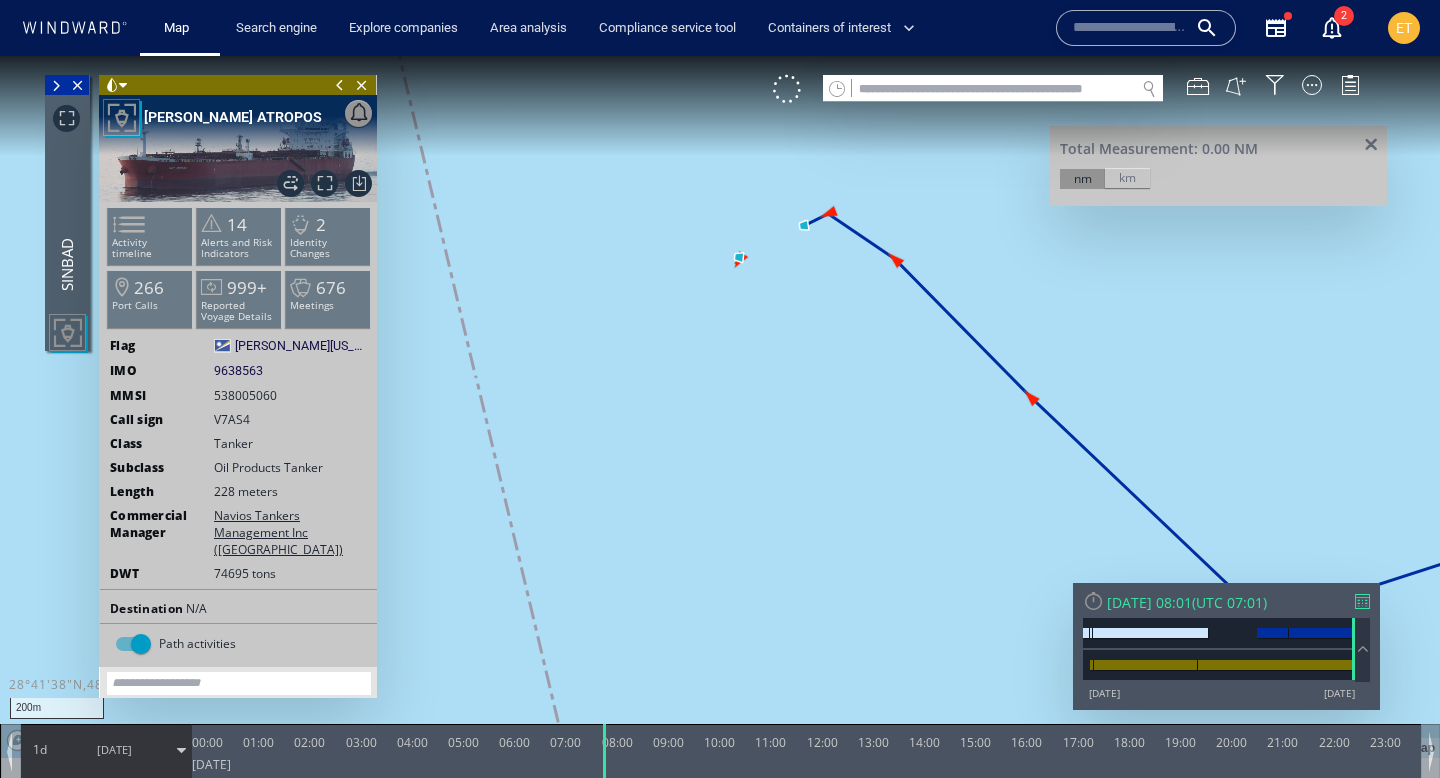 click on "km" at bounding box center [1127, 178] 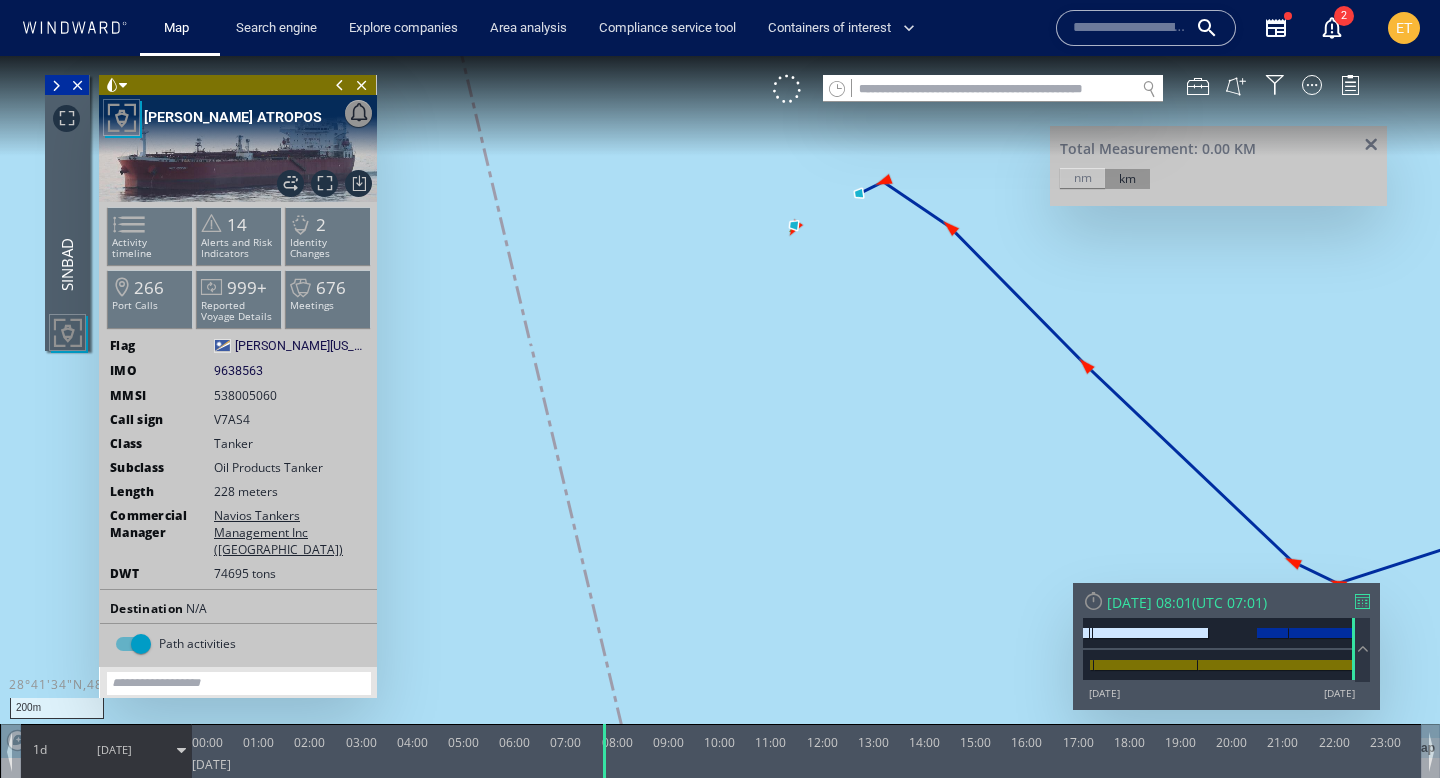 drag, startPoint x: 747, startPoint y: 256, endPoint x: 799, endPoint y: 226, distance: 60.033325 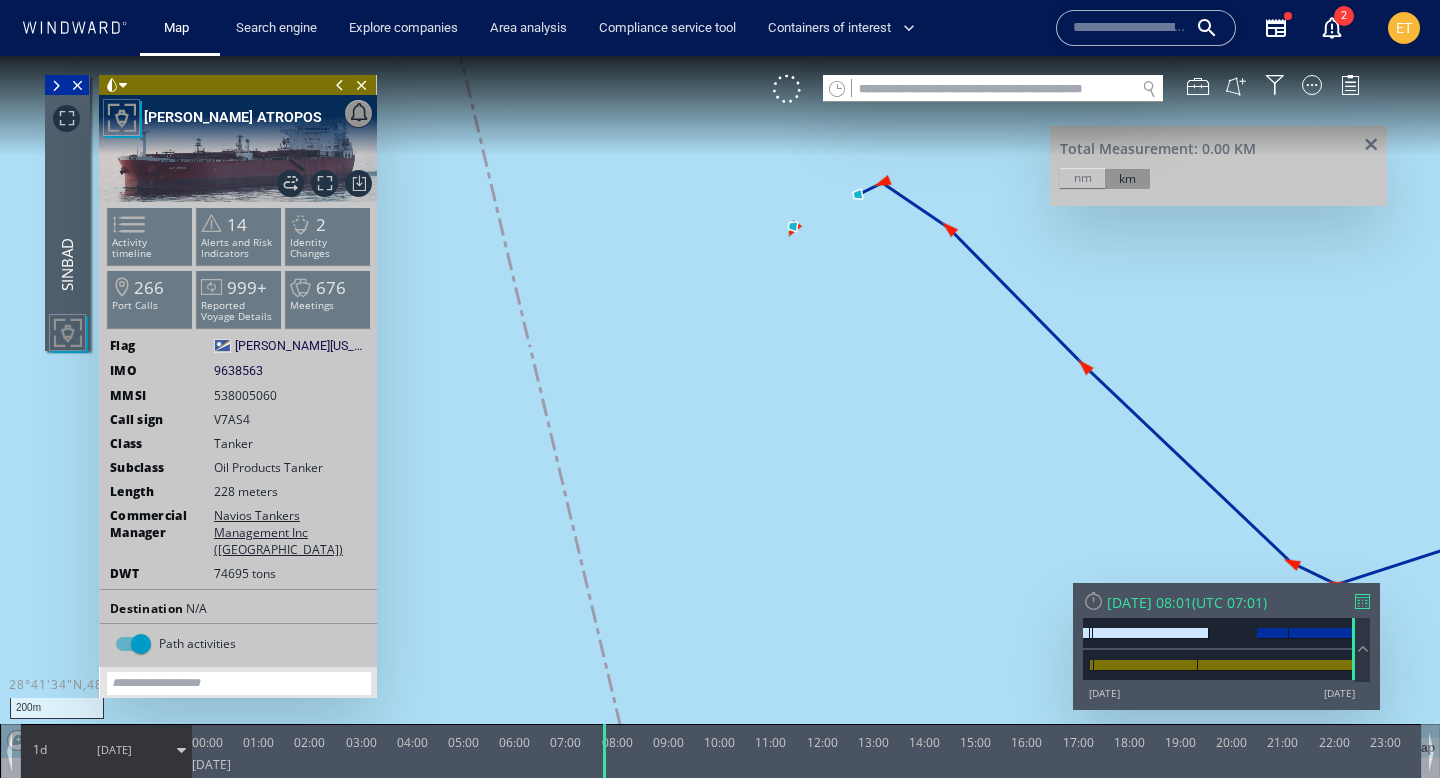 click at bounding box center [720, 407] 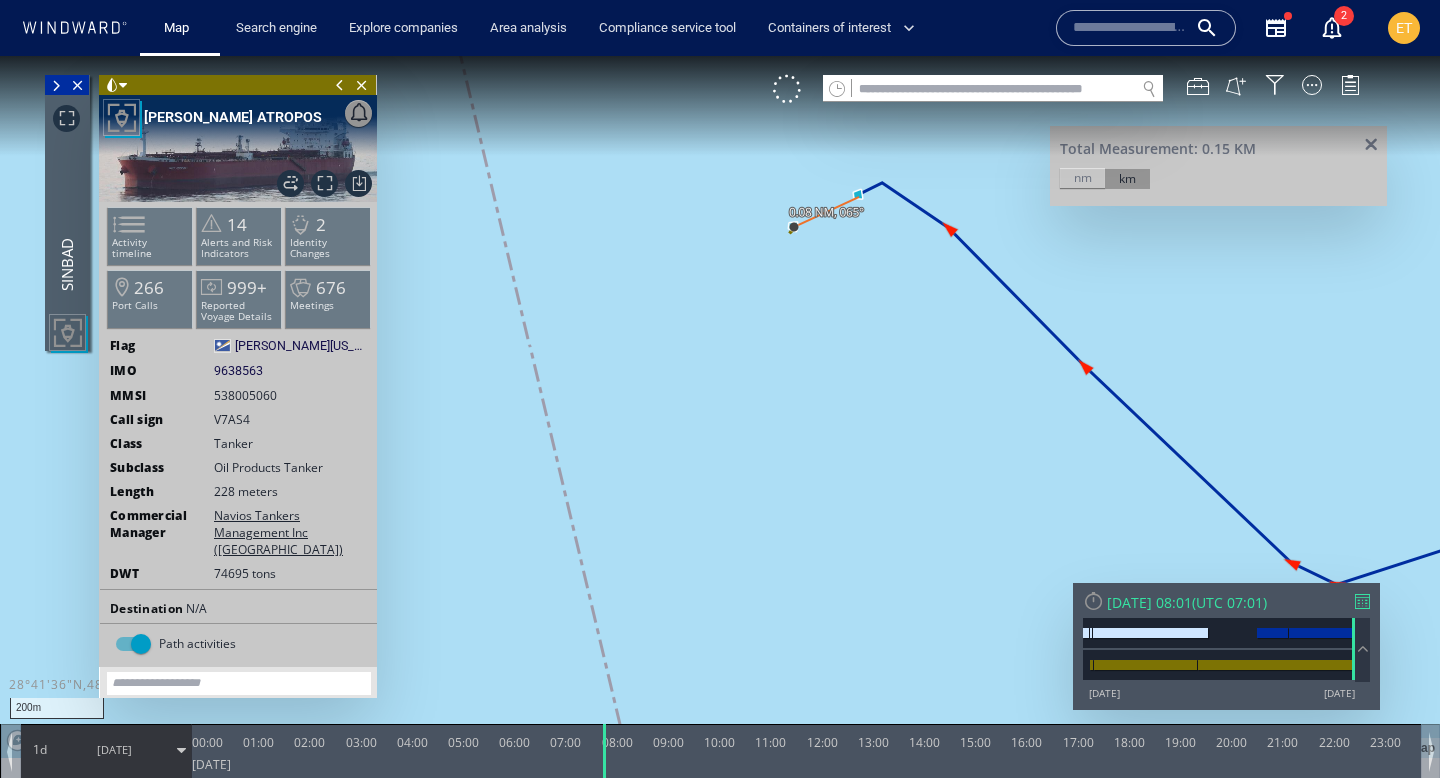 click at bounding box center (720, 407) 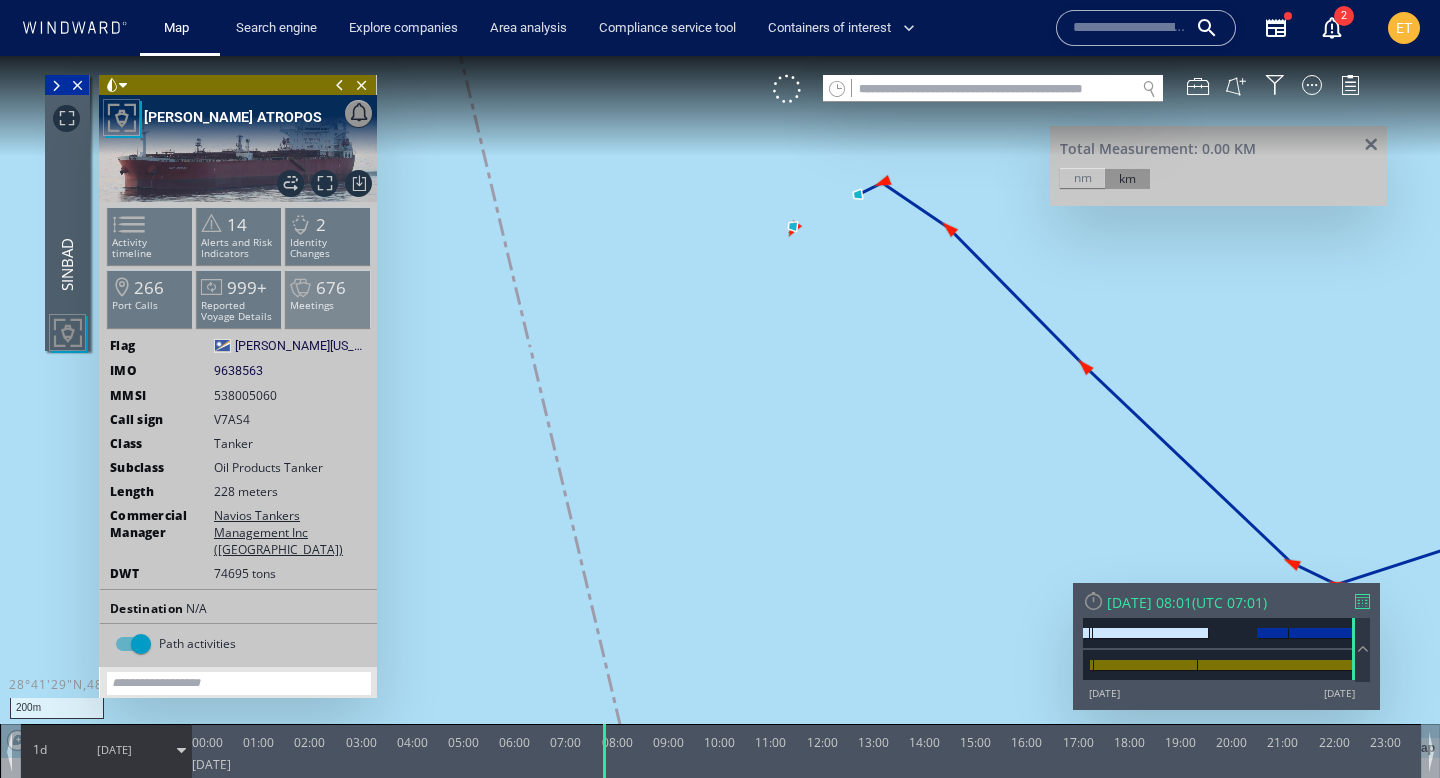 click on "Meetings" at bounding box center [328, 305] 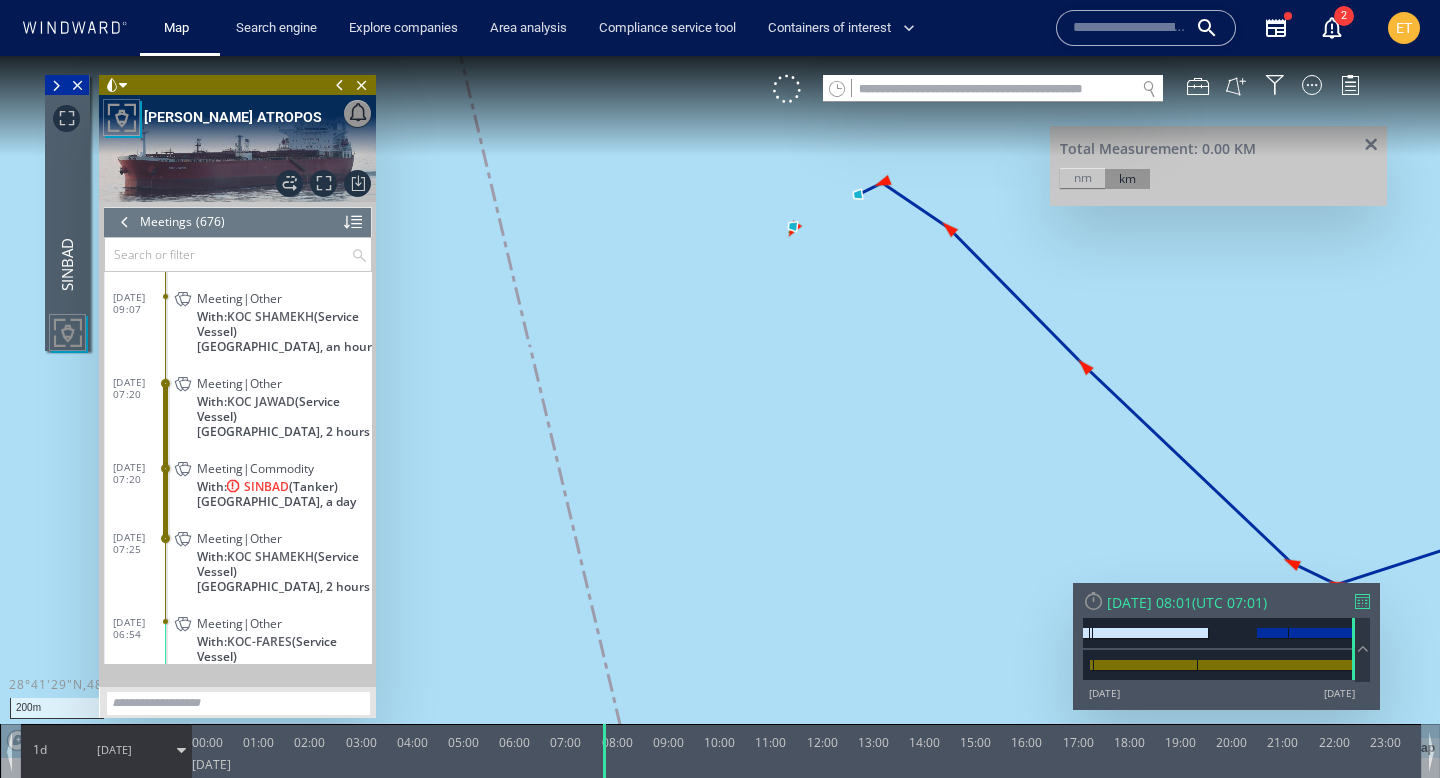 scroll, scrollTop: 37154, scrollLeft: 0, axis: vertical 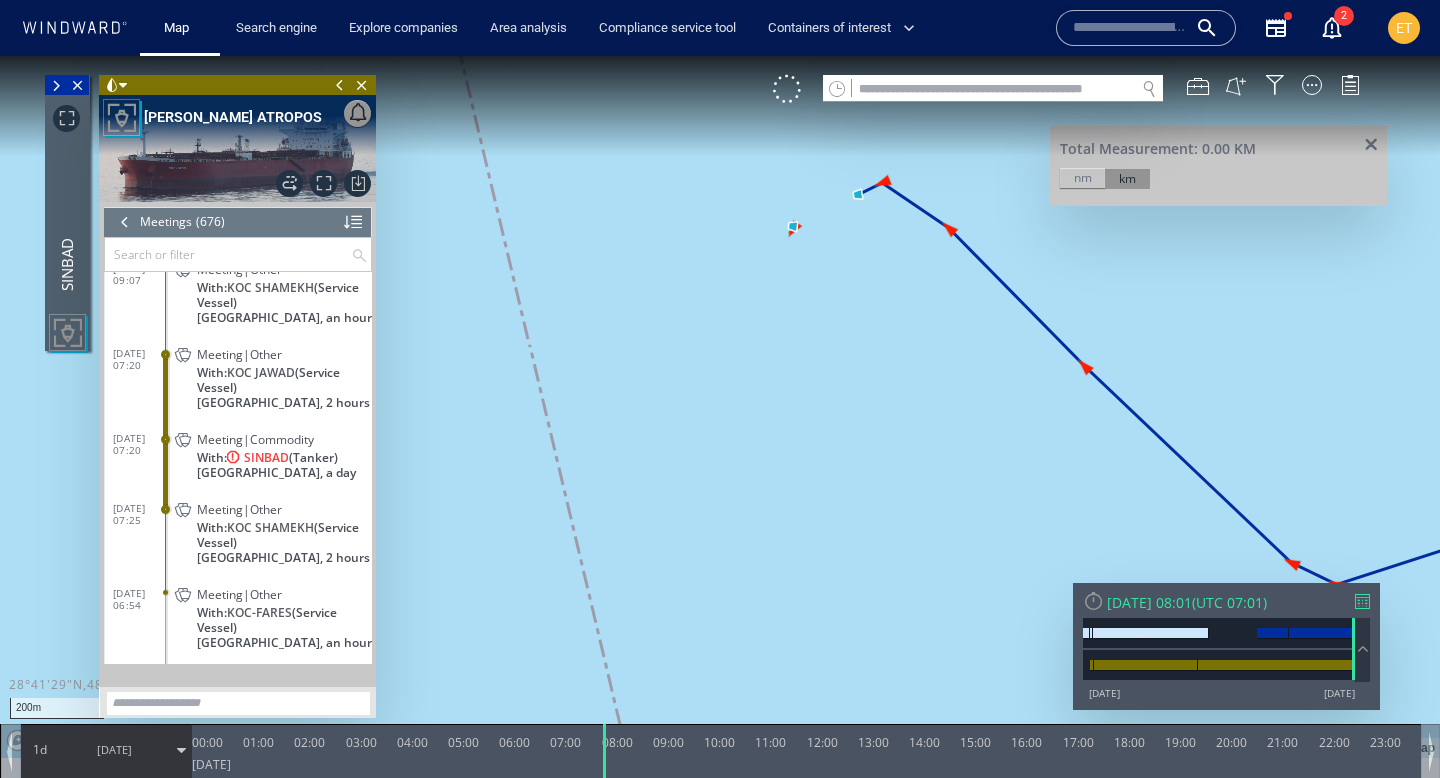 click on "Meeting|Other" 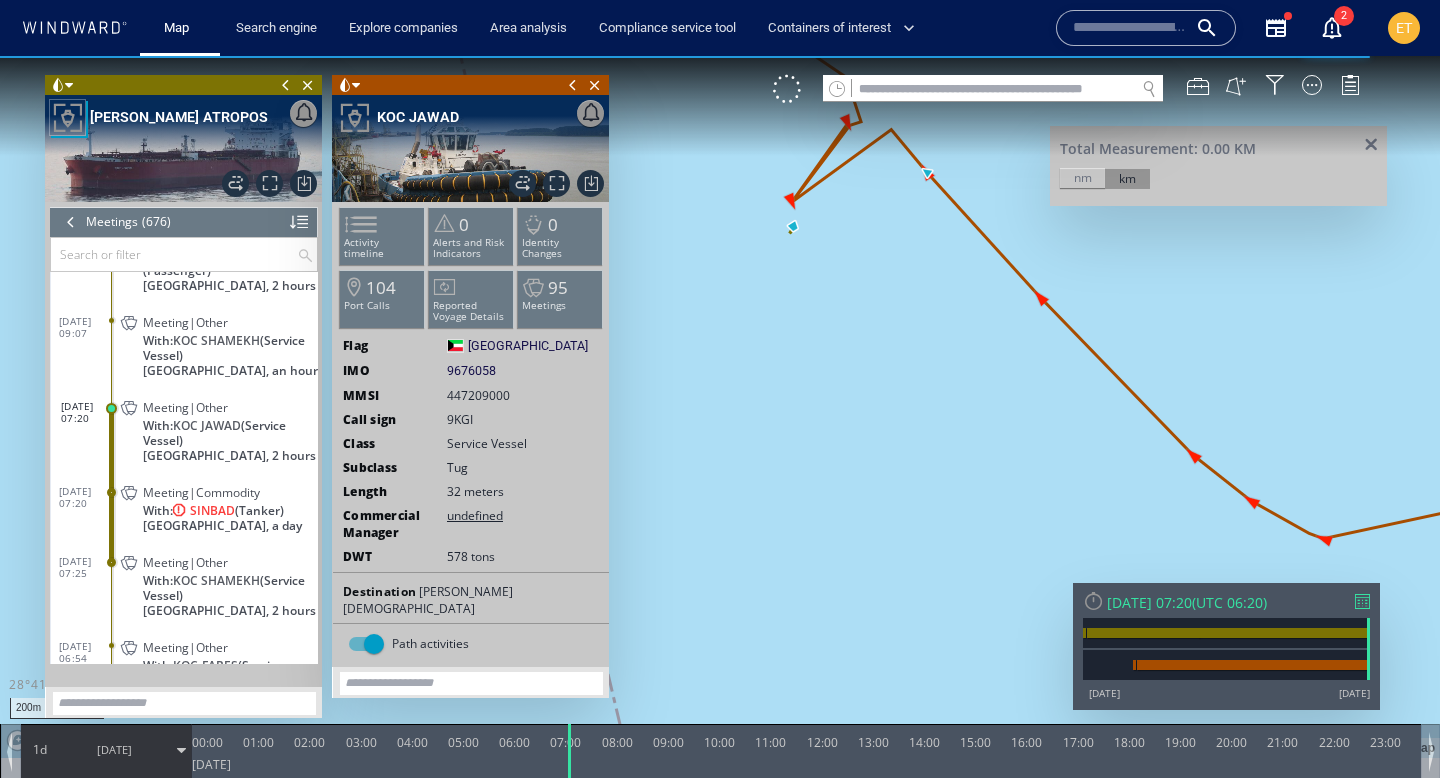 scroll, scrollTop: 37103, scrollLeft: 0, axis: vertical 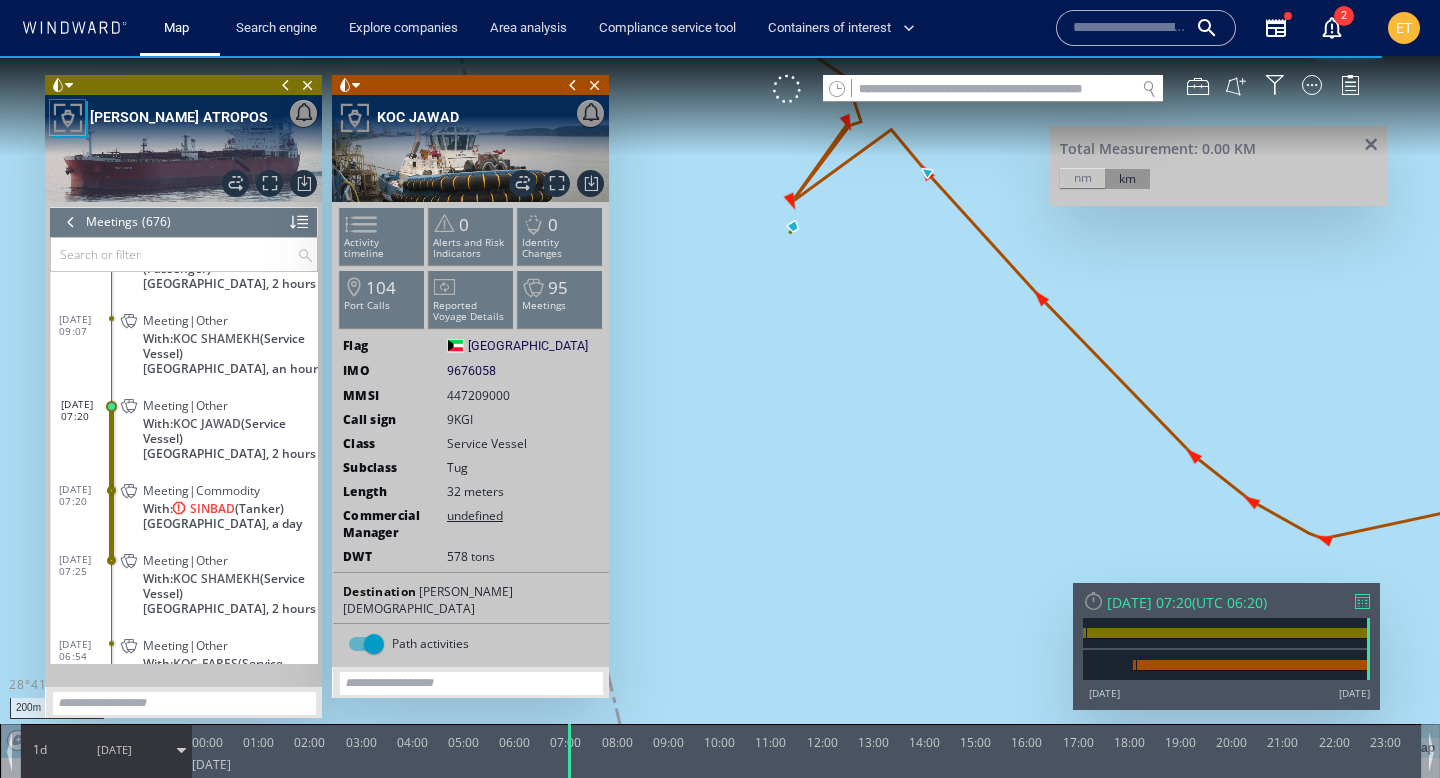 click on "Meeting|Other" 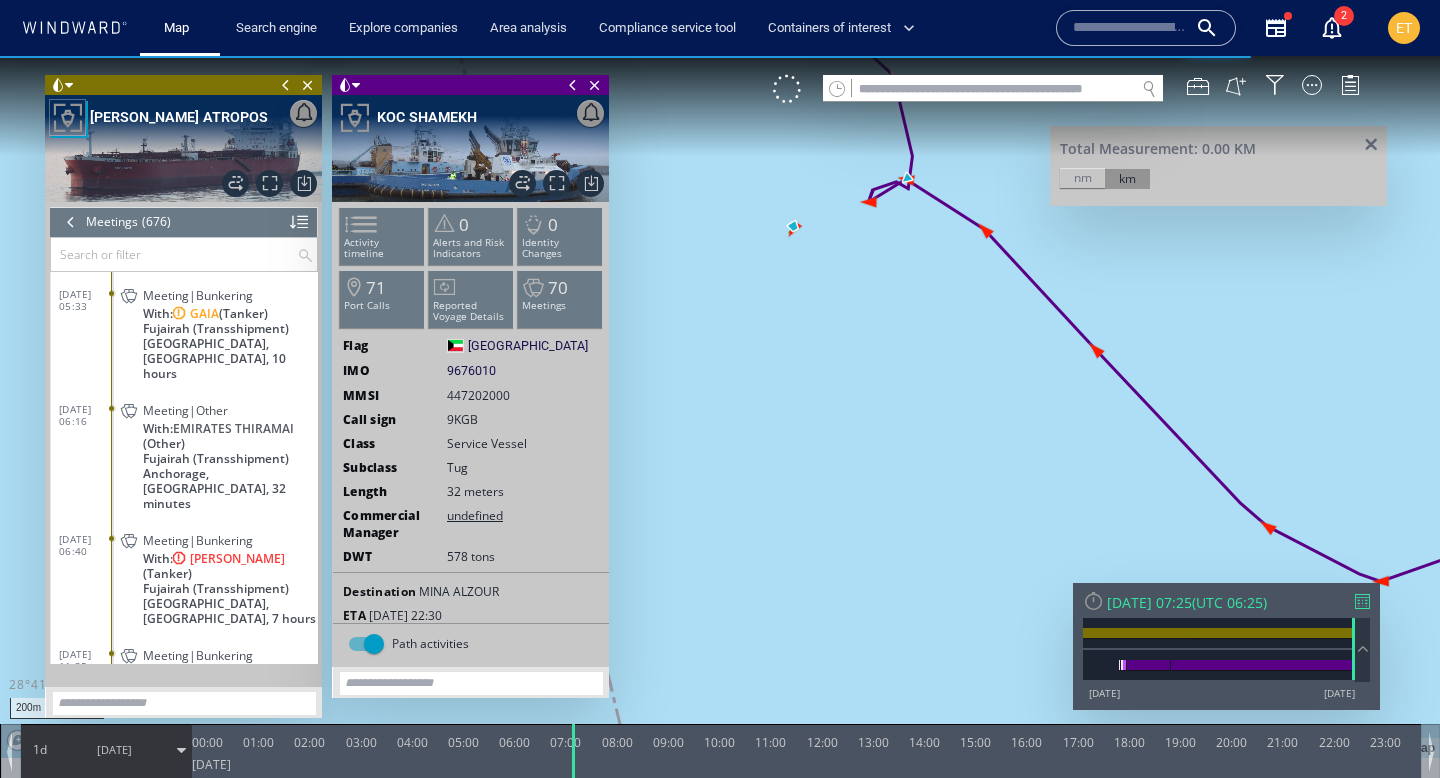 scroll, scrollTop: 36524, scrollLeft: 0, axis: vertical 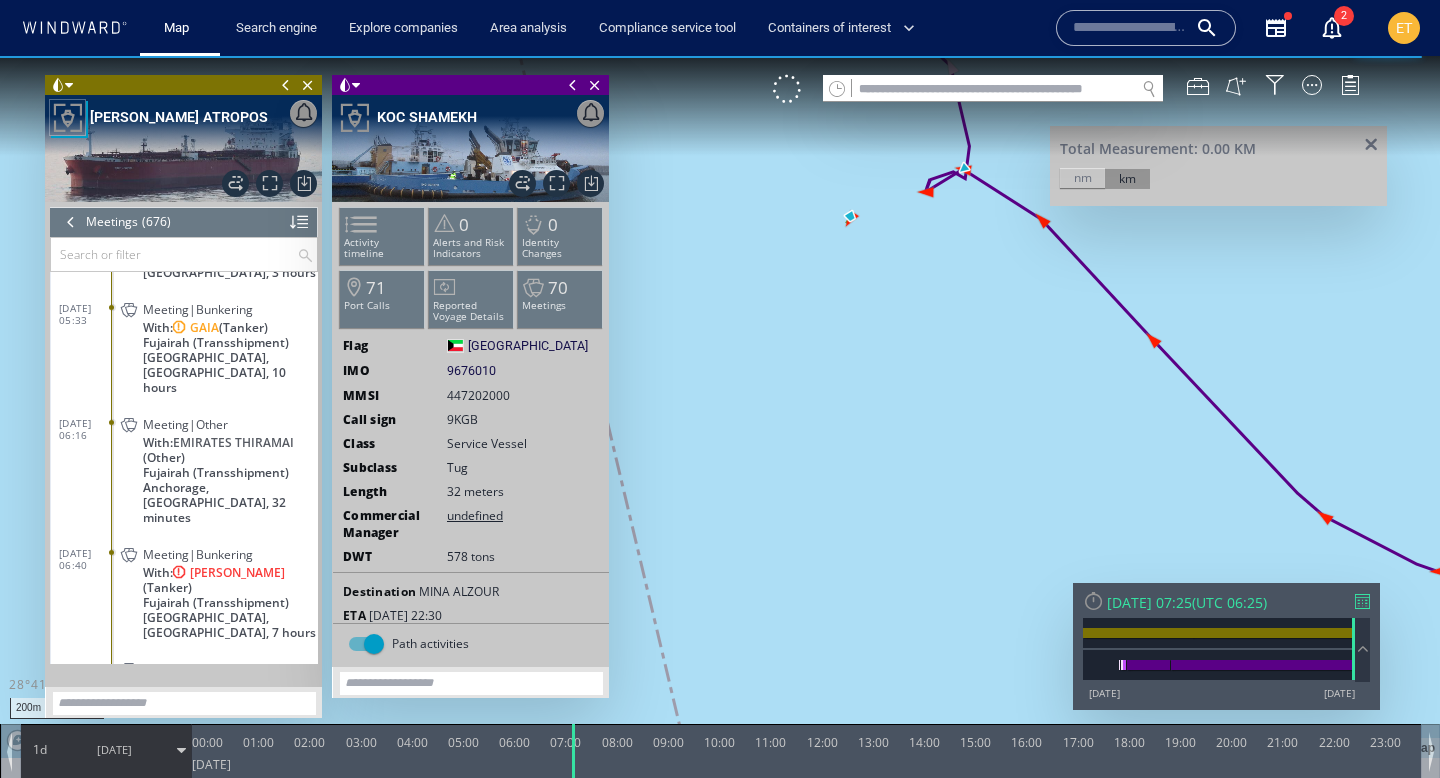 drag, startPoint x: 717, startPoint y: 380, endPoint x: 783, endPoint y: 366, distance: 67.46851 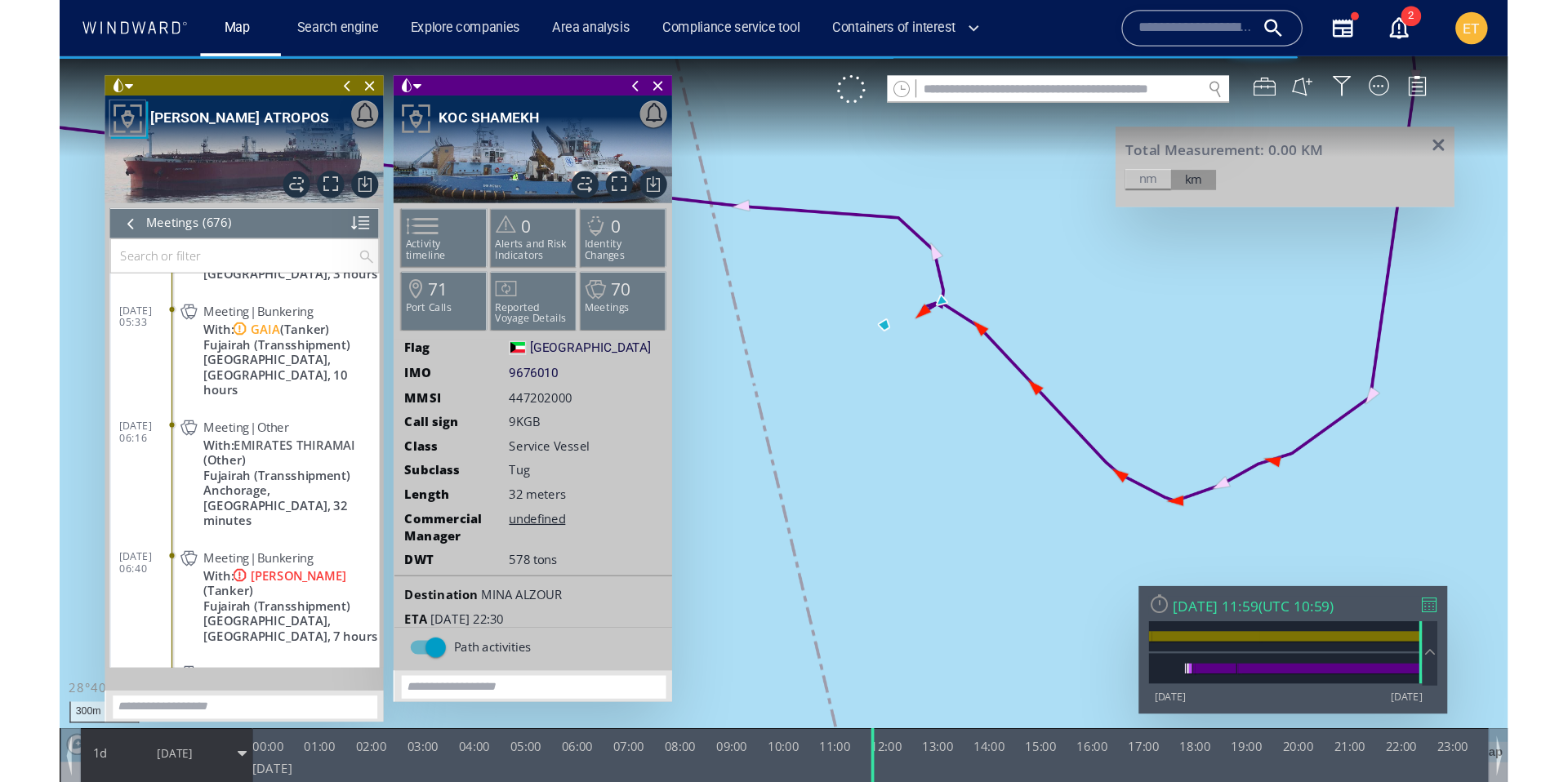 scroll, scrollTop: 30305, scrollLeft: 0, axis: vertical 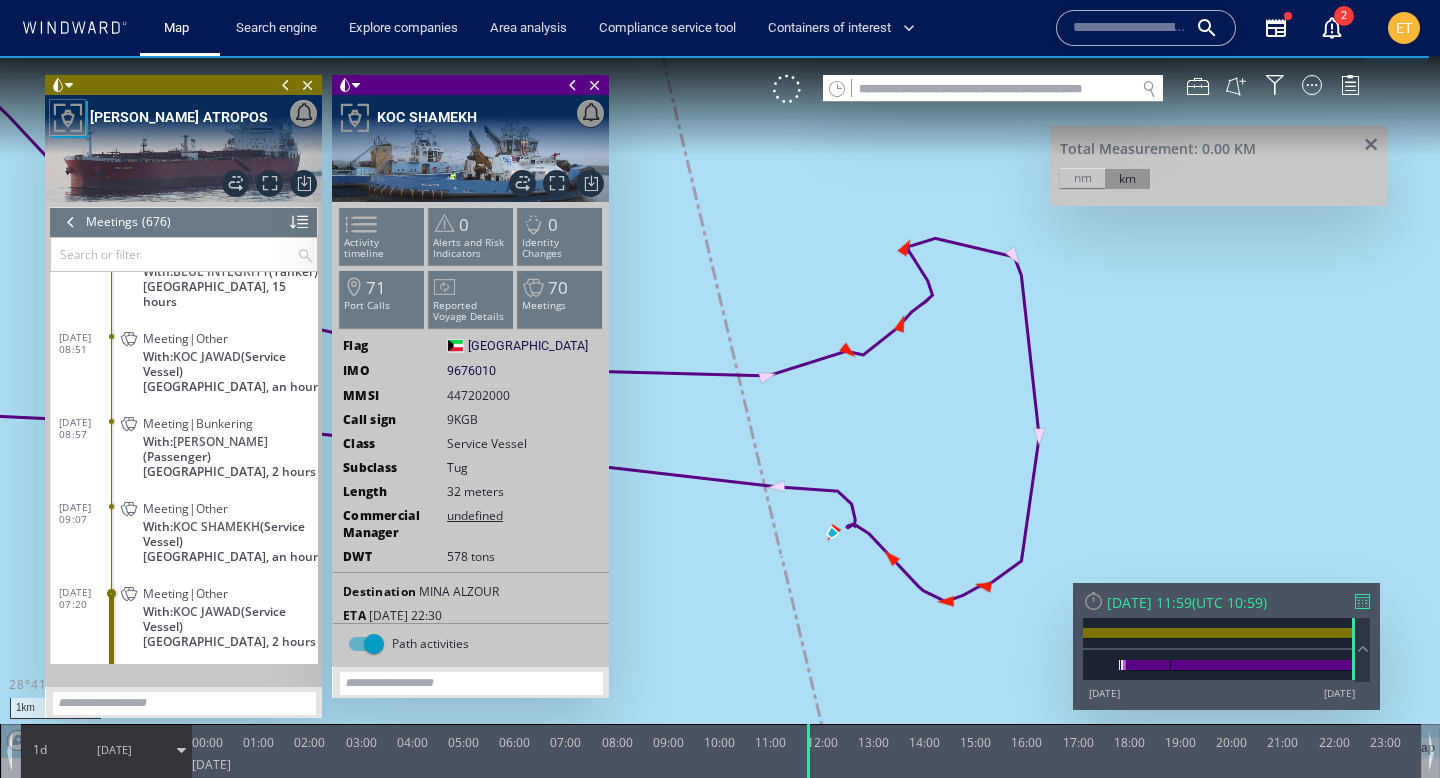 drag, startPoint x: 687, startPoint y: 552, endPoint x: 924, endPoint y: 505, distance: 241.6154 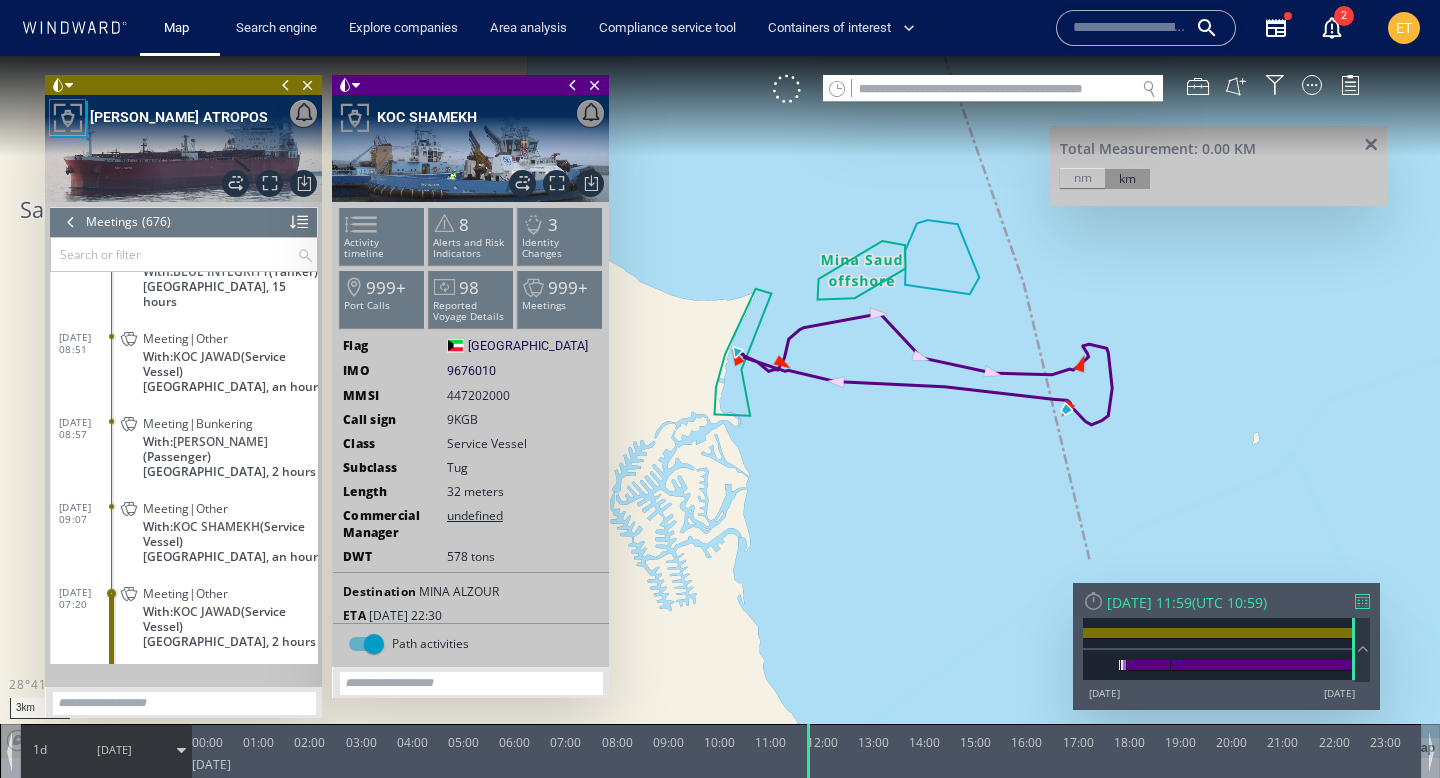 drag, startPoint x: 918, startPoint y: 511, endPoint x: 1029, endPoint y: 365, distance: 183.40393 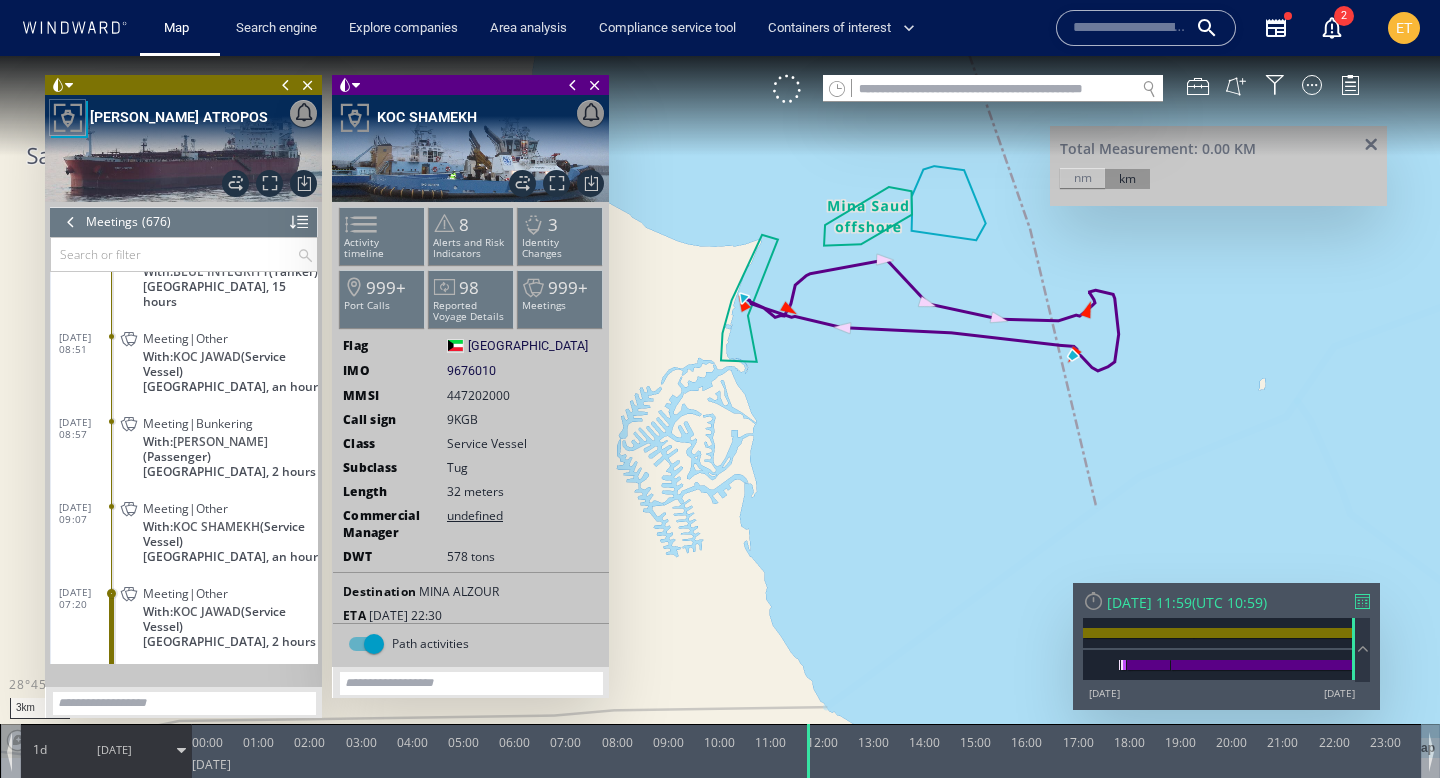 click on "nm" at bounding box center [1082, 178] 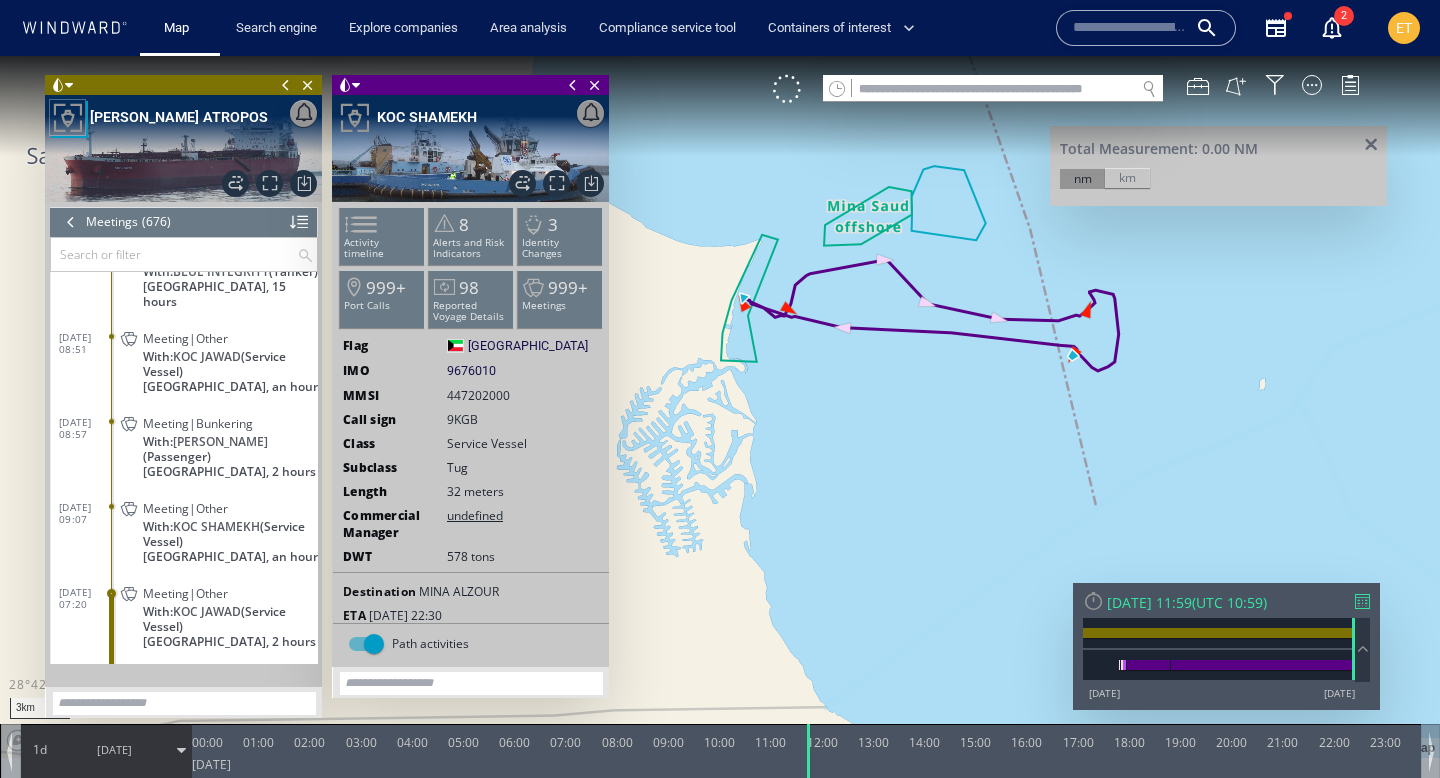 click at bounding box center [720, 407] 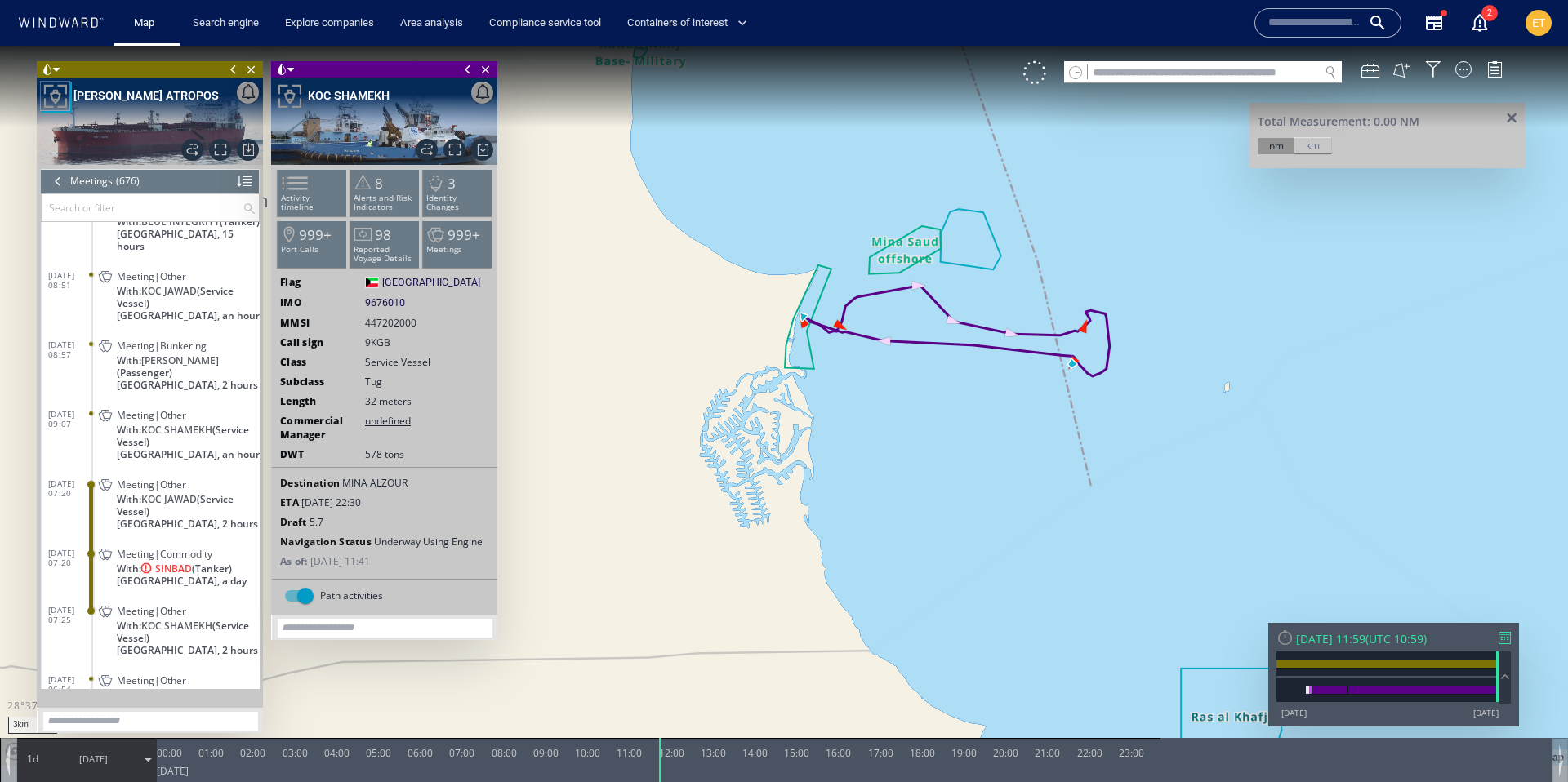 scroll, scrollTop: 30283, scrollLeft: 0, axis: vertical 